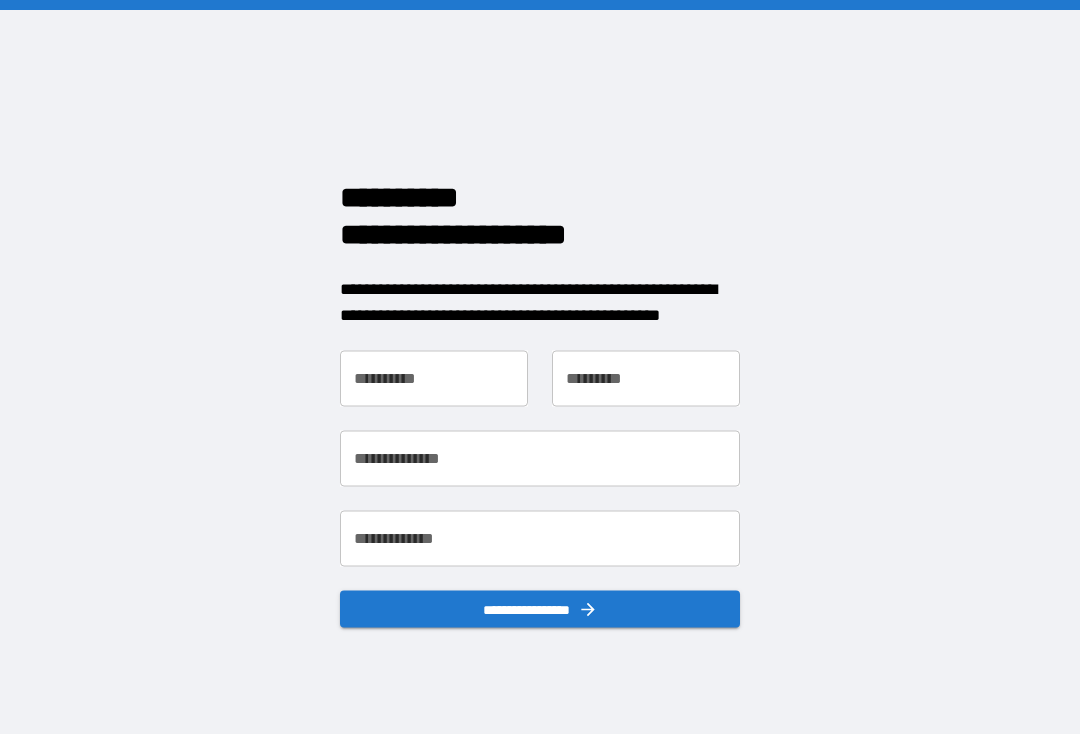 scroll, scrollTop: 0, scrollLeft: 0, axis: both 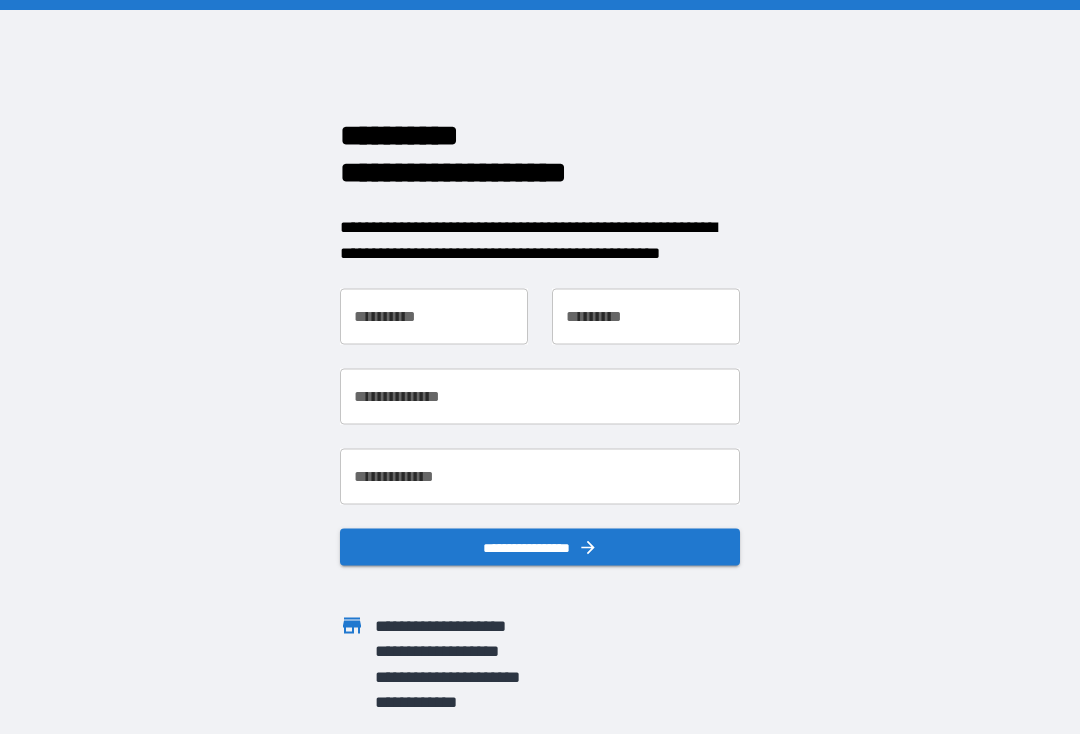 click on "**********" at bounding box center (434, 317) 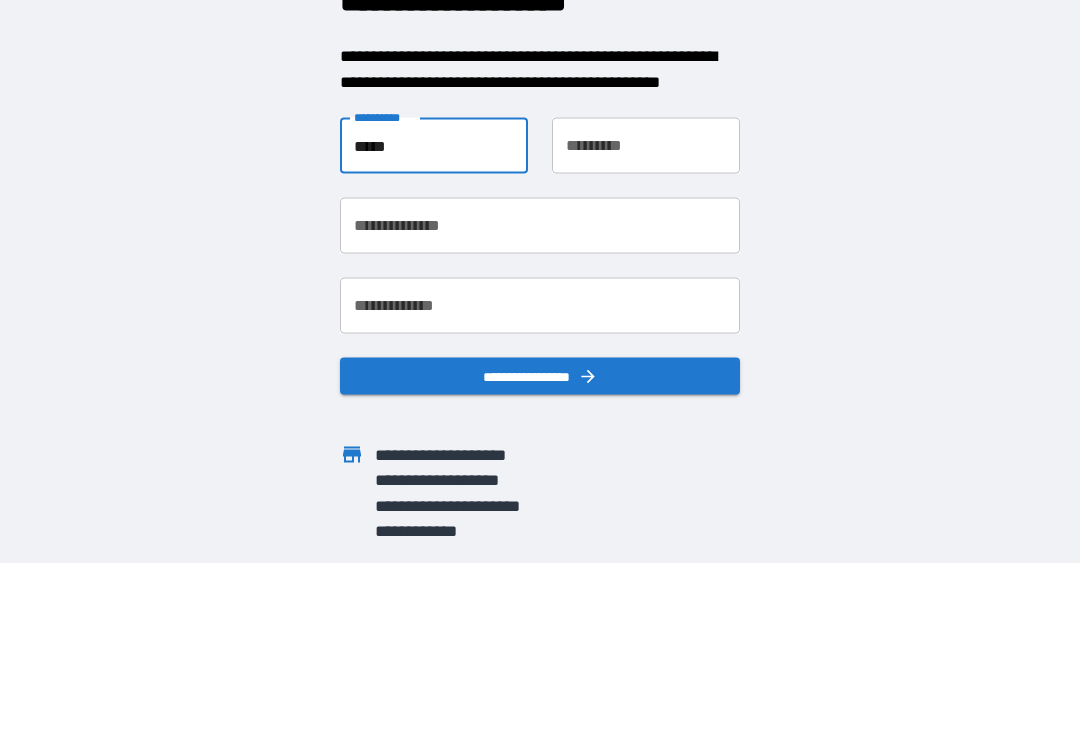 type on "*****" 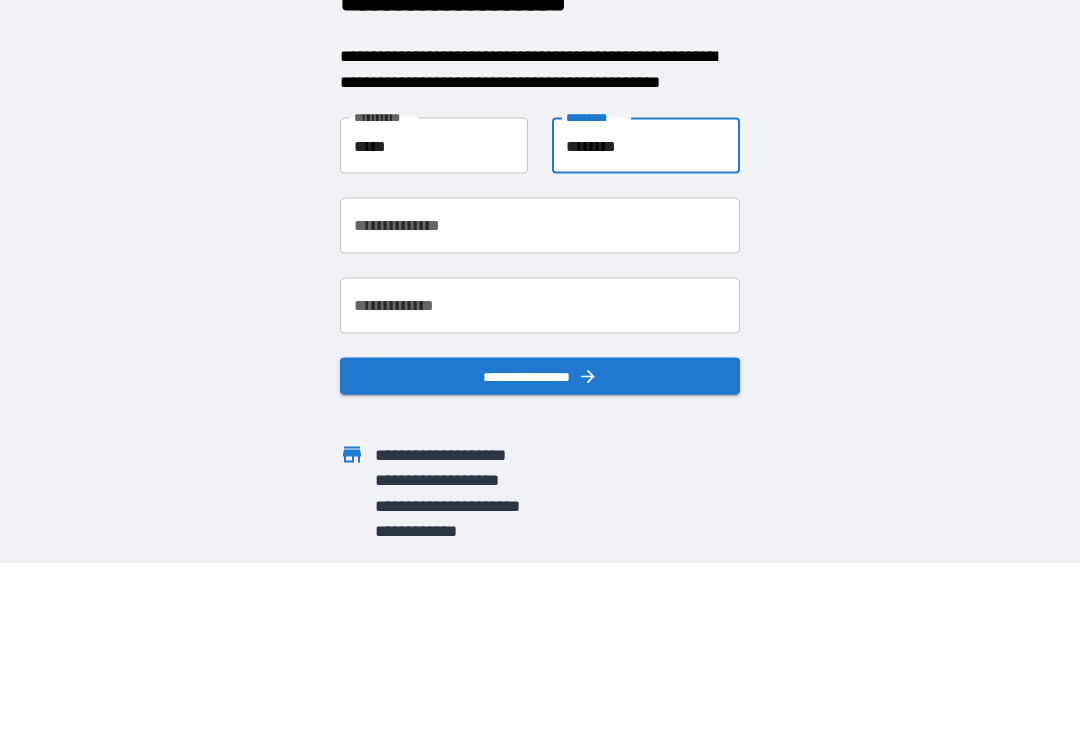 type on "*******" 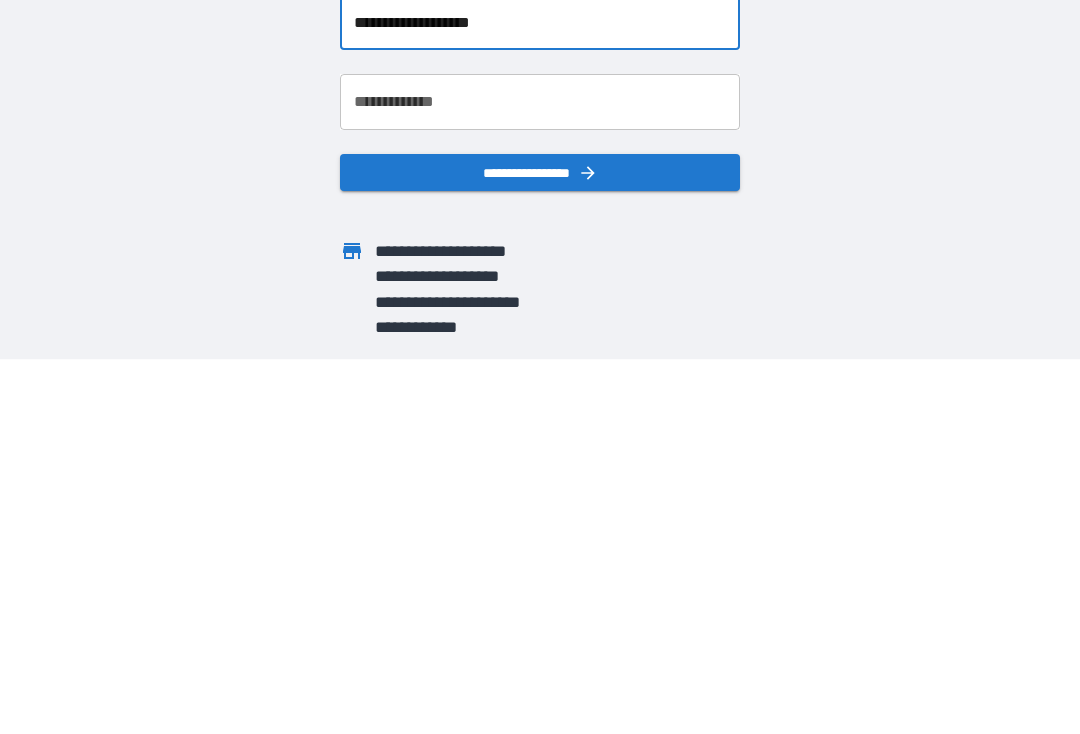 type on "**********" 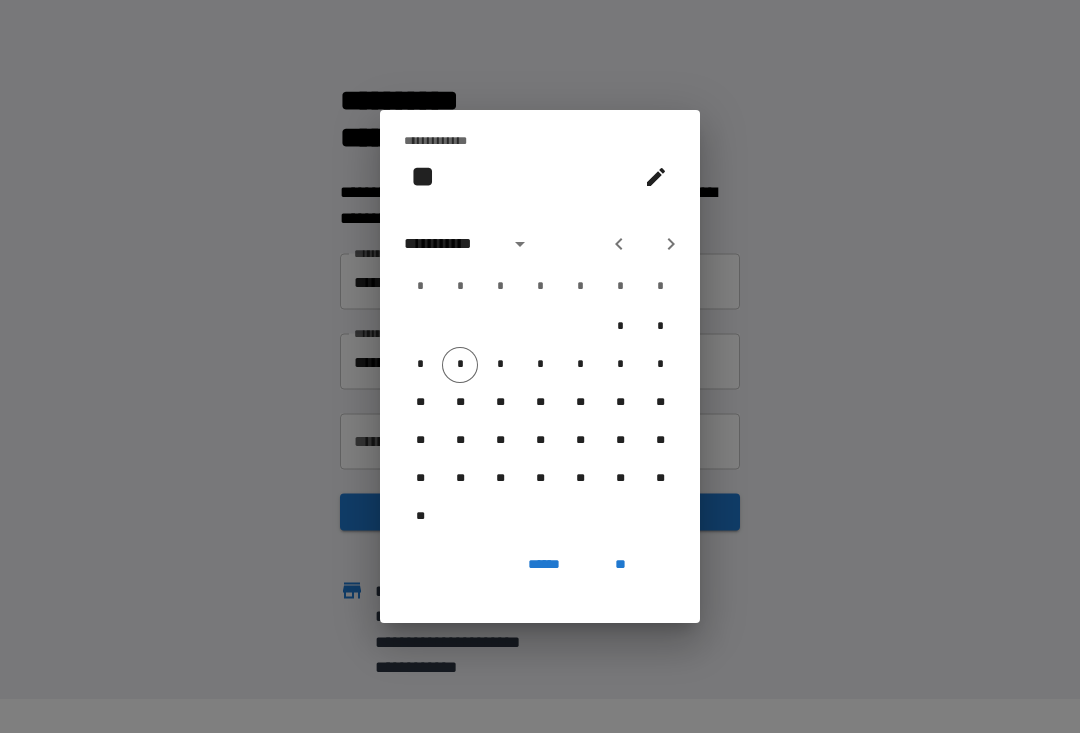 click 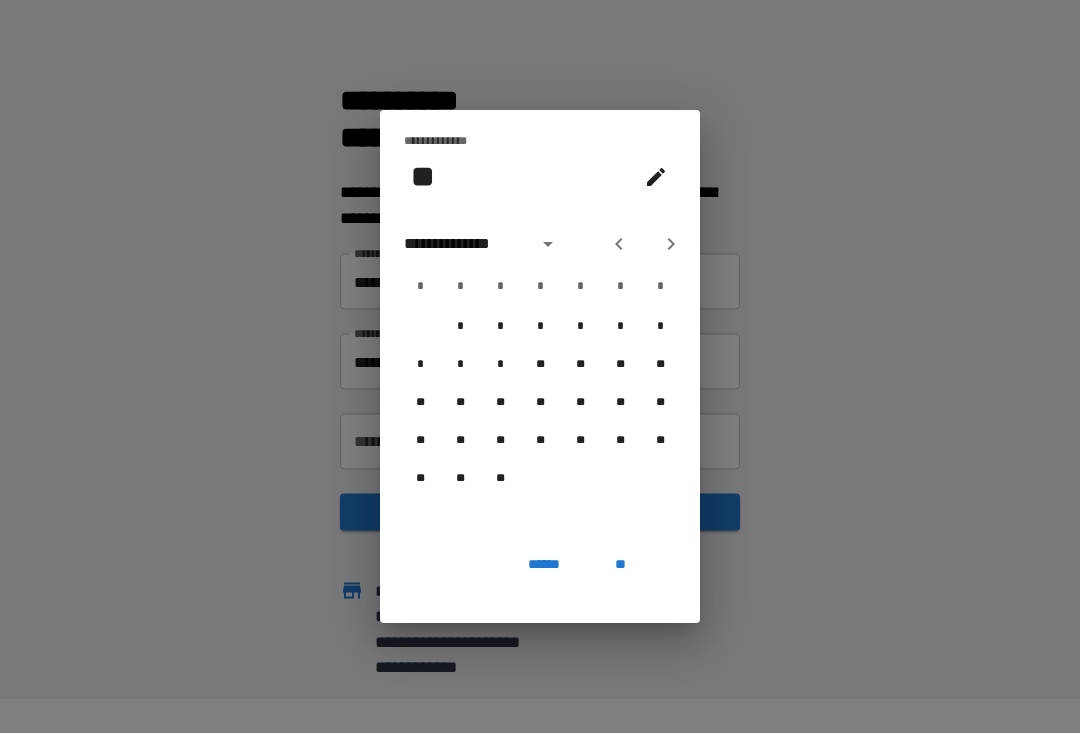 click 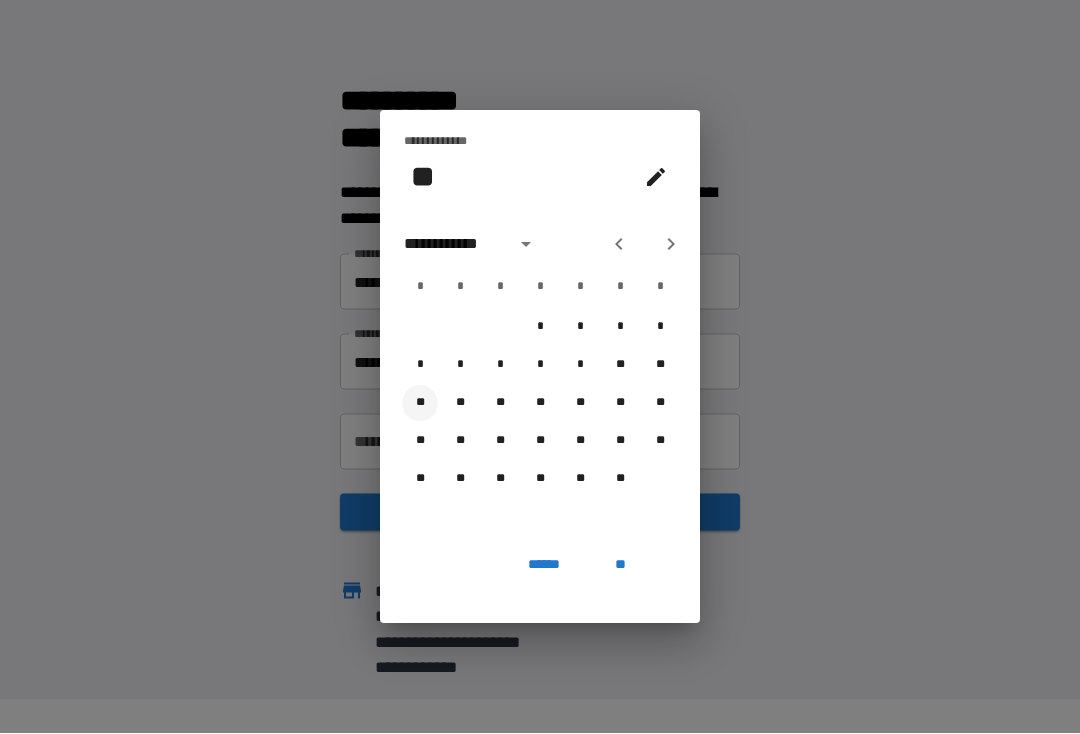 click on "**" at bounding box center (420, 404) 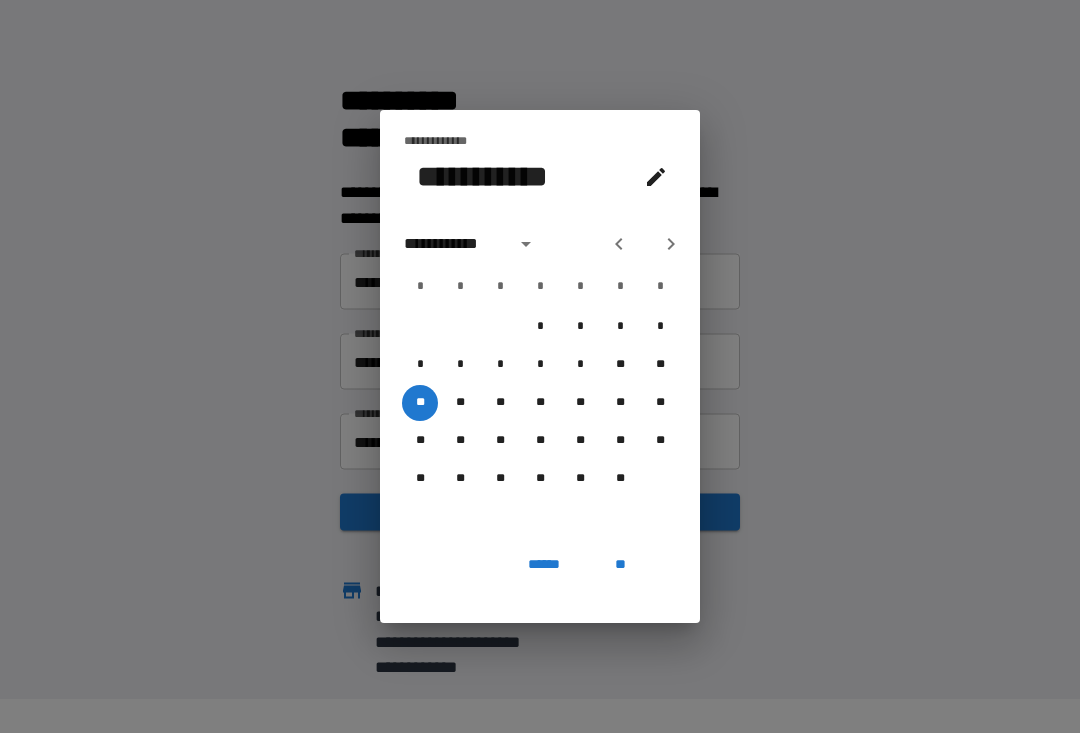 click on "**" at bounding box center [620, 566] 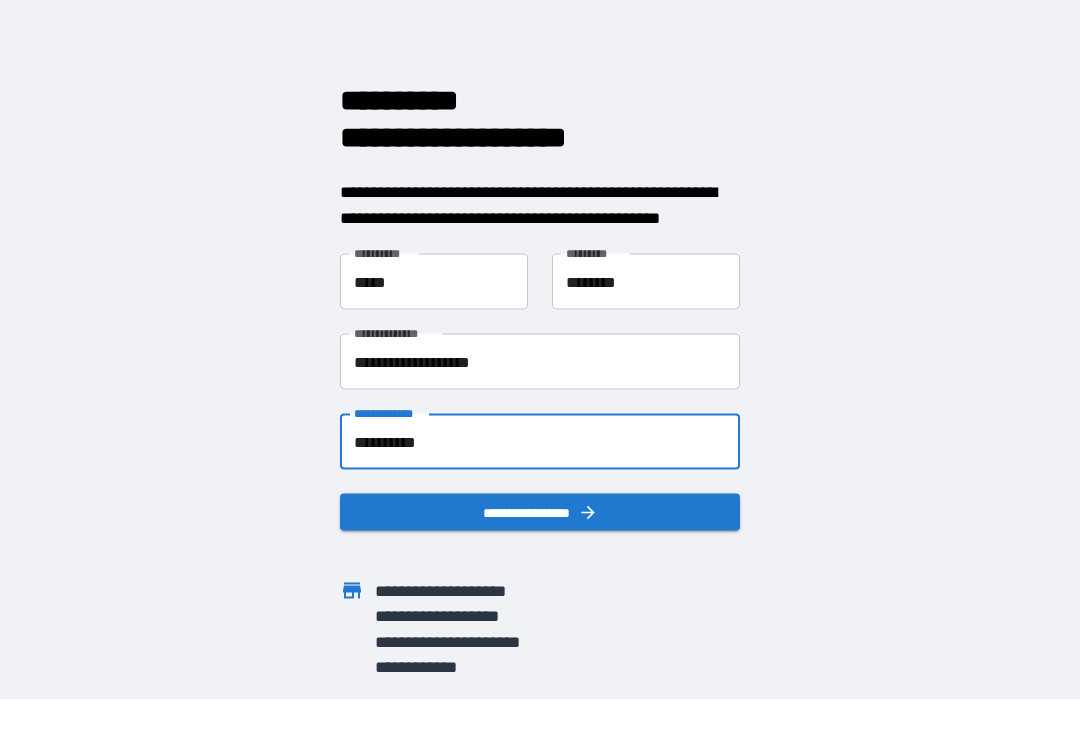 click on "**********" at bounding box center [540, 443] 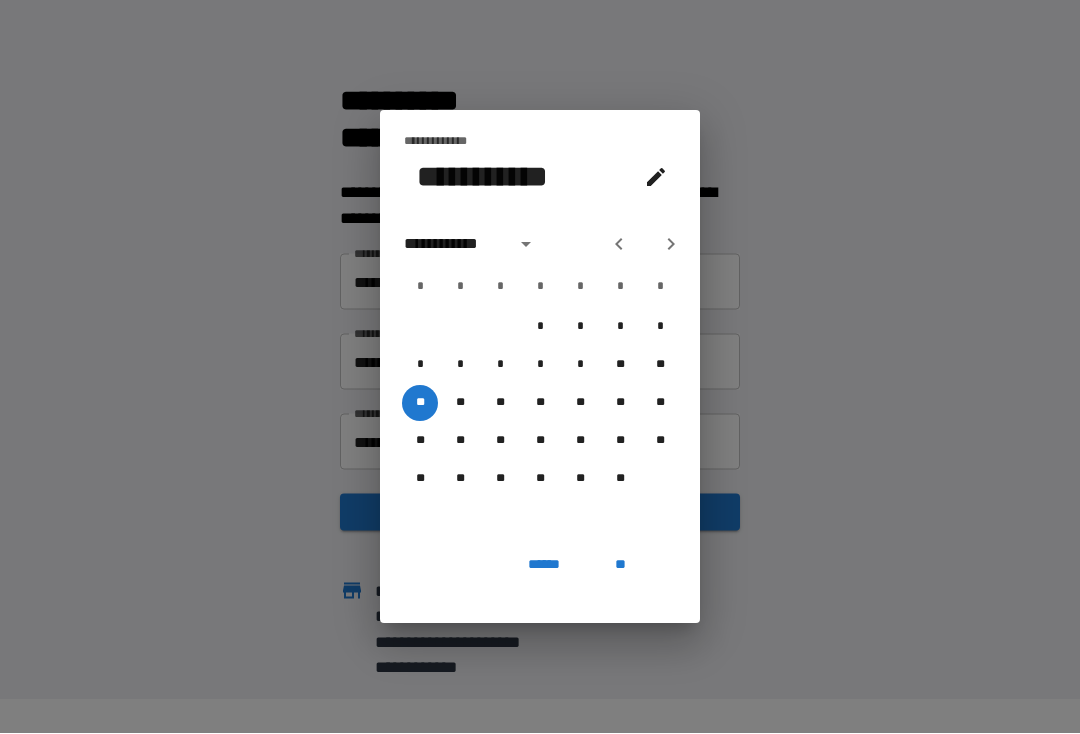 click 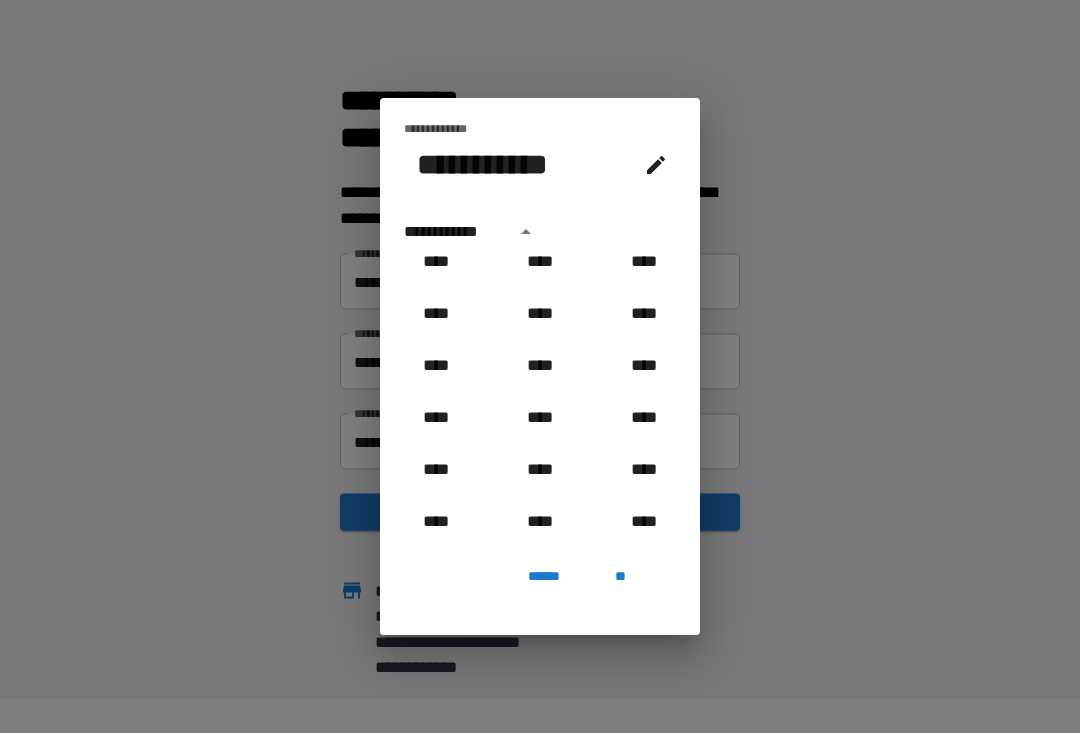 scroll, scrollTop: 805, scrollLeft: 0, axis: vertical 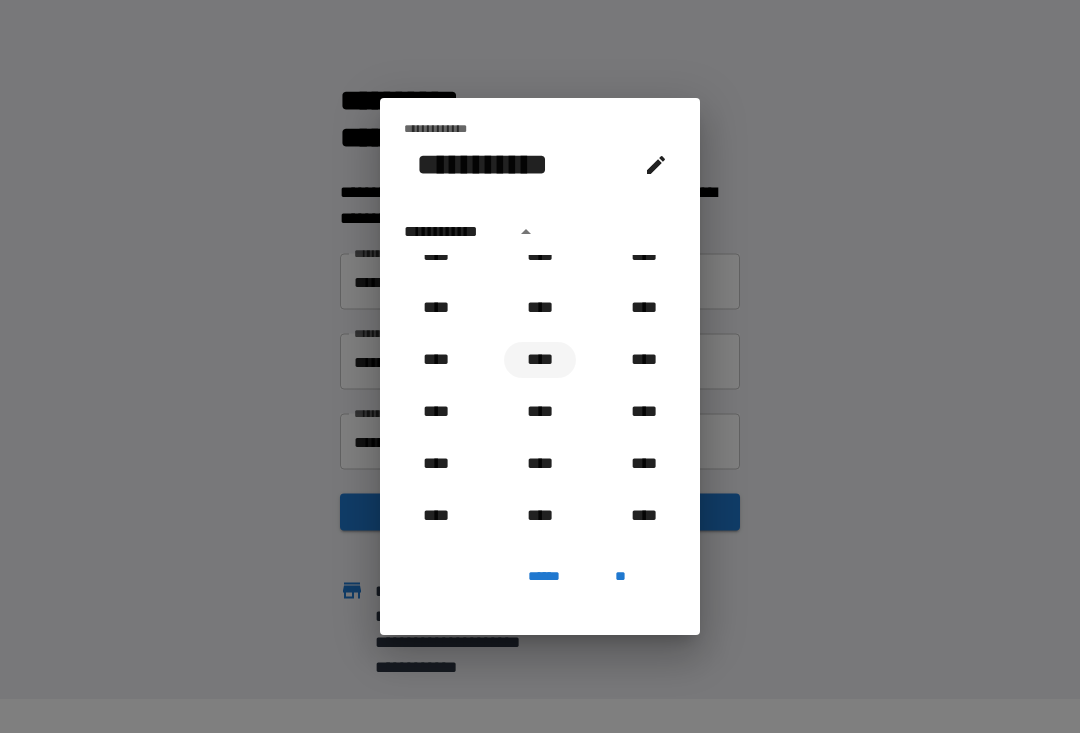 click on "****" at bounding box center [540, 361] 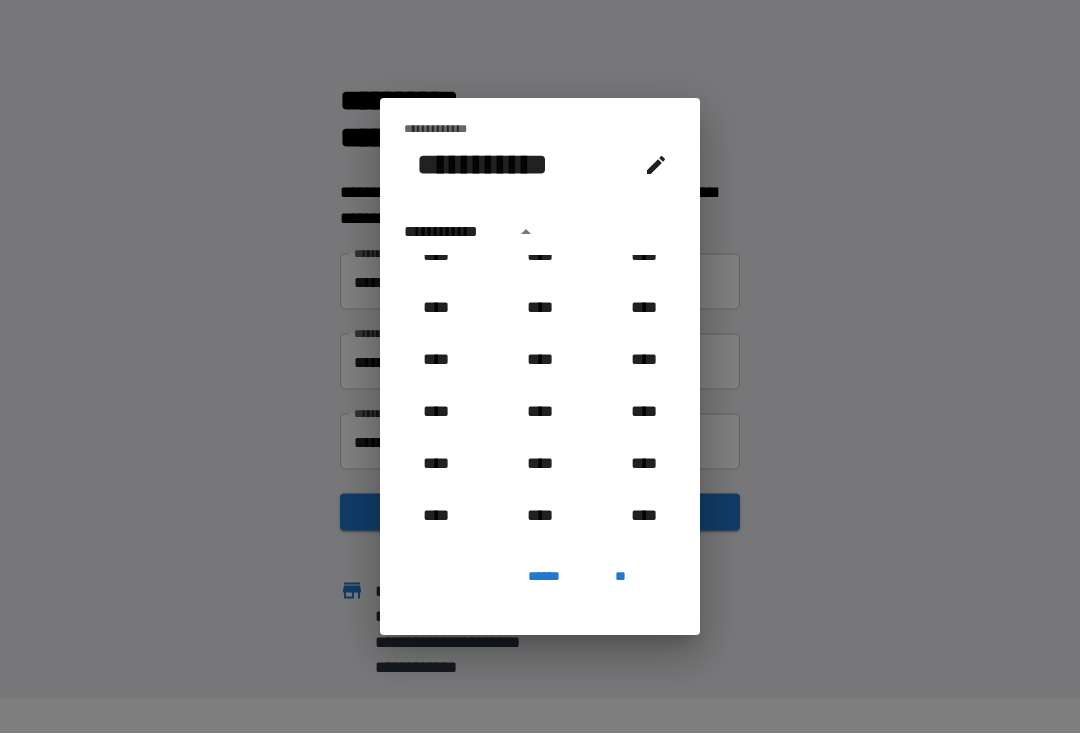 type on "**********" 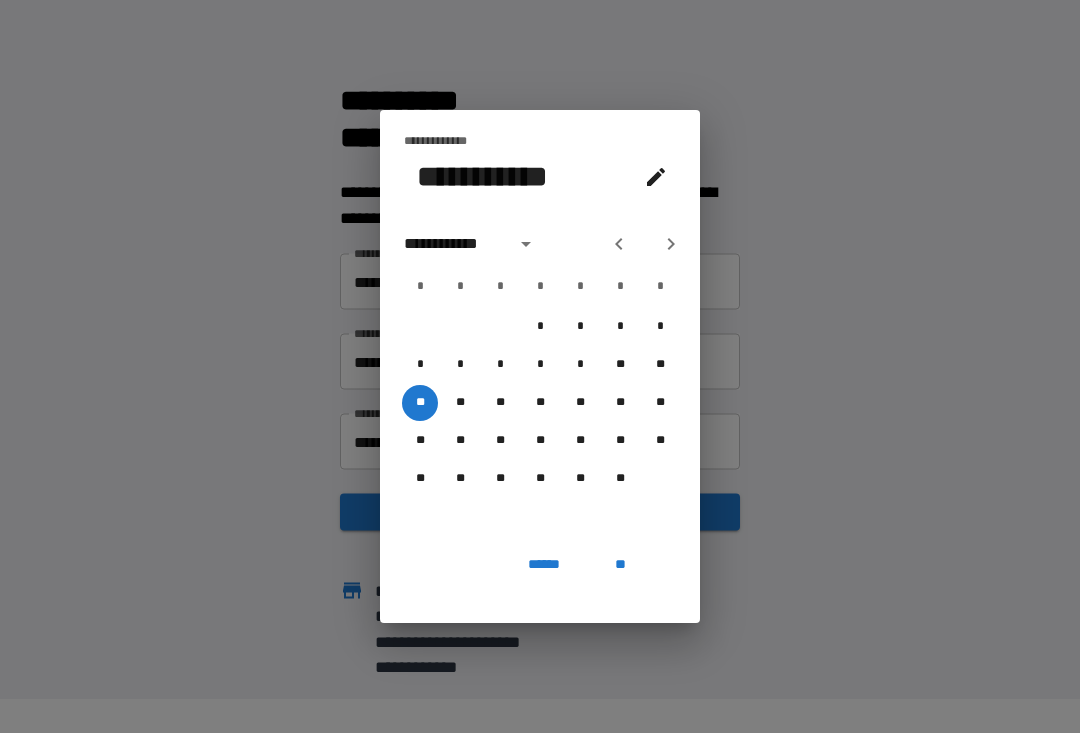 click on "**" at bounding box center [620, 566] 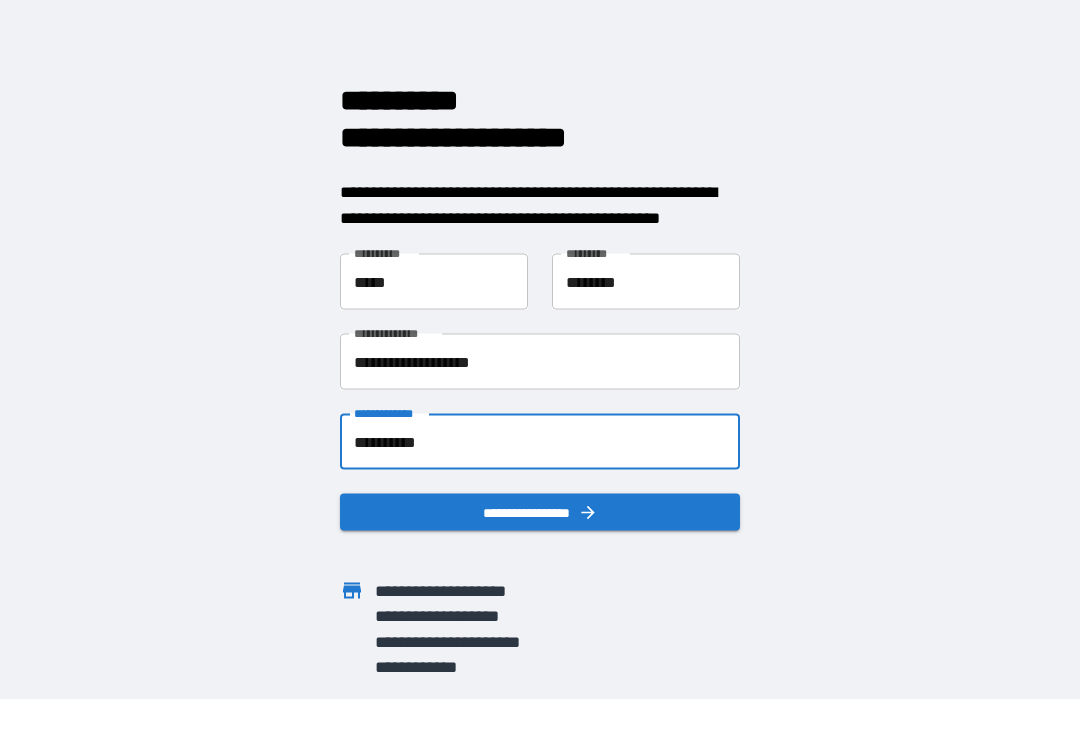click on "**********" at bounding box center [540, 513] 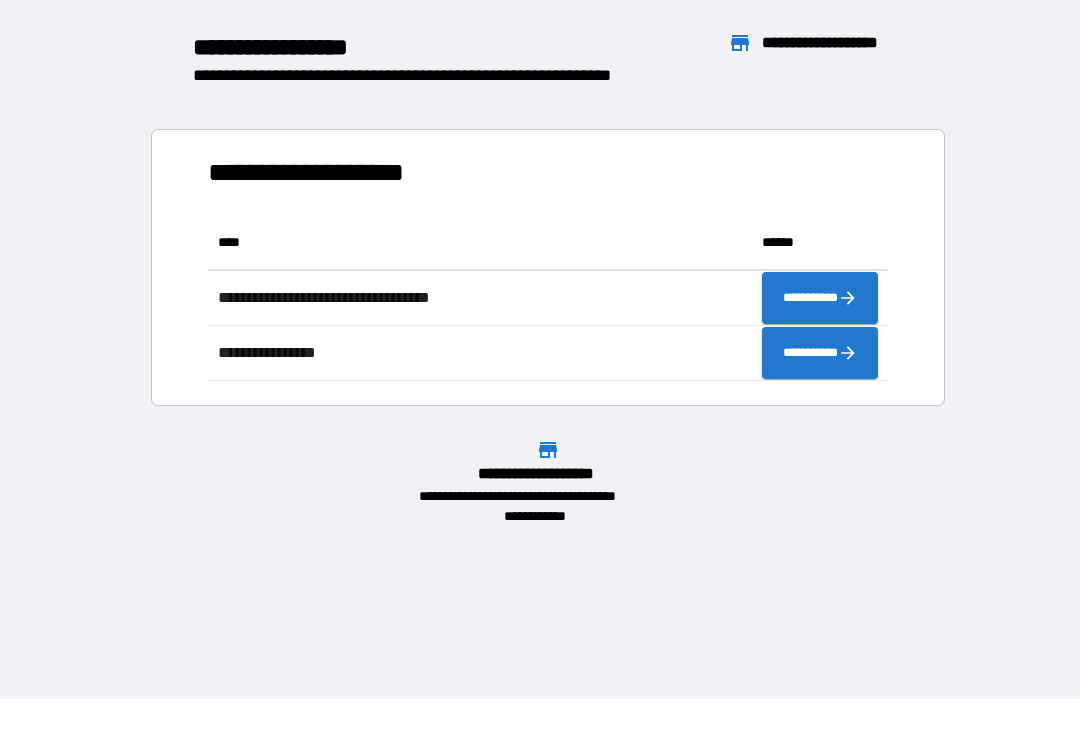 scroll, scrollTop: 1, scrollLeft: 1, axis: both 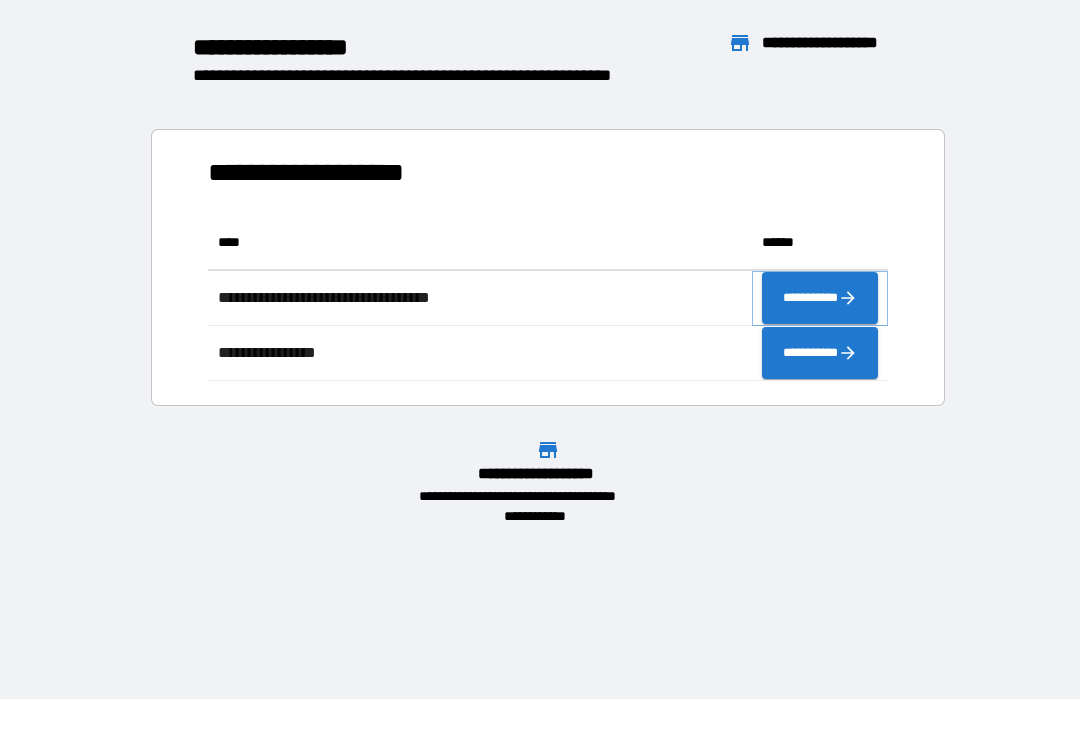 click 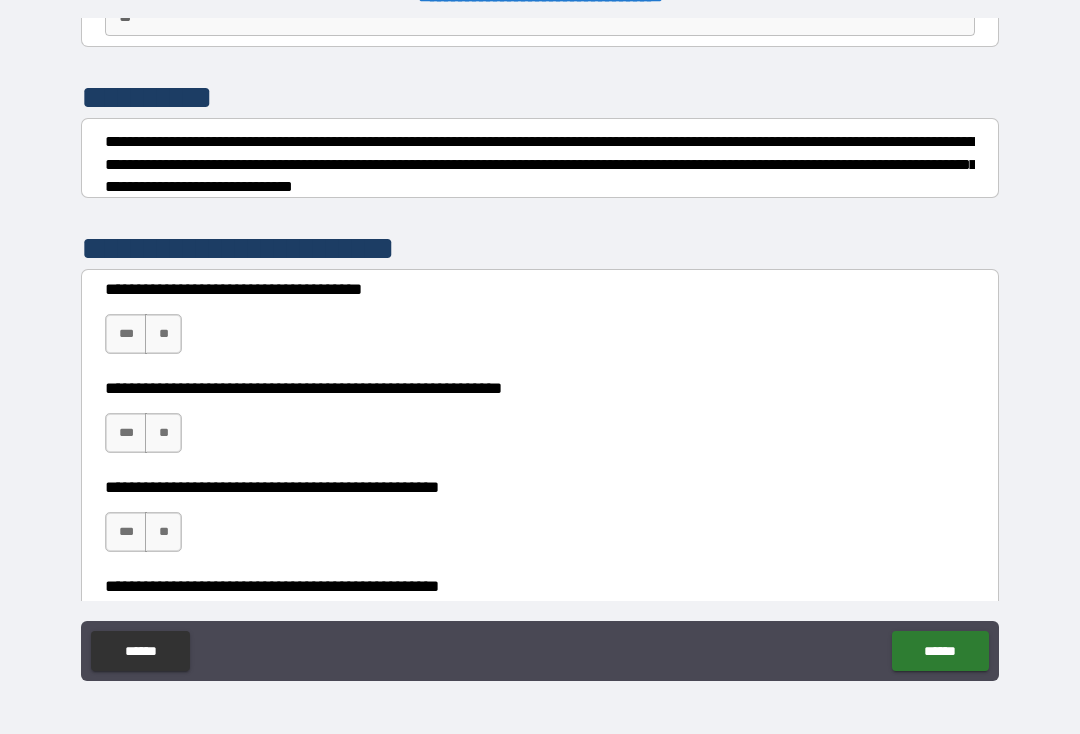 scroll, scrollTop: 217, scrollLeft: 0, axis: vertical 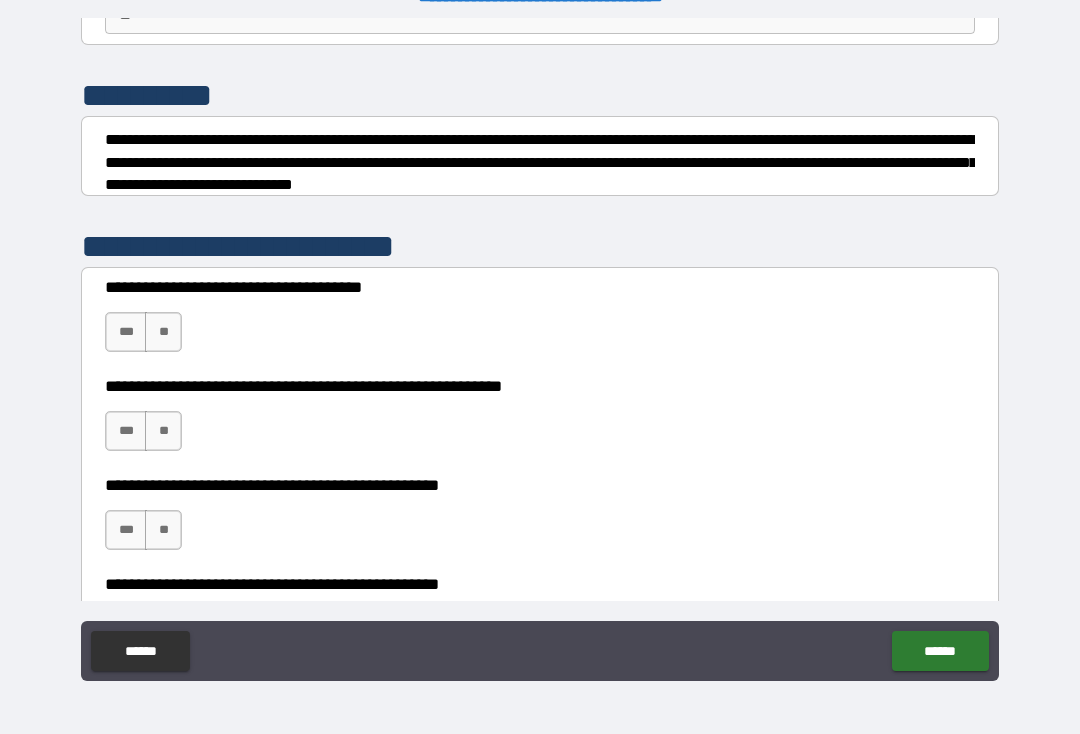 click on "***" at bounding box center (126, 332) 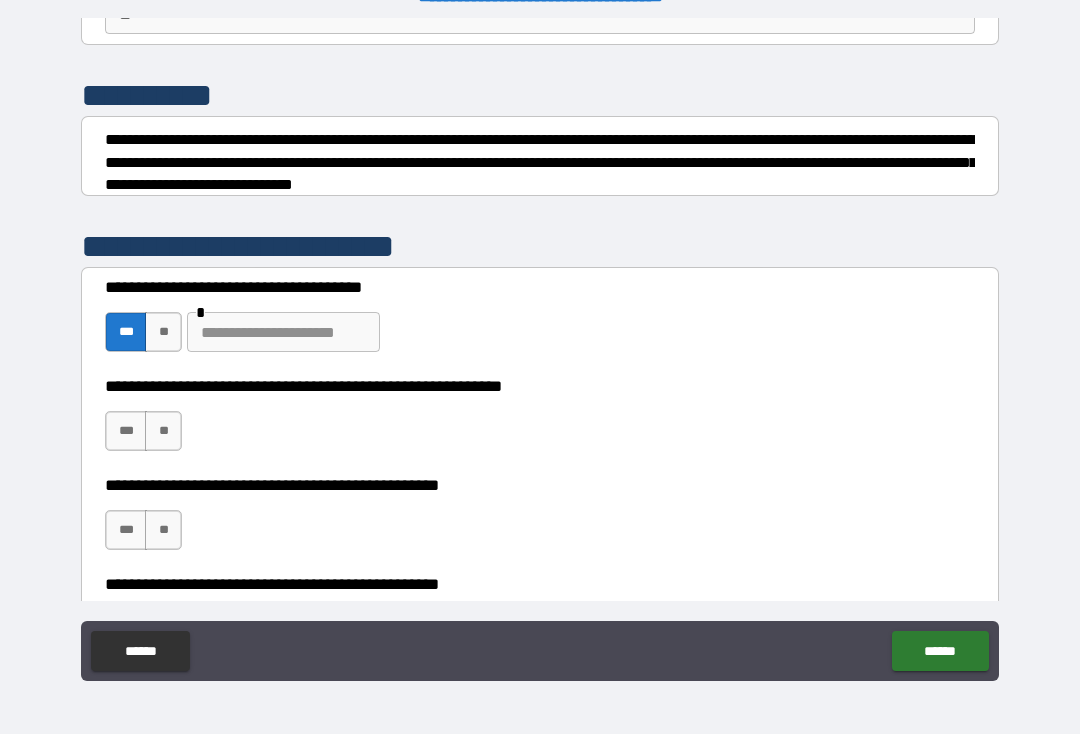 click at bounding box center [283, 332] 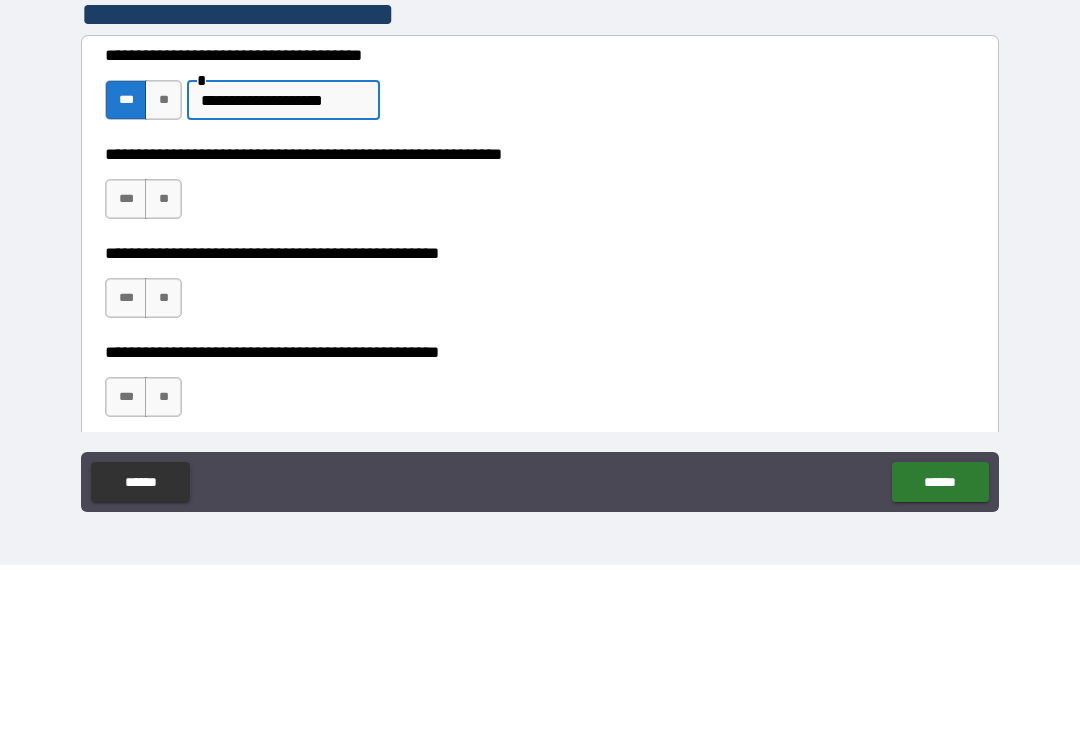 scroll, scrollTop: 287, scrollLeft: 0, axis: vertical 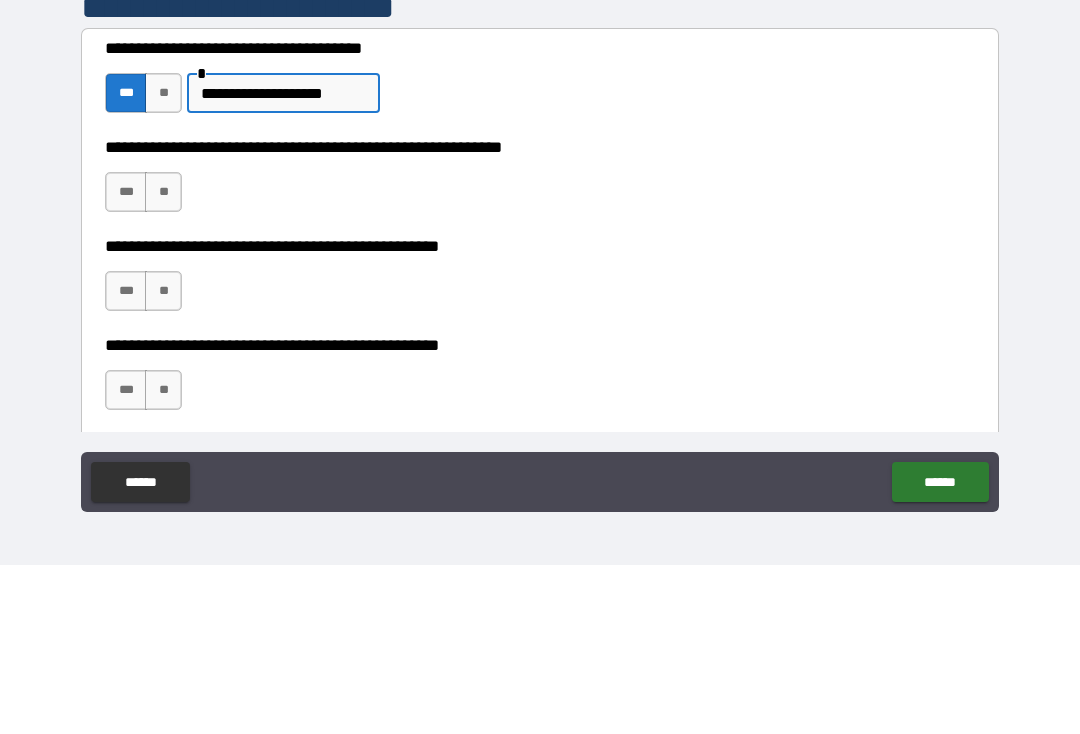 type on "**********" 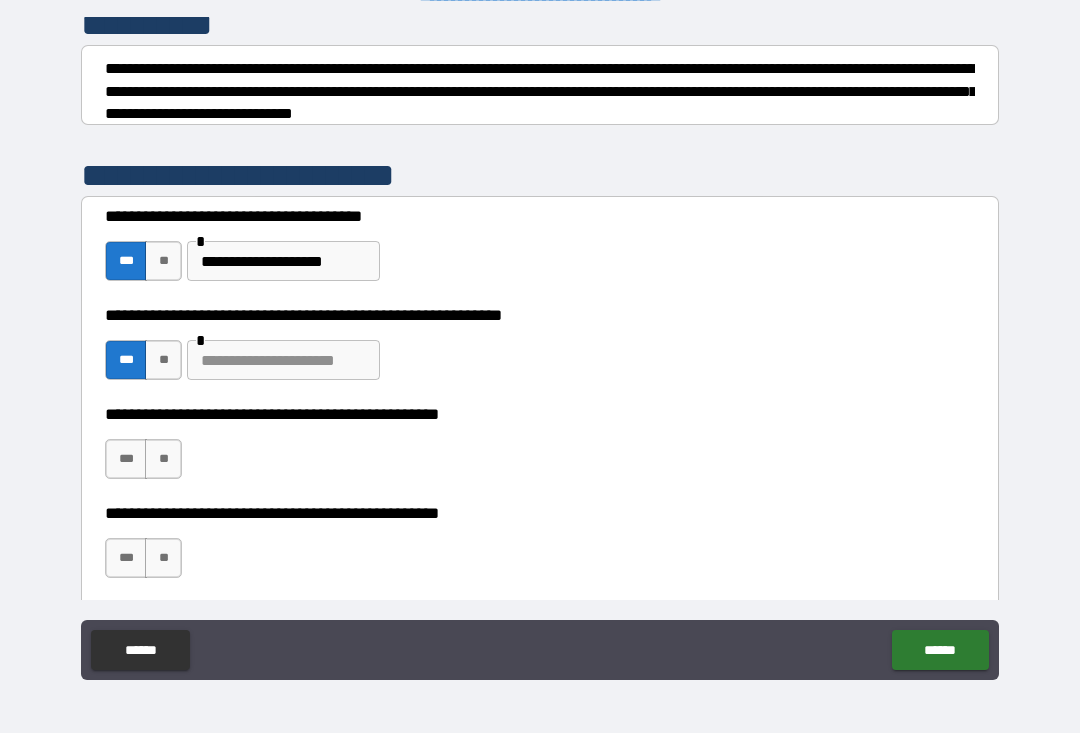 click at bounding box center [283, 361] 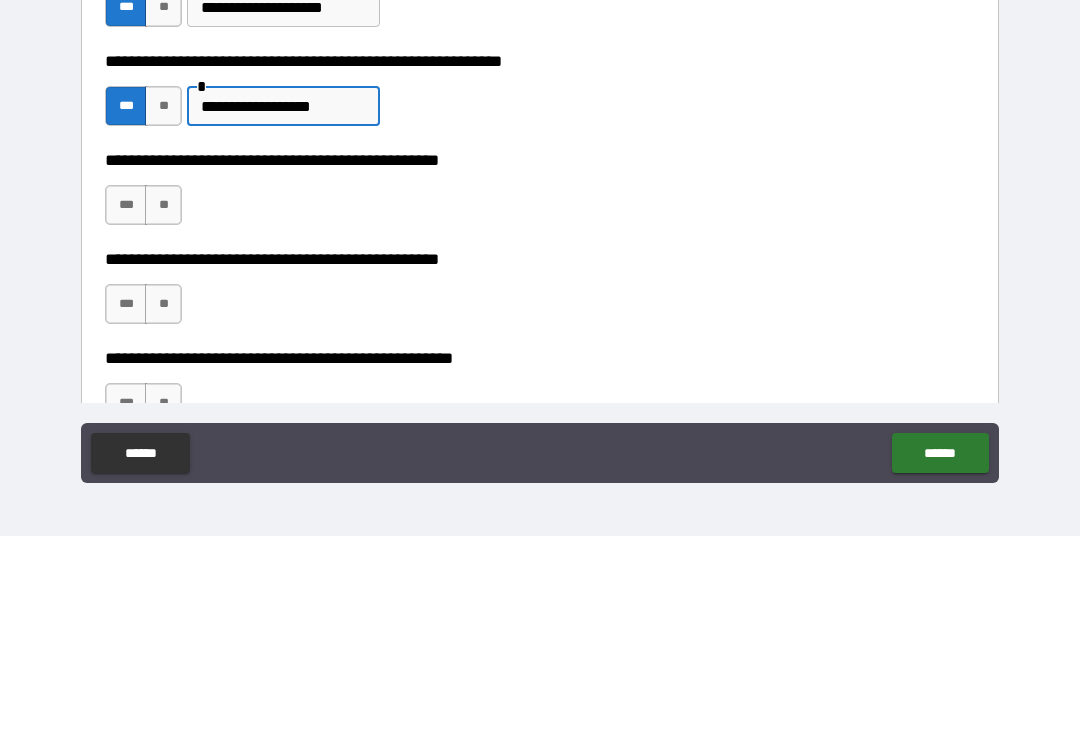 scroll, scrollTop: 350, scrollLeft: 0, axis: vertical 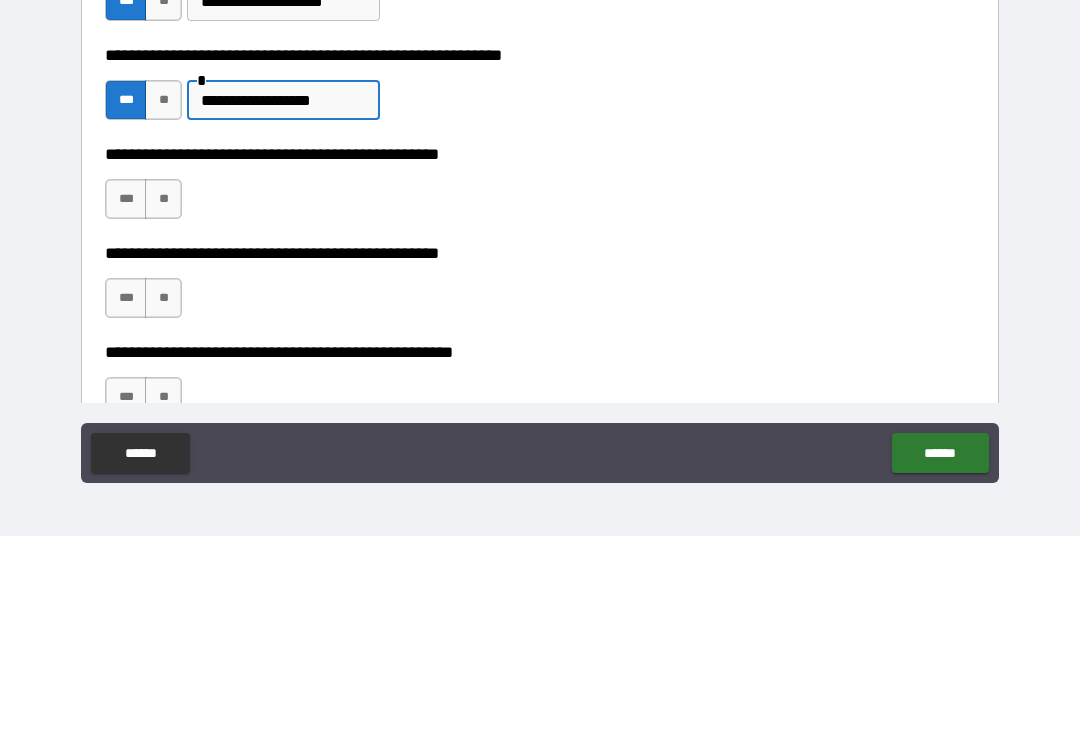 type on "**********" 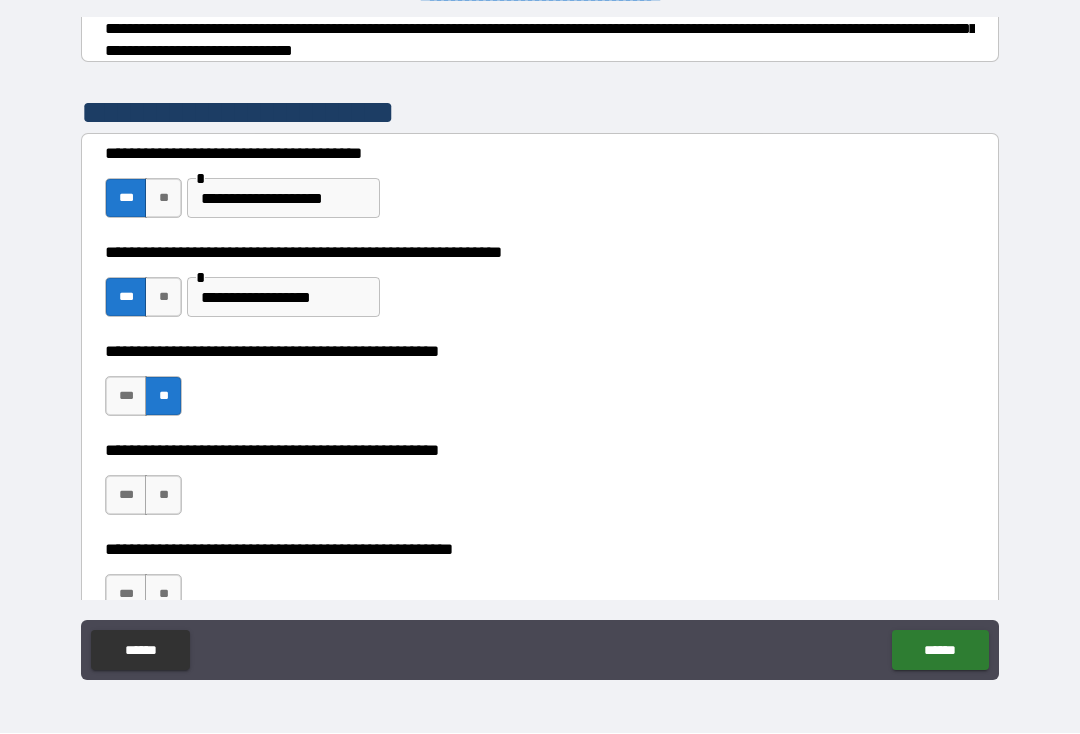 click on "***" at bounding box center (126, 496) 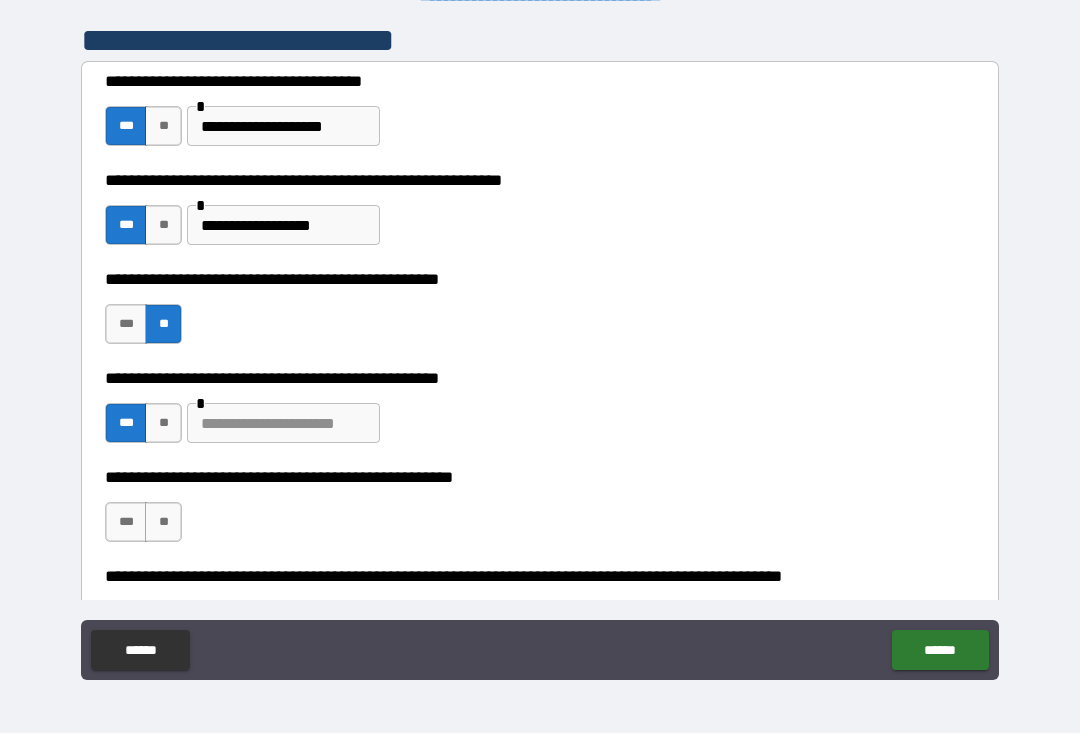 scroll, scrollTop: 424, scrollLeft: 0, axis: vertical 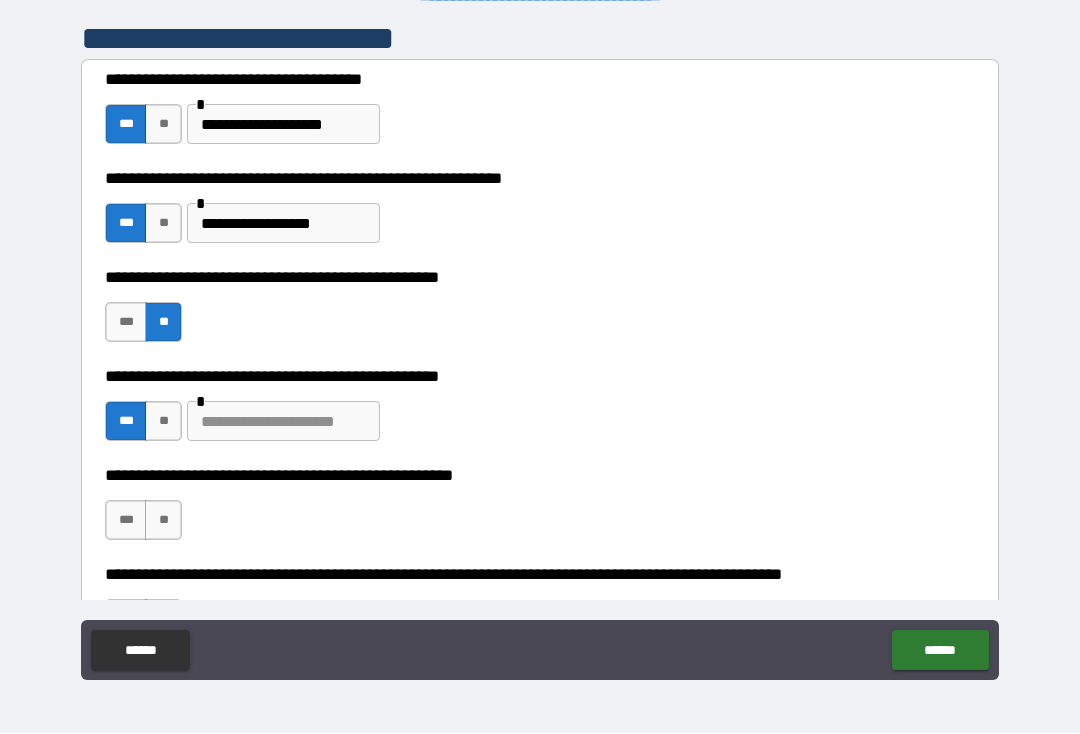 click on "***" at bounding box center [126, 521] 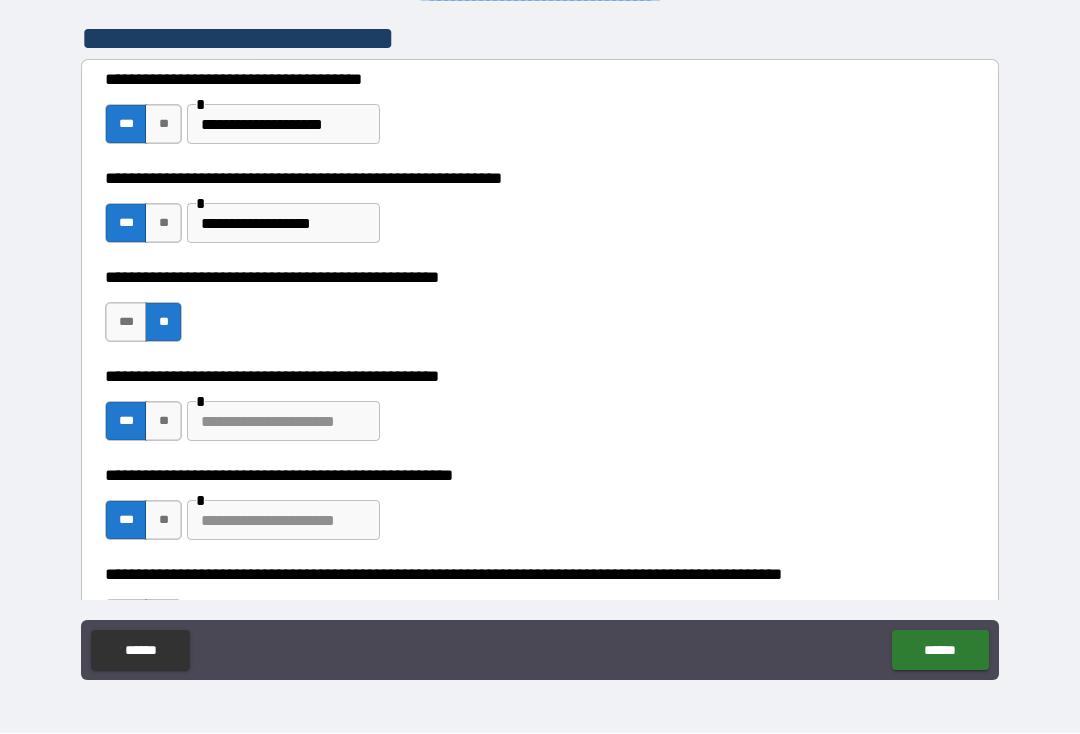 click at bounding box center [283, 521] 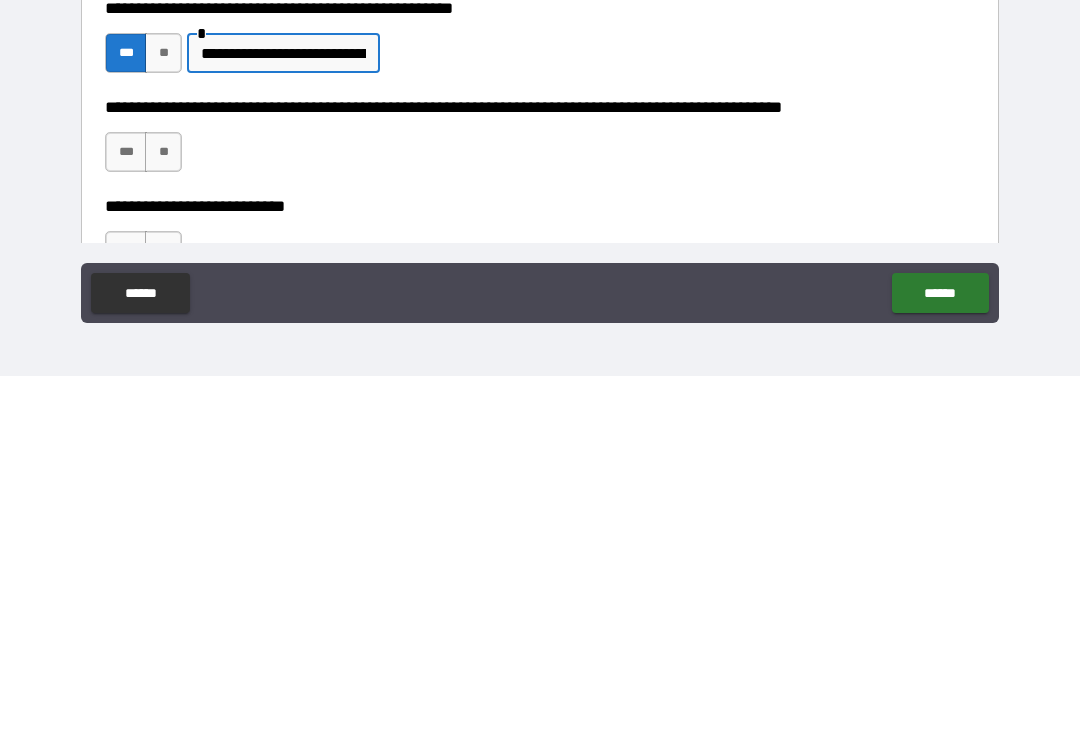 scroll, scrollTop: 536, scrollLeft: 0, axis: vertical 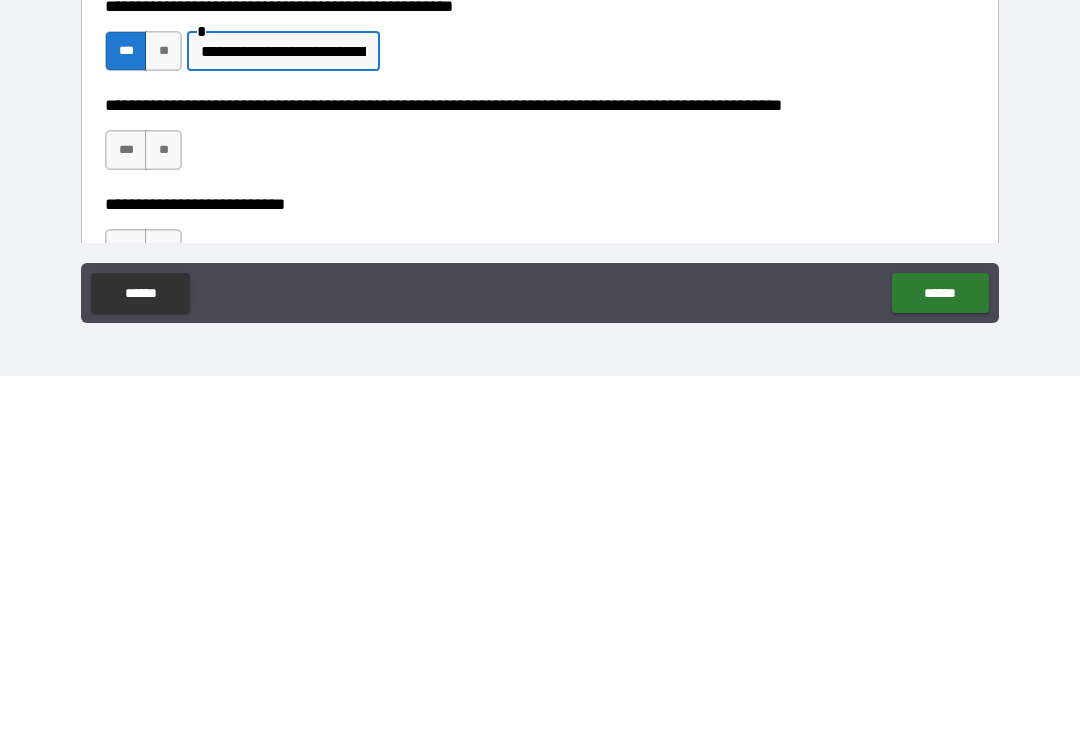 type on "**********" 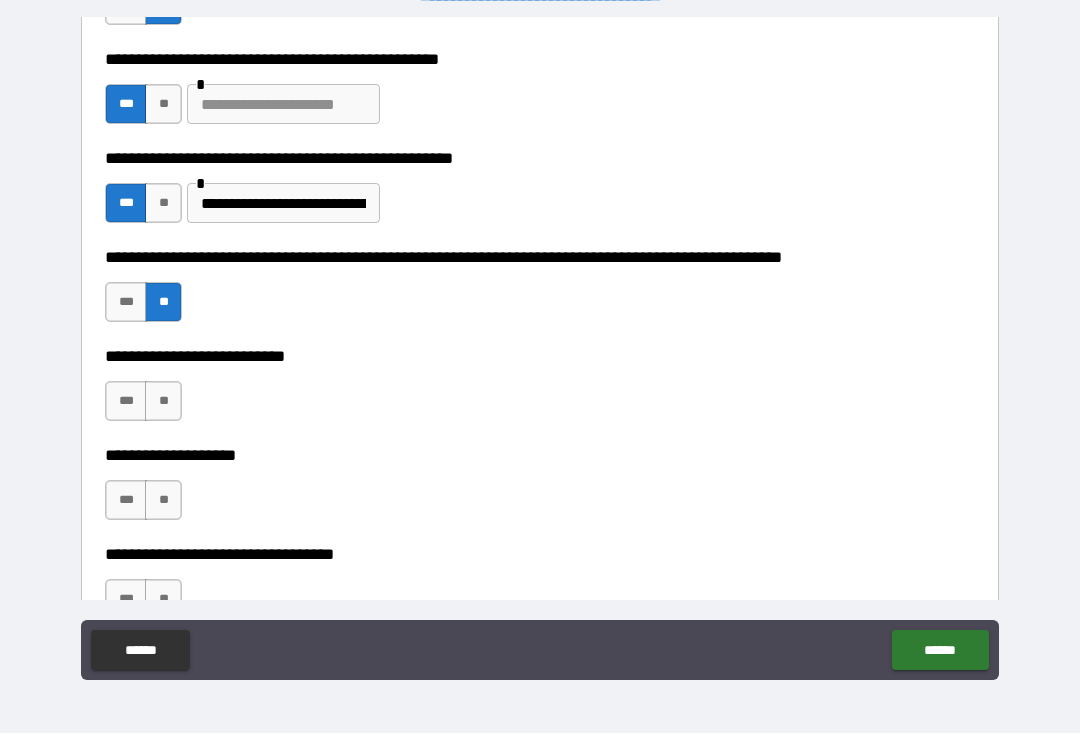 scroll, scrollTop: 747, scrollLeft: 0, axis: vertical 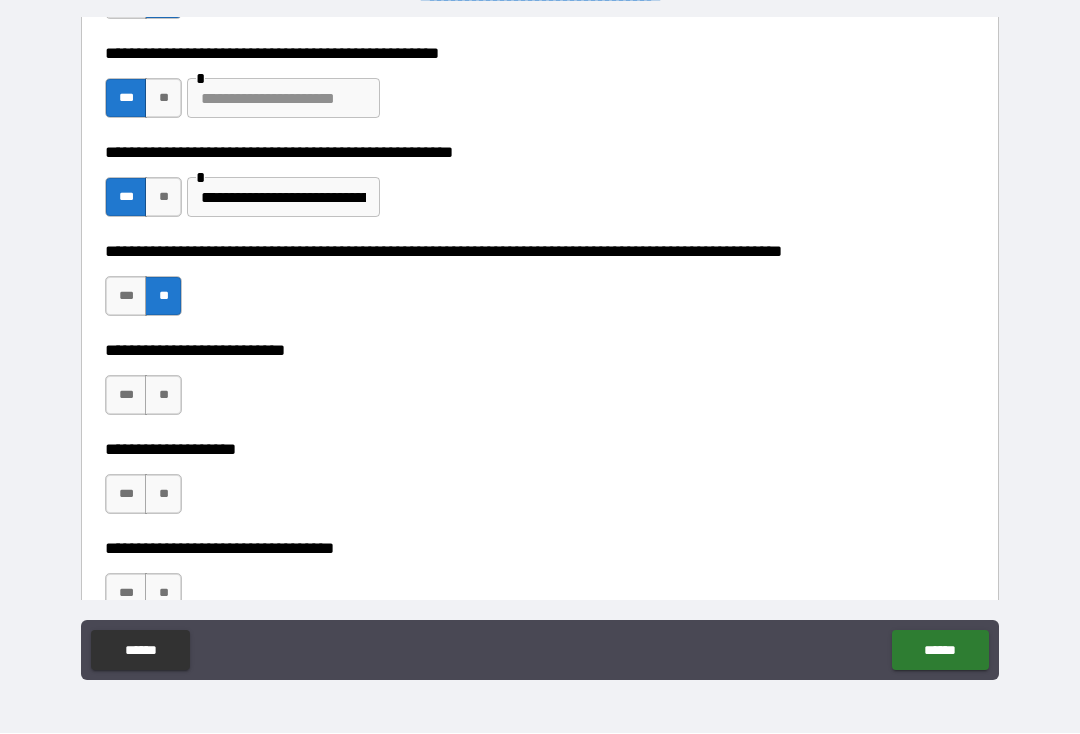 click on "**" at bounding box center [163, 396] 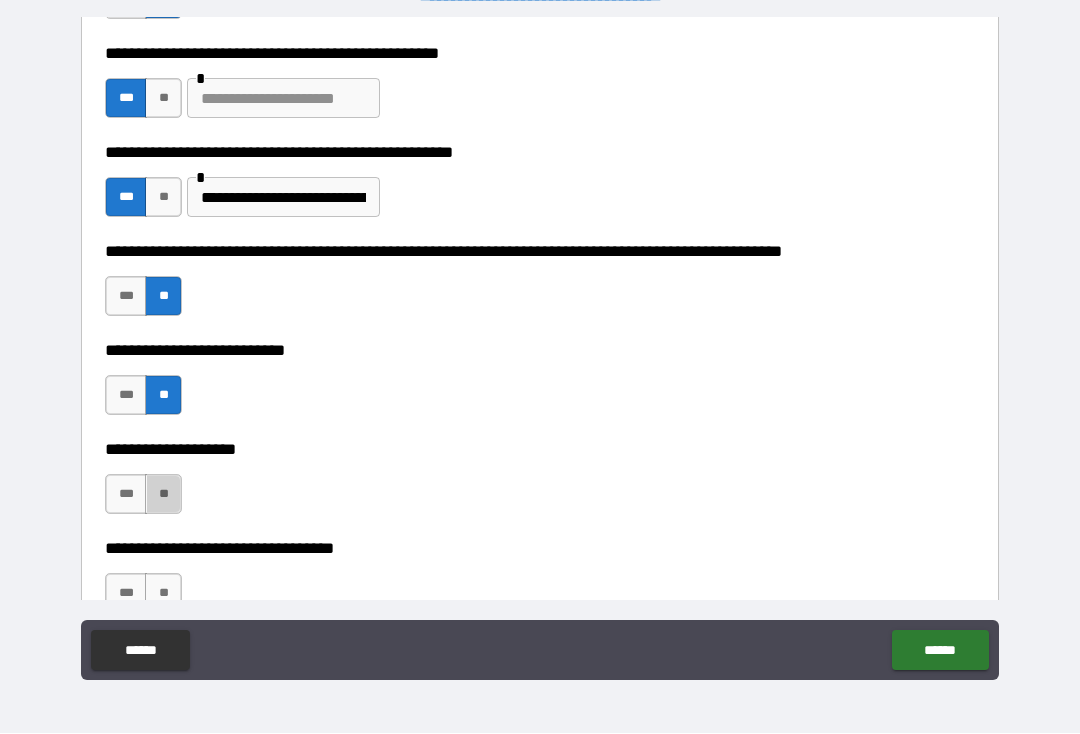 click on "**" at bounding box center [163, 495] 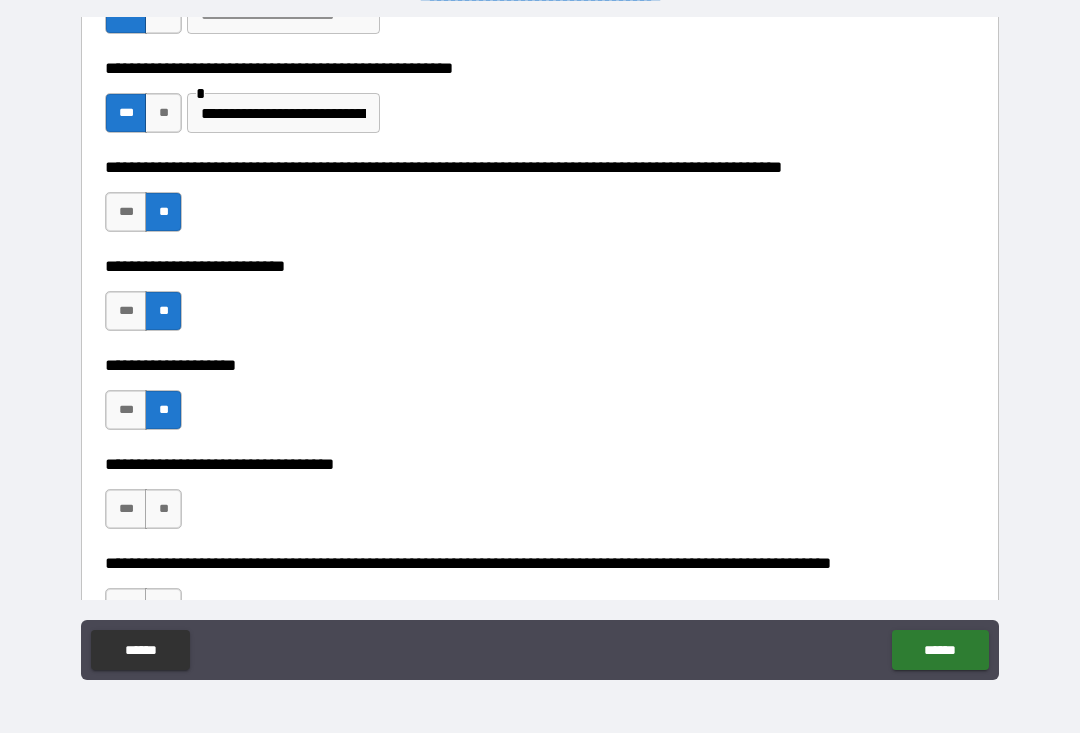 scroll, scrollTop: 840, scrollLeft: 0, axis: vertical 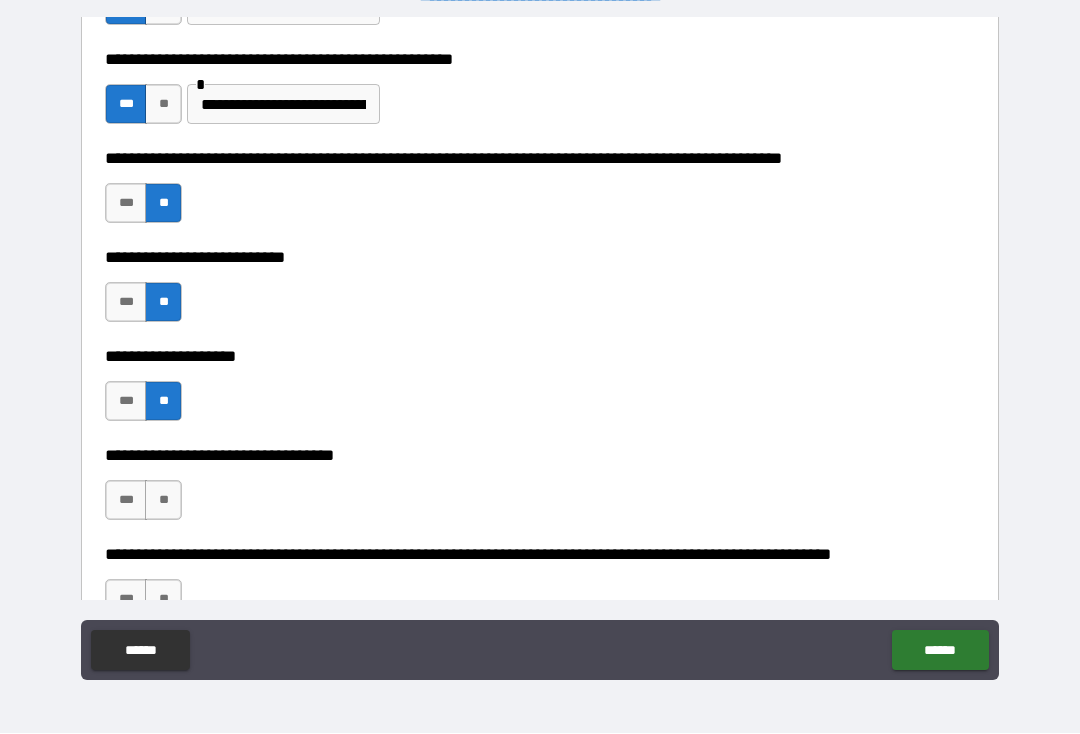 click on "**" at bounding box center [163, 501] 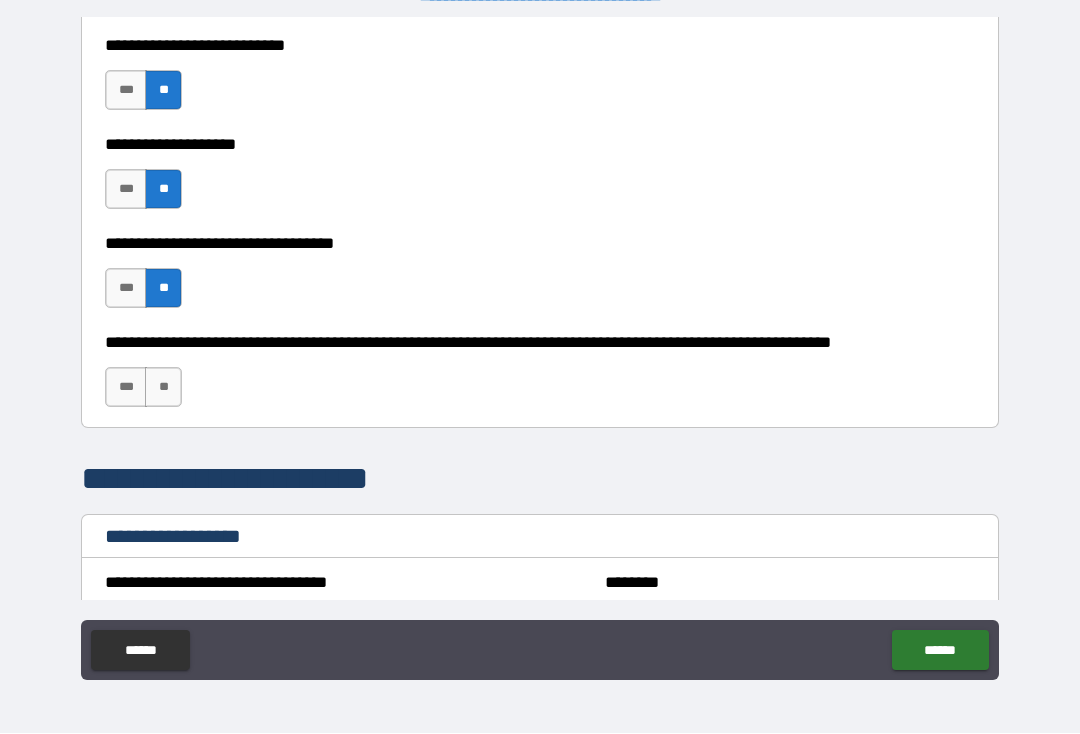scroll, scrollTop: 1053, scrollLeft: 0, axis: vertical 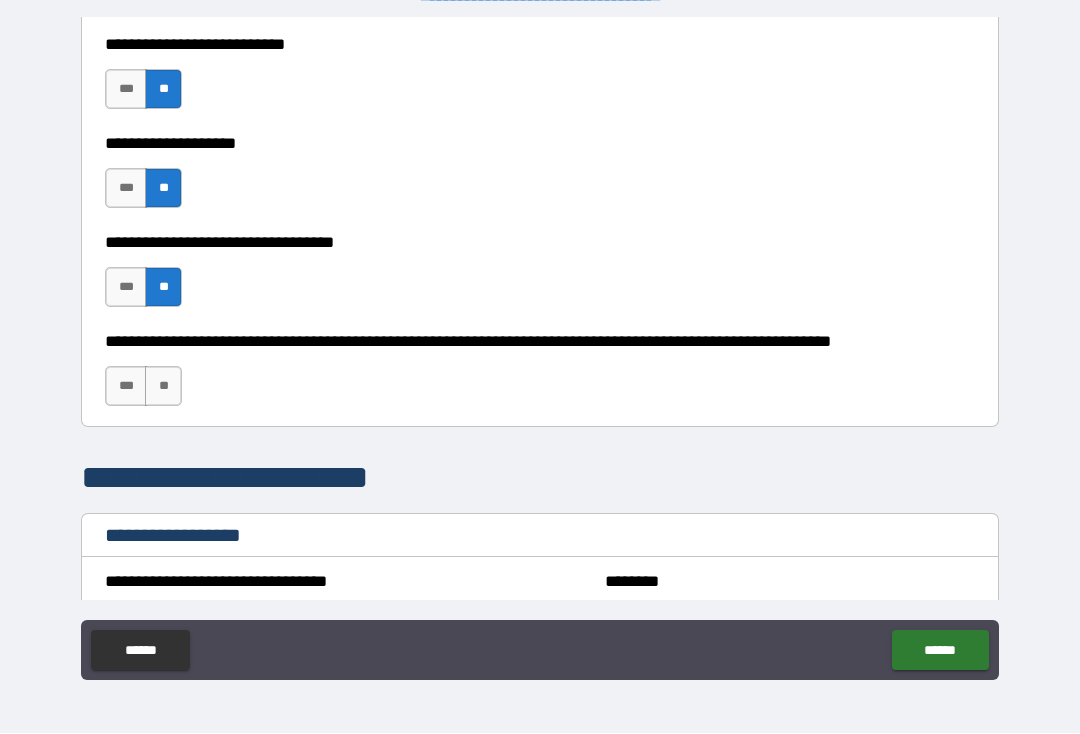 click on "**" at bounding box center [163, 387] 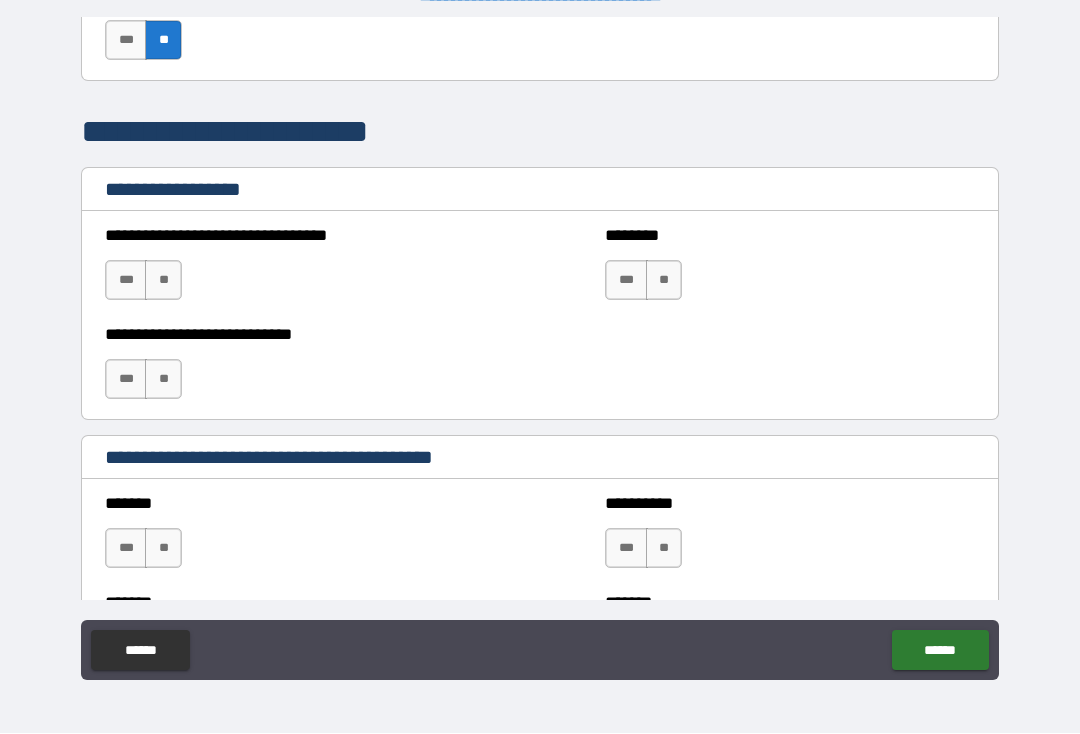 scroll, scrollTop: 1399, scrollLeft: 0, axis: vertical 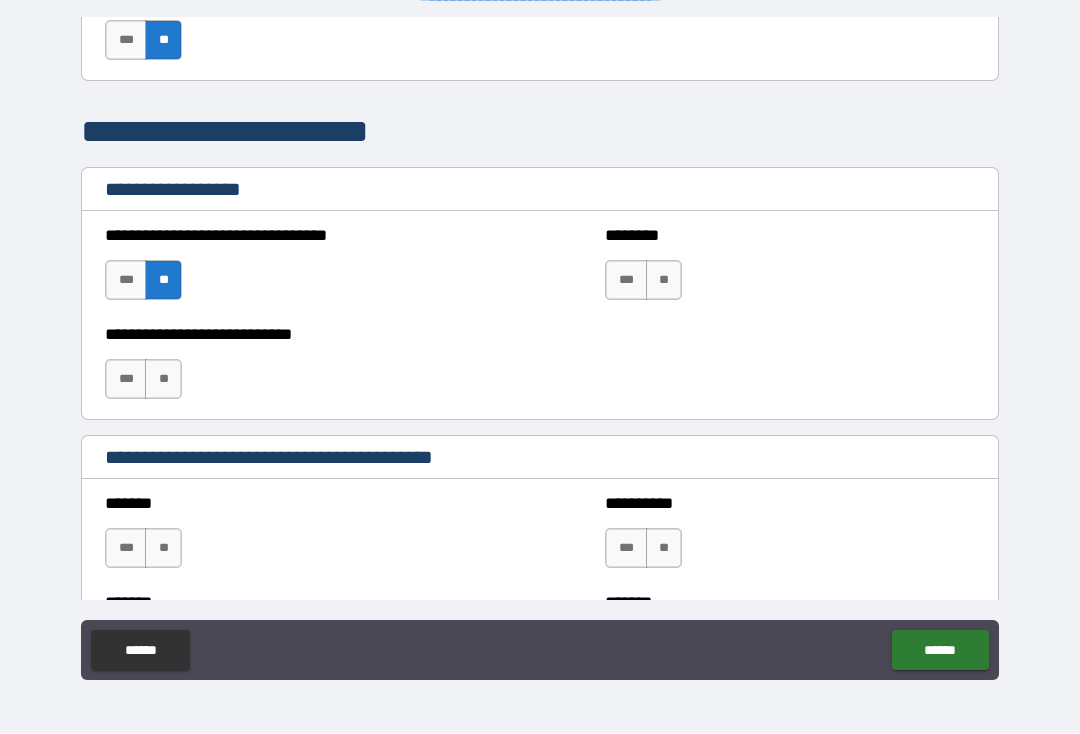 click on "**" at bounding box center [664, 281] 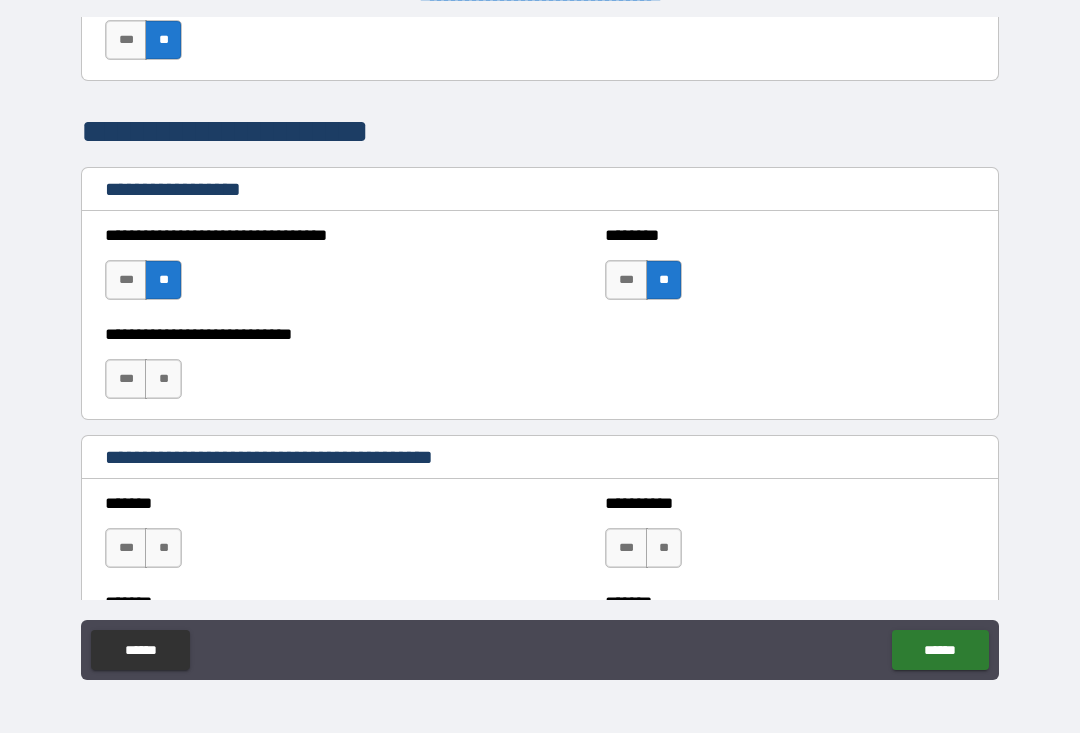 click on "**" at bounding box center [163, 380] 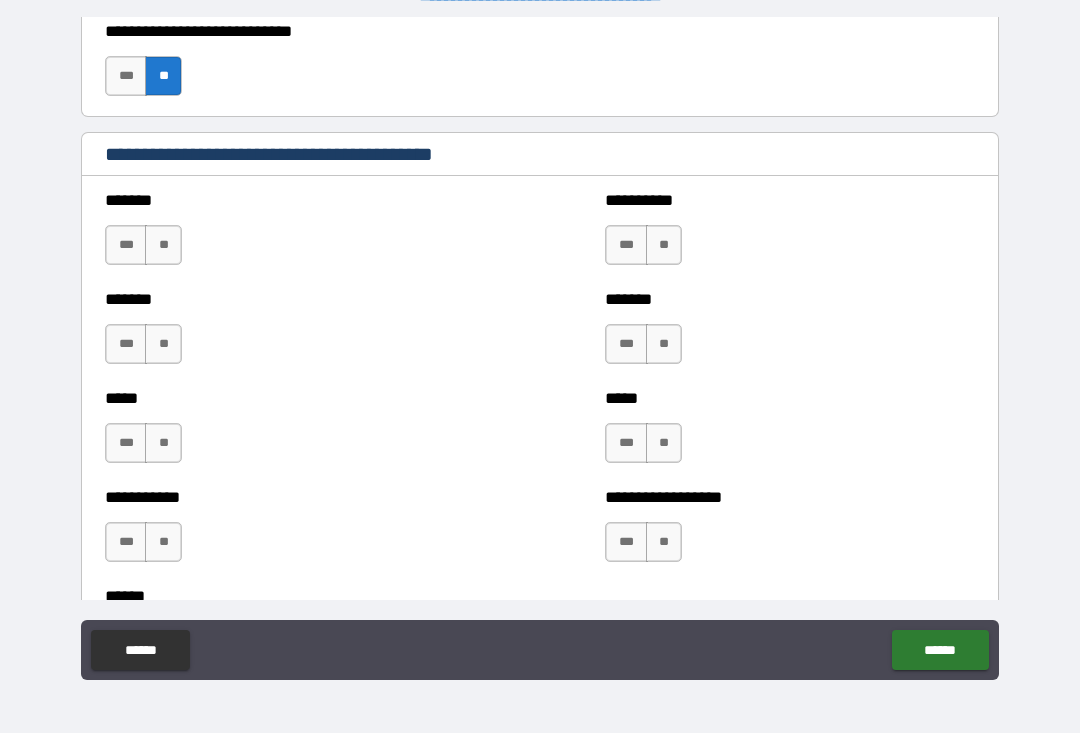 scroll, scrollTop: 1704, scrollLeft: 0, axis: vertical 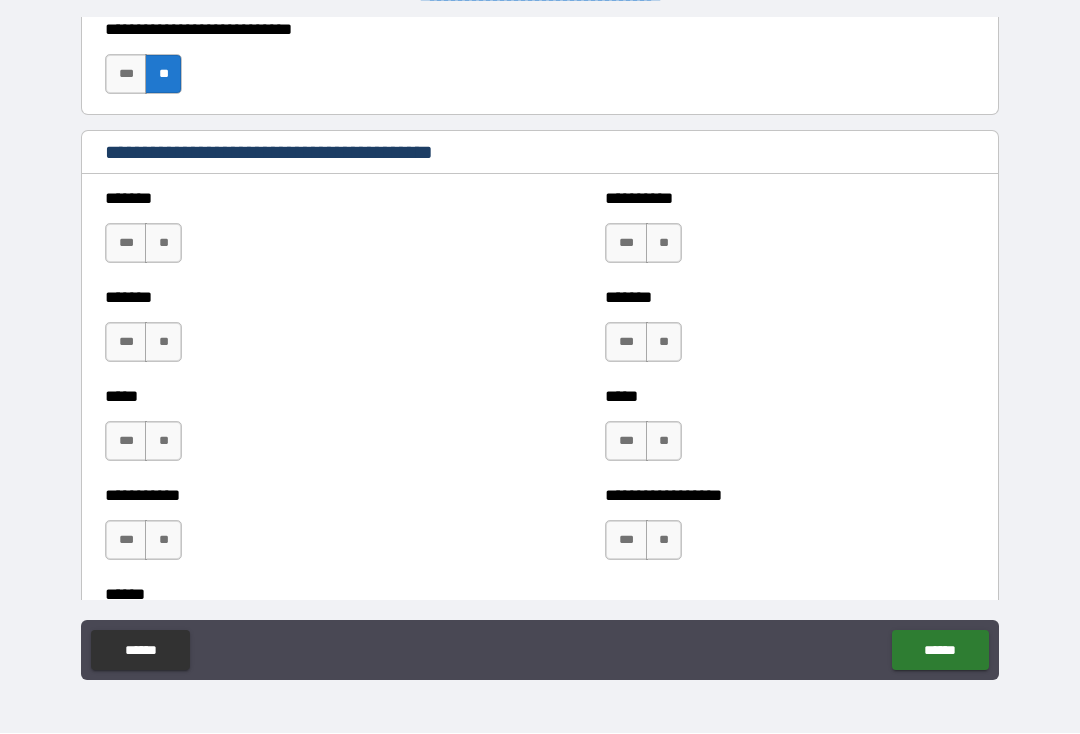 click on "**" at bounding box center (163, 244) 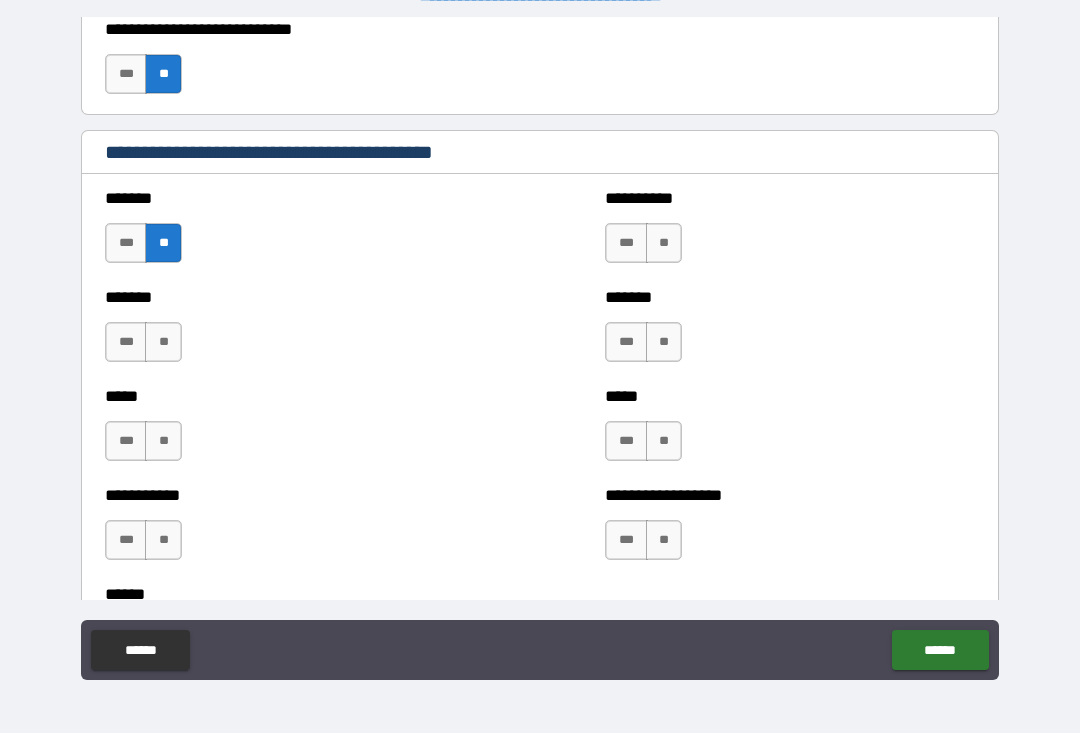 click on "**" at bounding box center [163, 343] 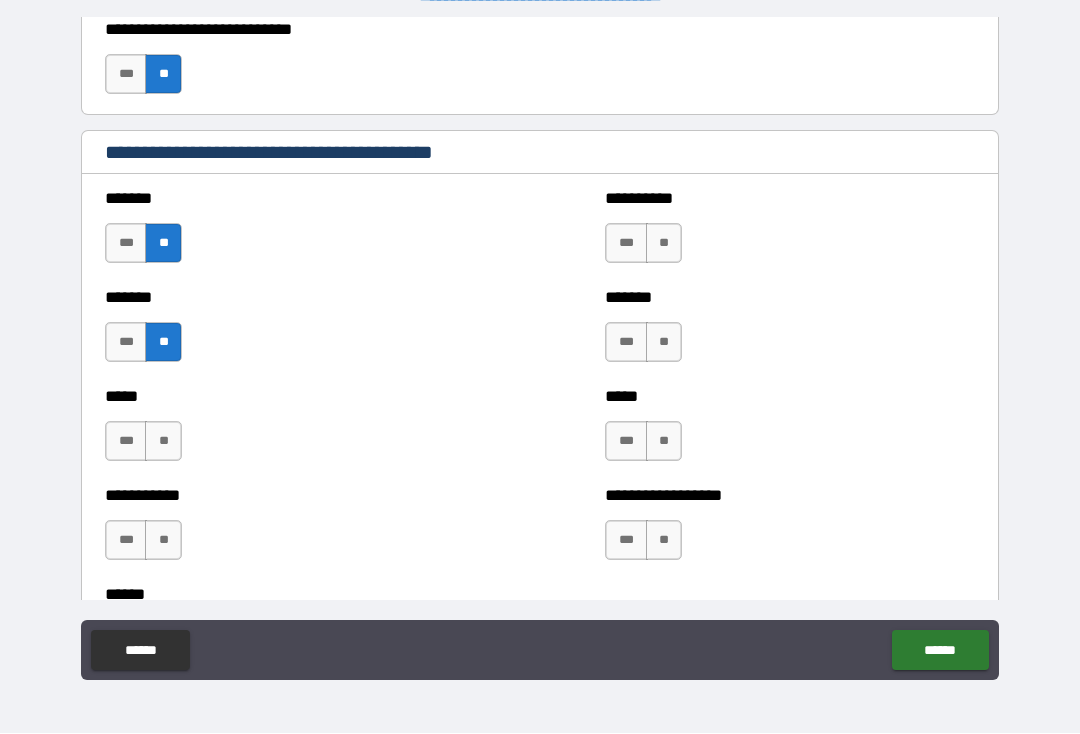 click on "**" at bounding box center (163, 442) 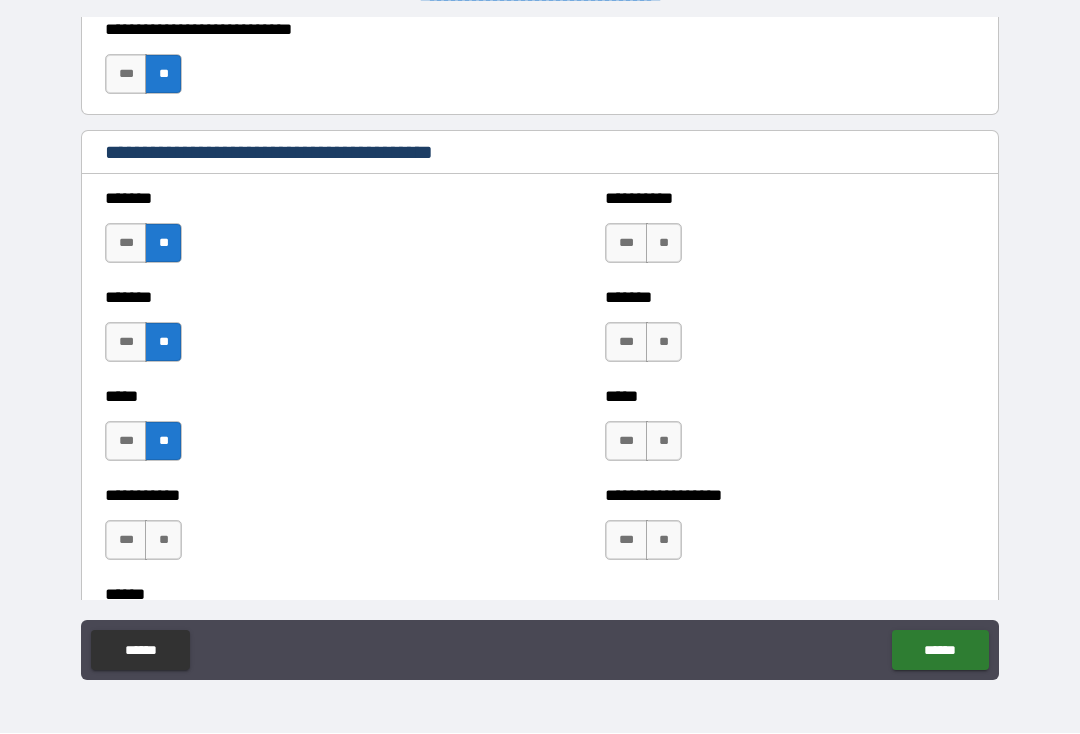 click on "**" at bounding box center [163, 541] 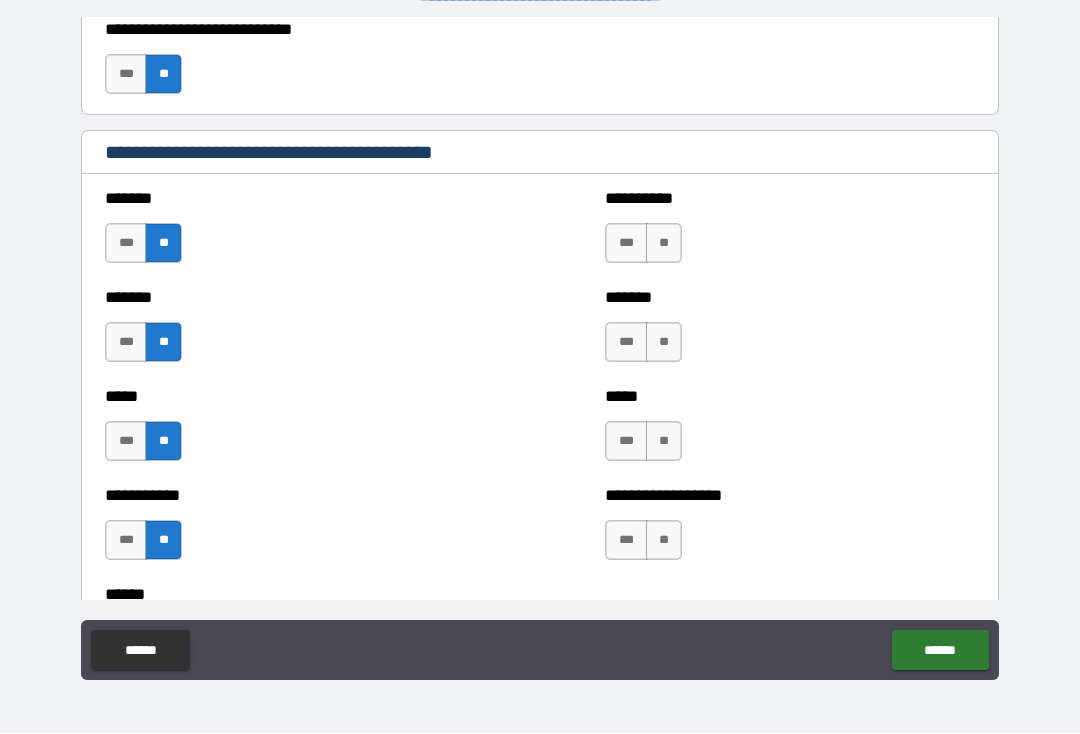 click on "**" at bounding box center (664, 244) 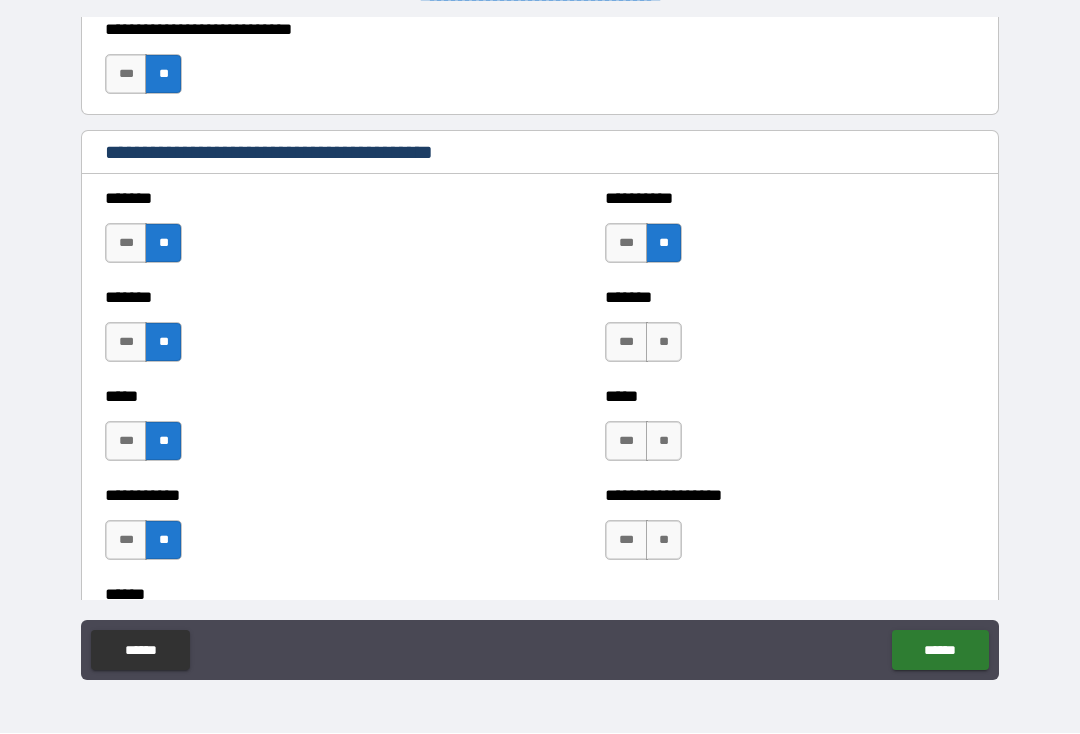 click on "**" at bounding box center (664, 343) 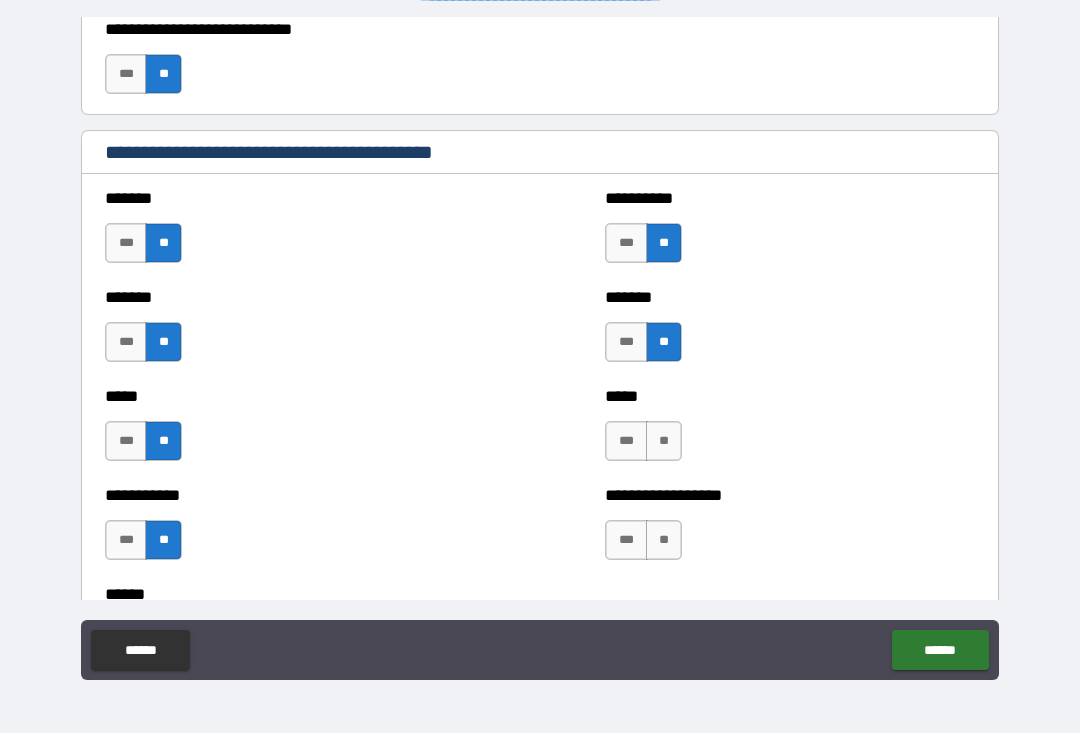 click on "**" at bounding box center [664, 442] 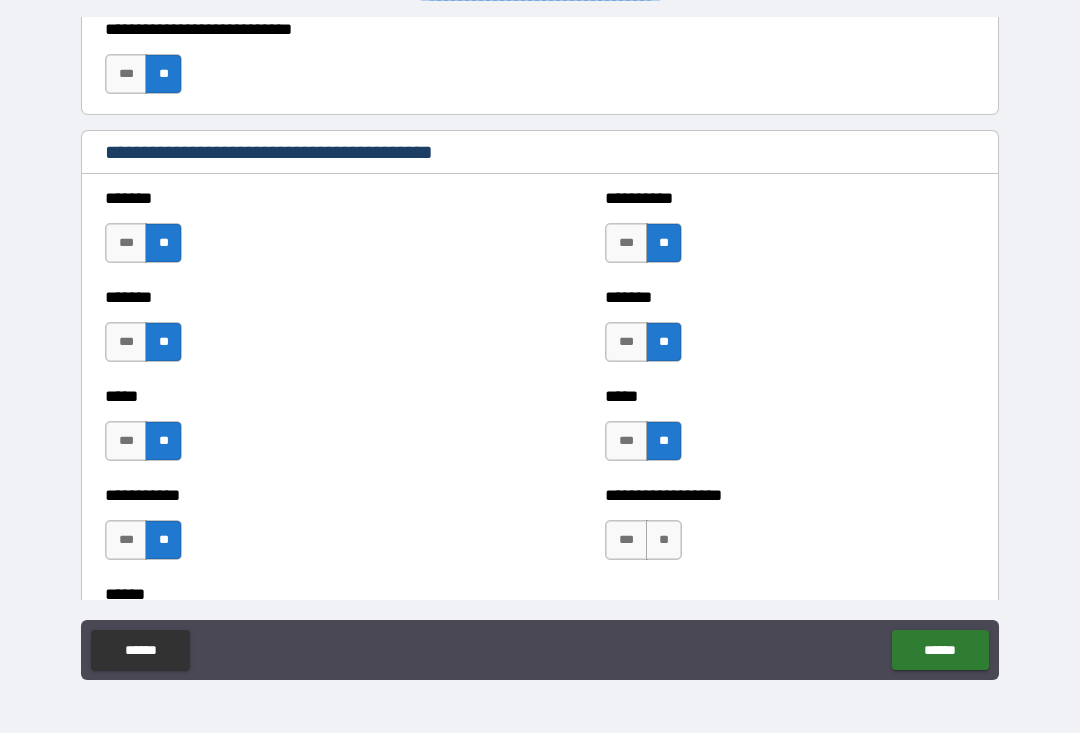 click on "**" at bounding box center [664, 541] 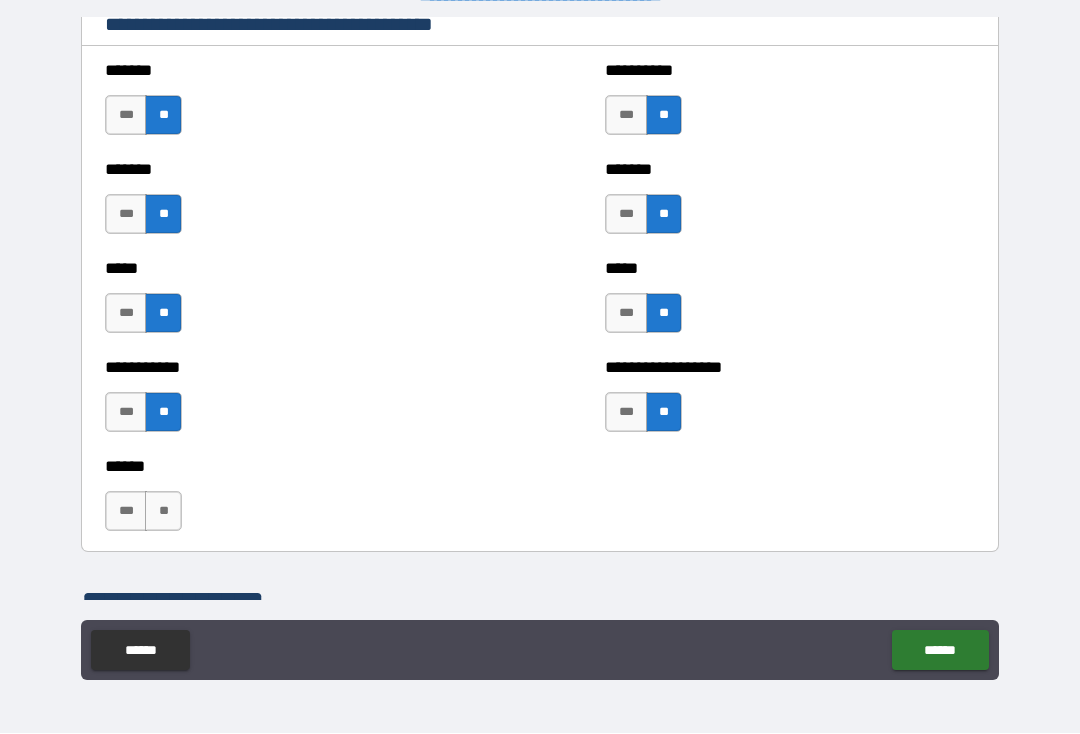 scroll, scrollTop: 1841, scrollLeft: 0, axis: vertical 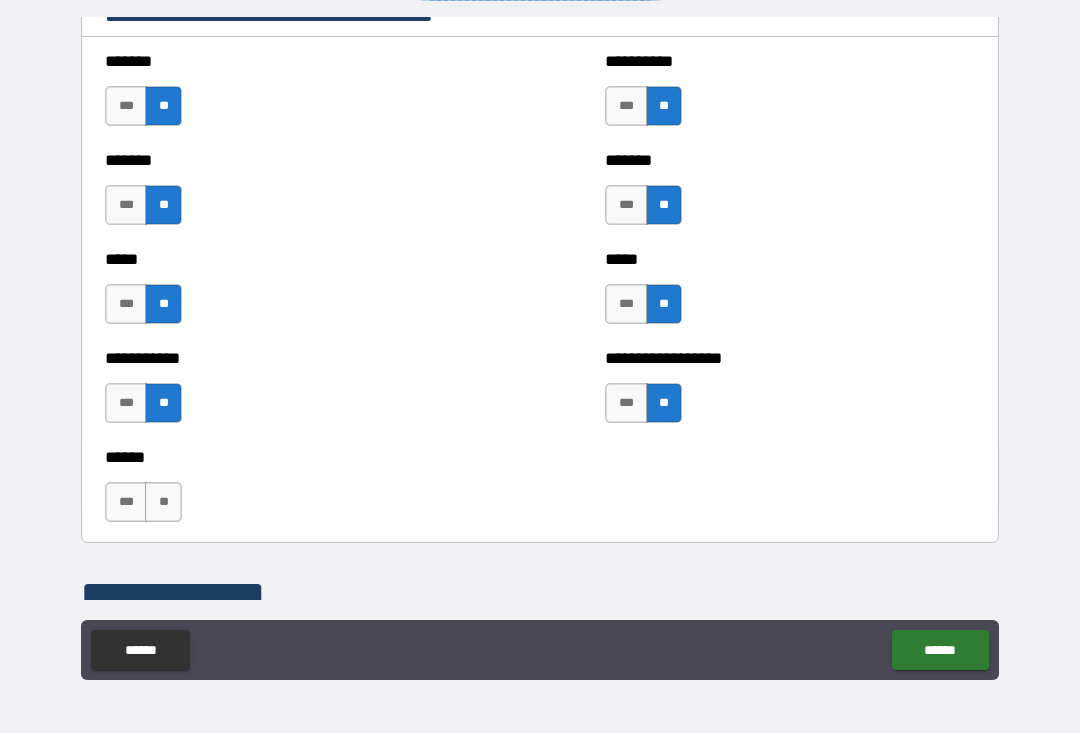 click on "***" at bounding box center [126, 503] 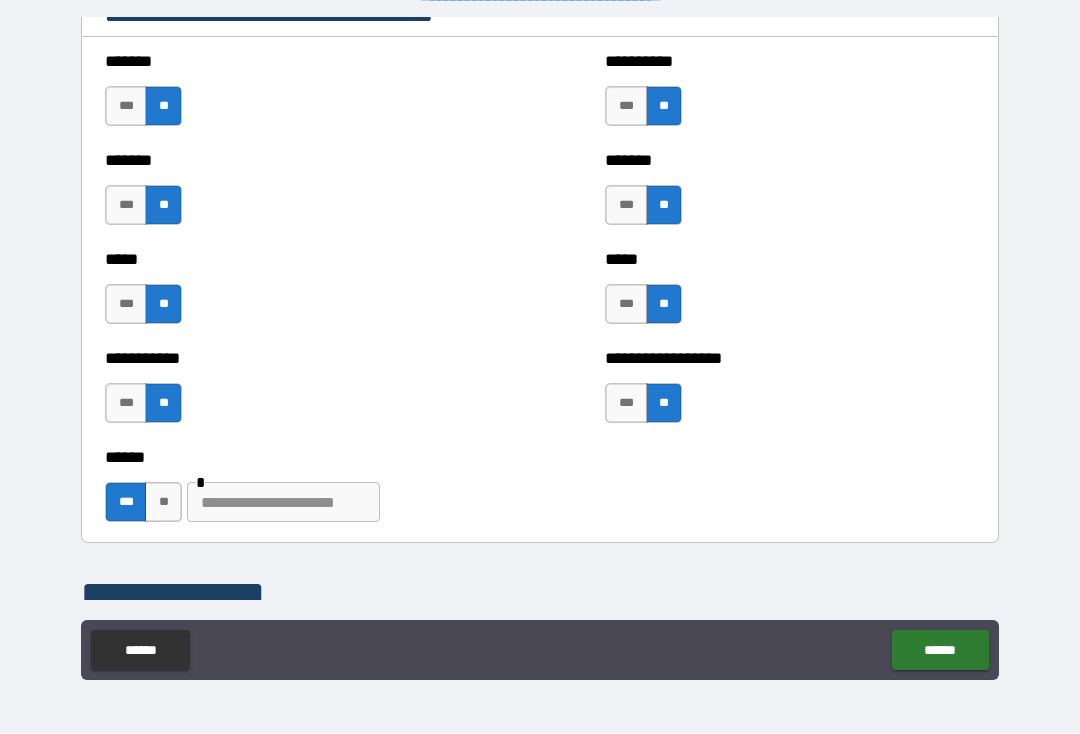 click at bounding box center [283, 503] 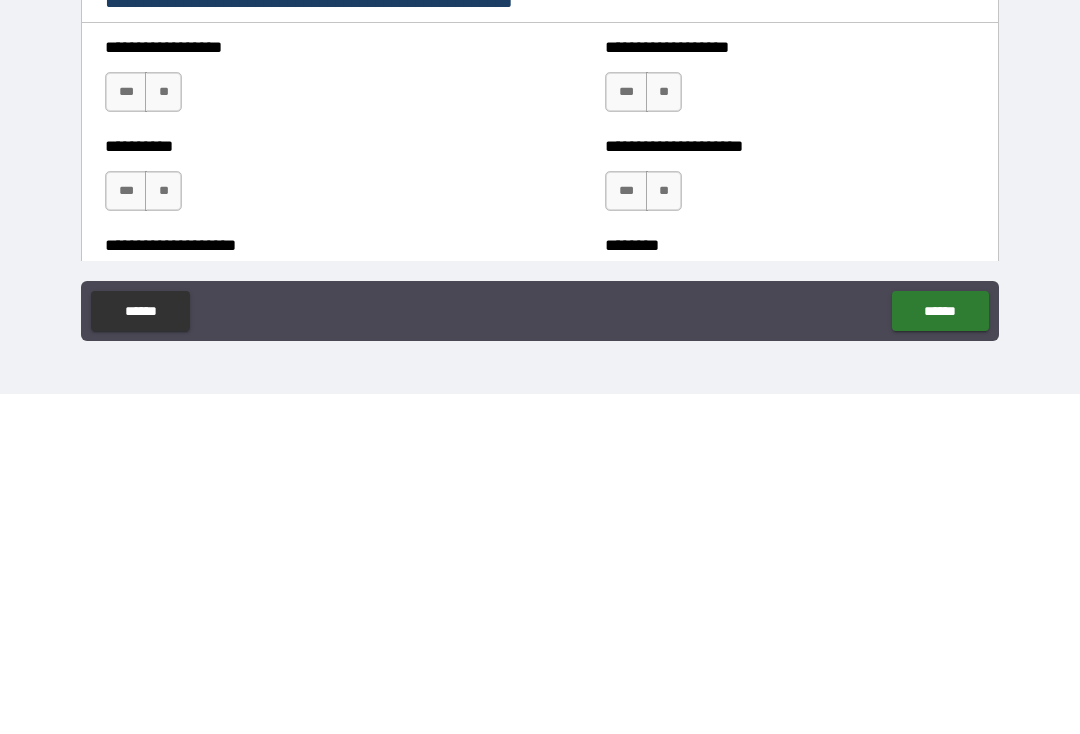 scroll, scrollTop: 2153, scrollLeft: 0, axis: vertical 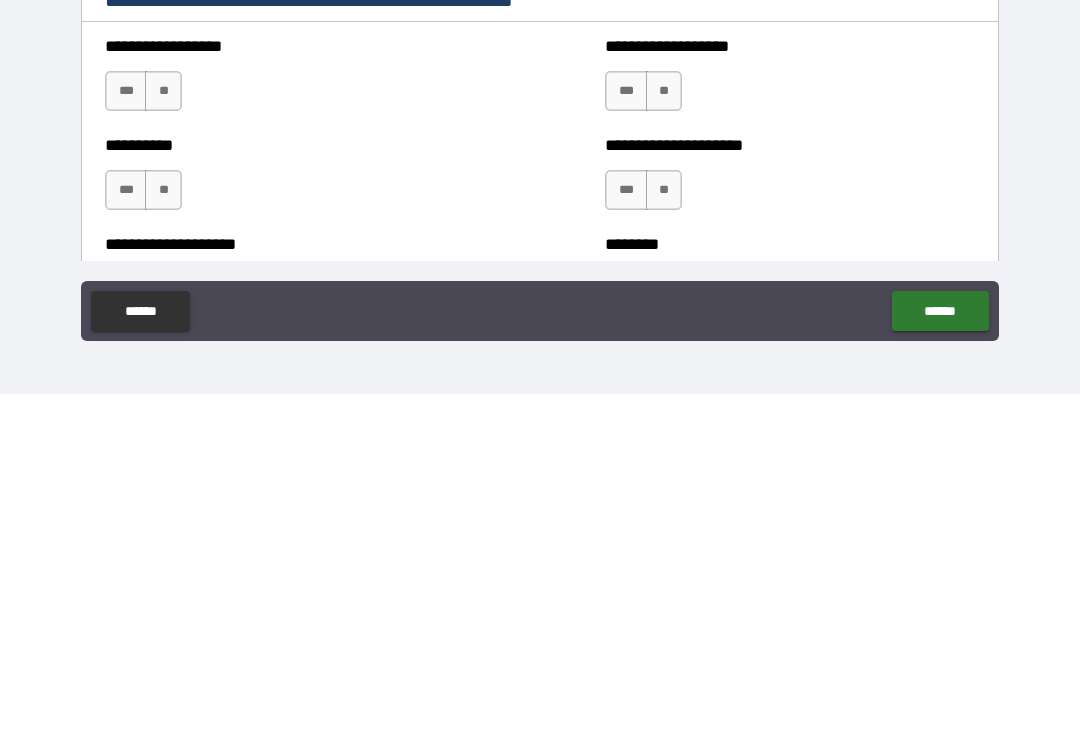 type on "**********" 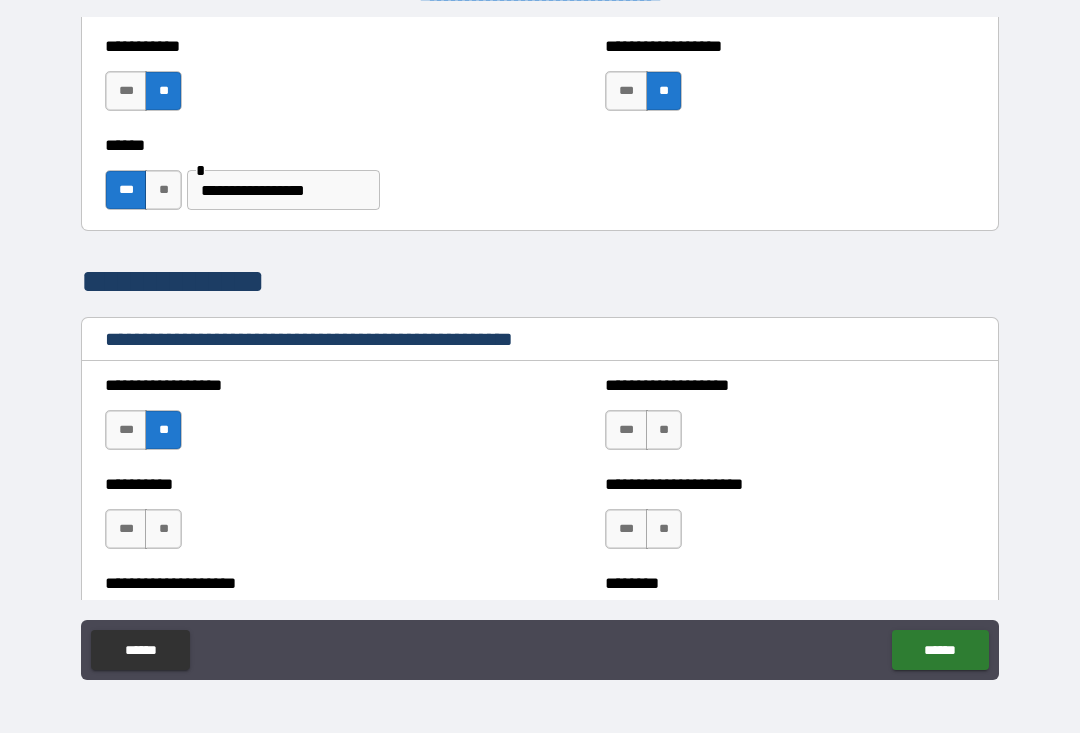 click on "**" at bounding box center [163, 530] 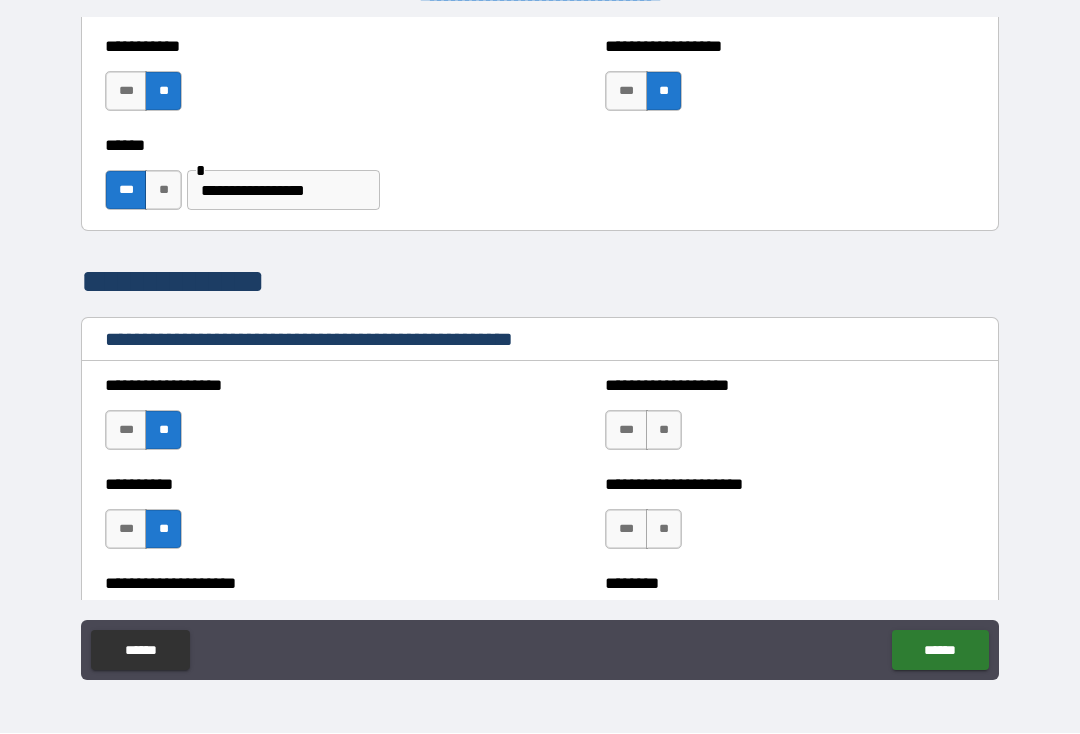 click on "***" at bounding box center (626, 431) 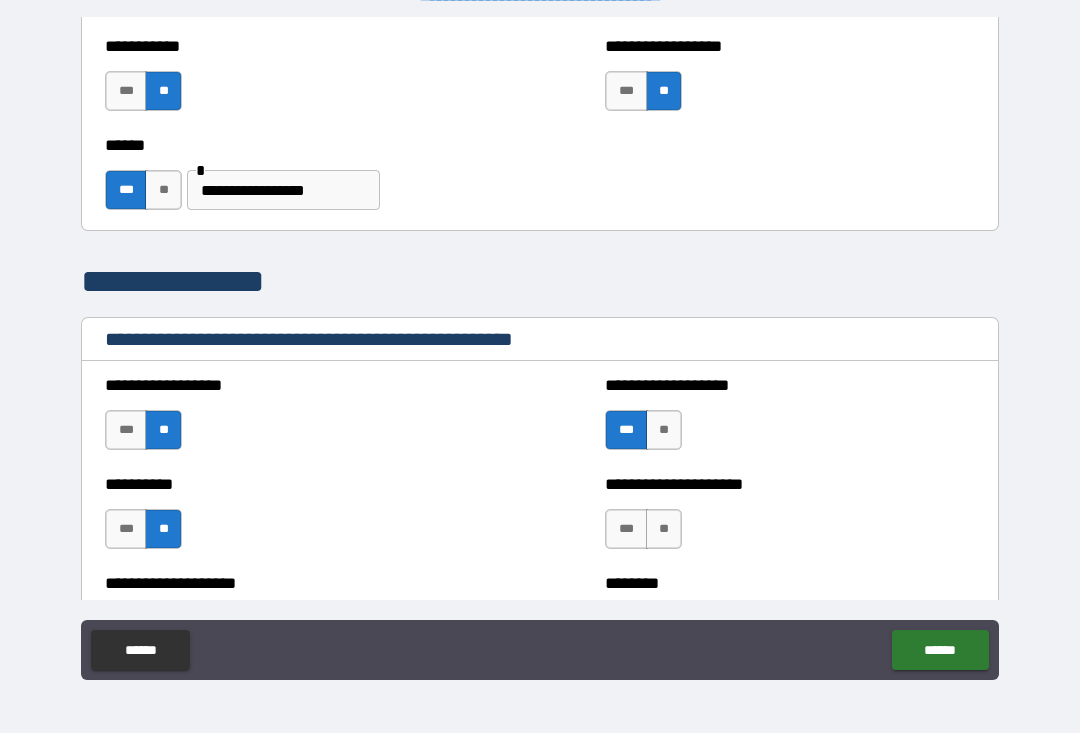 click on "**" at bounding box center [664, 530] 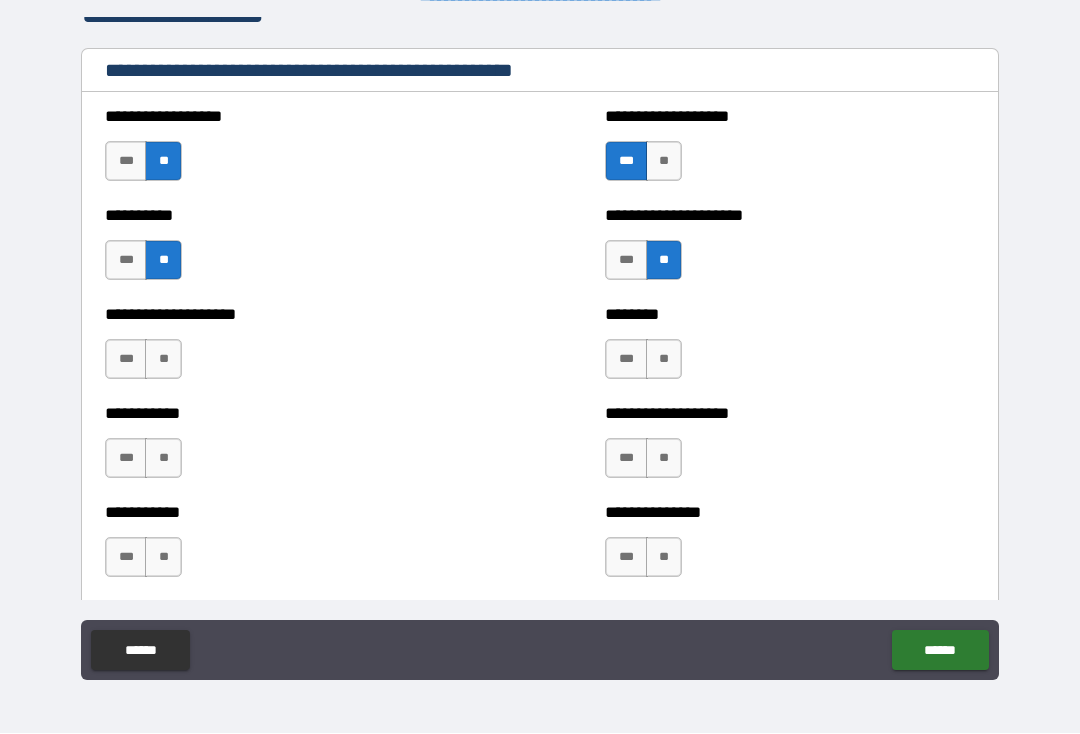 scroll, scrollTop: 2432, scrollLeft: 0, axis: vertical 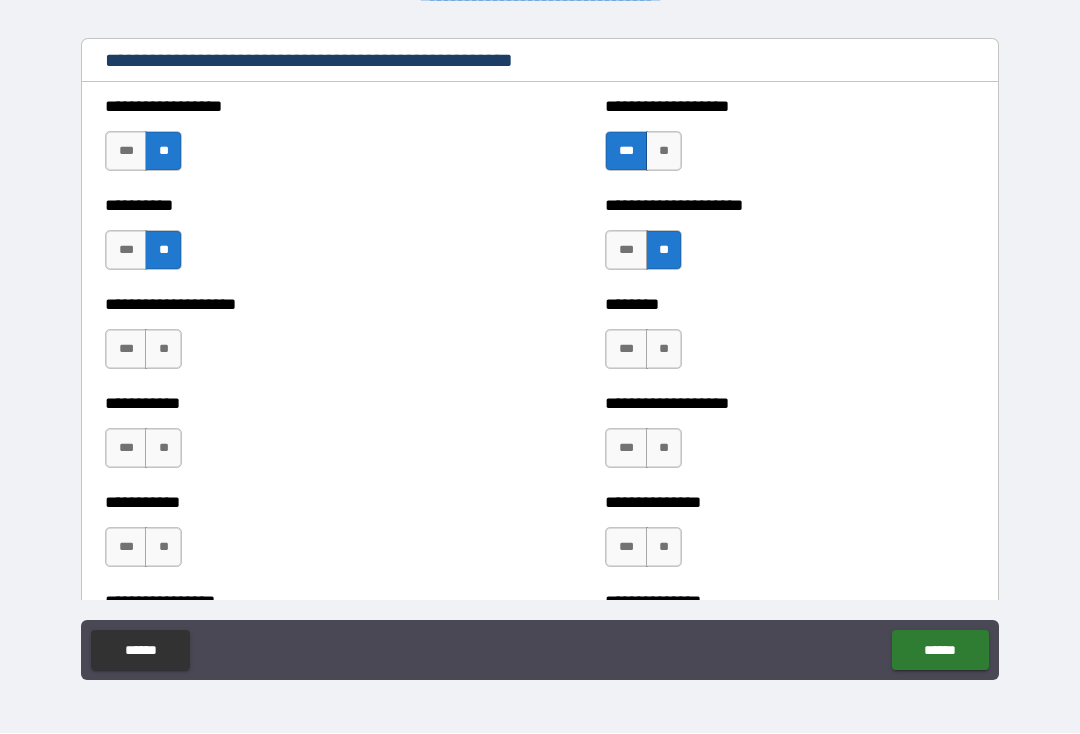 click on "**" at bounding box center (163, 350) 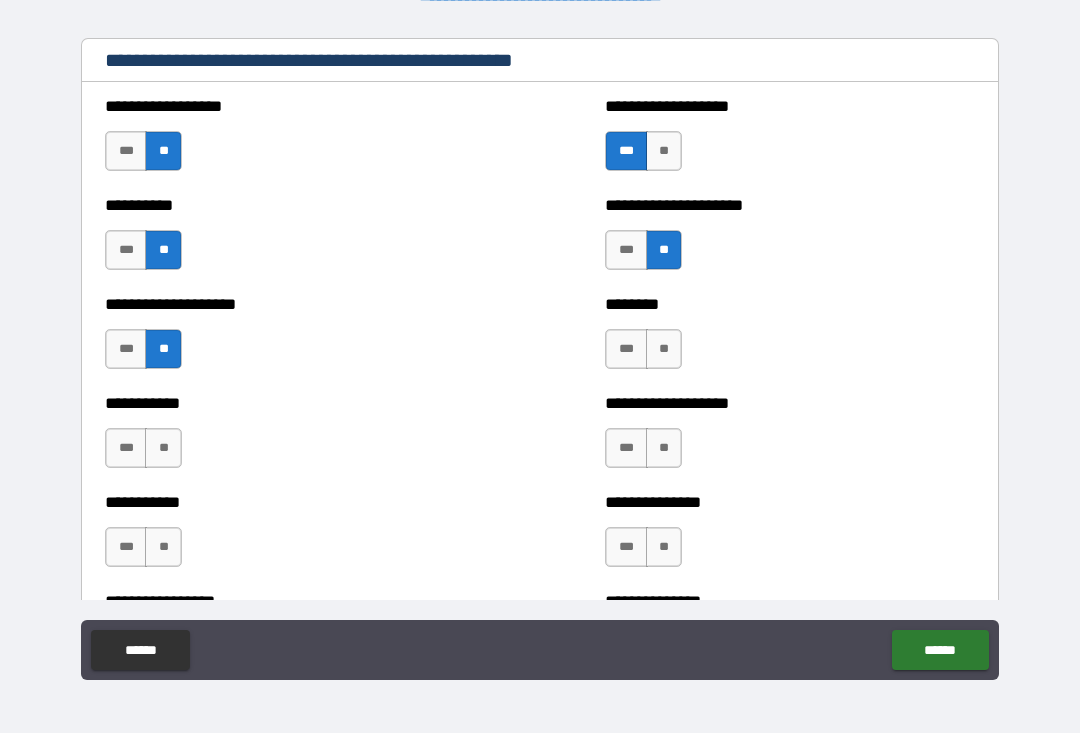 click on "**" at bounding box center [664, 350] 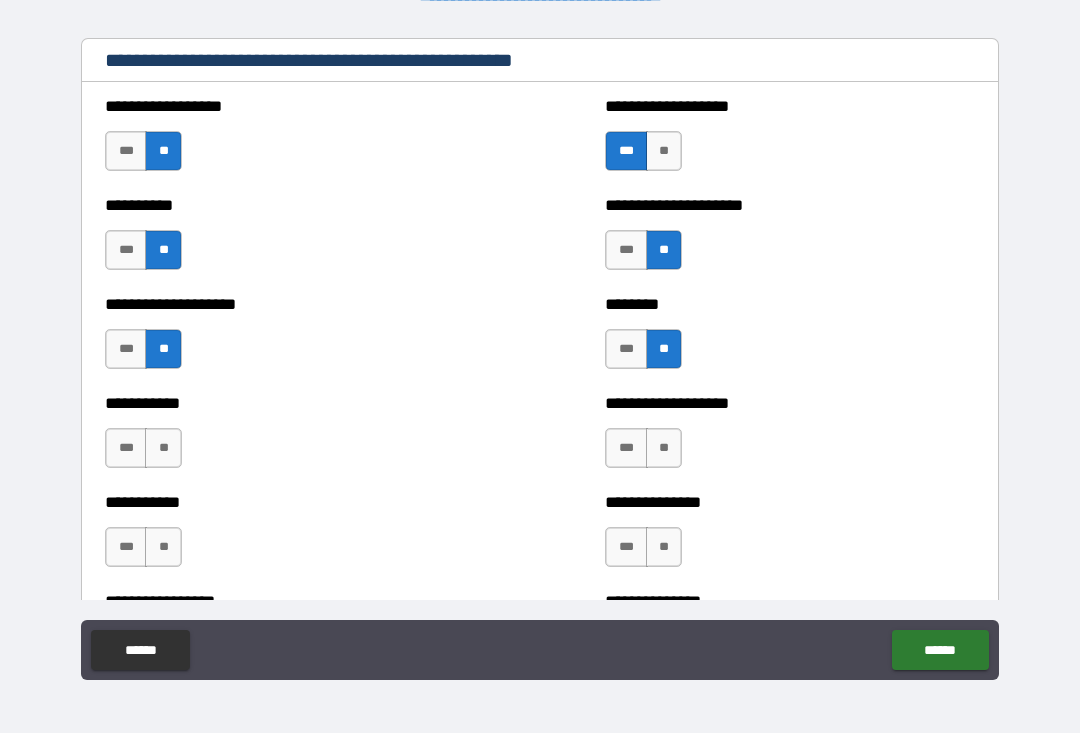 click on "**" at bounding box center (163, 449) 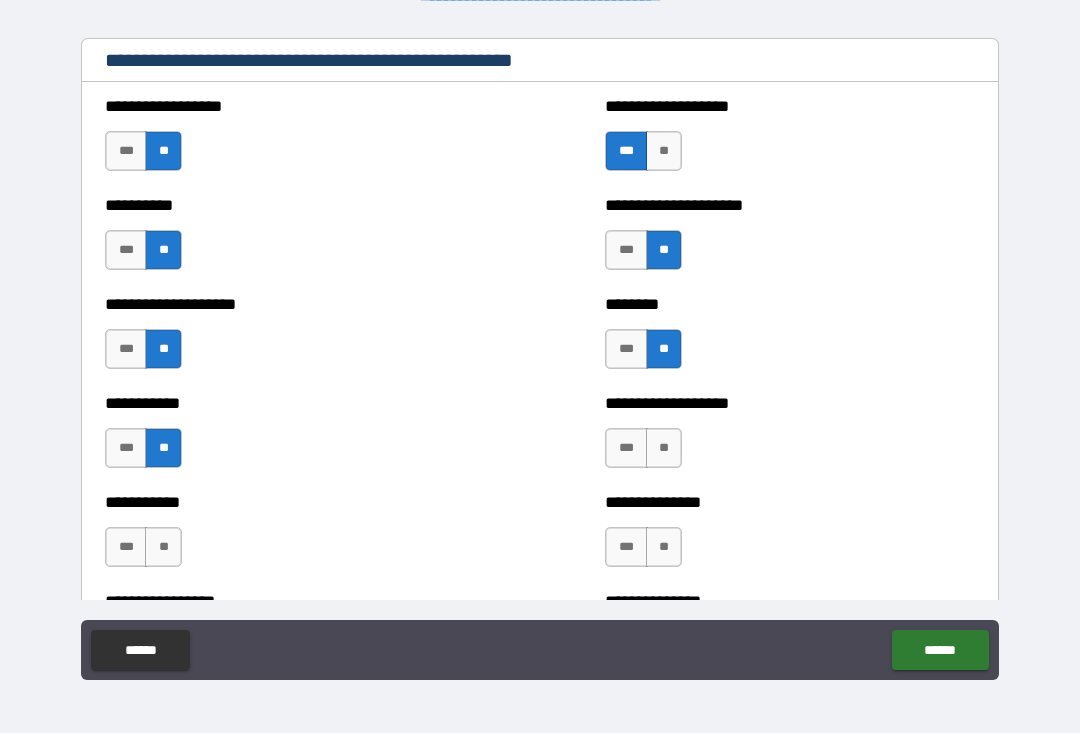 click on "**" at bounding box center [664, 449] 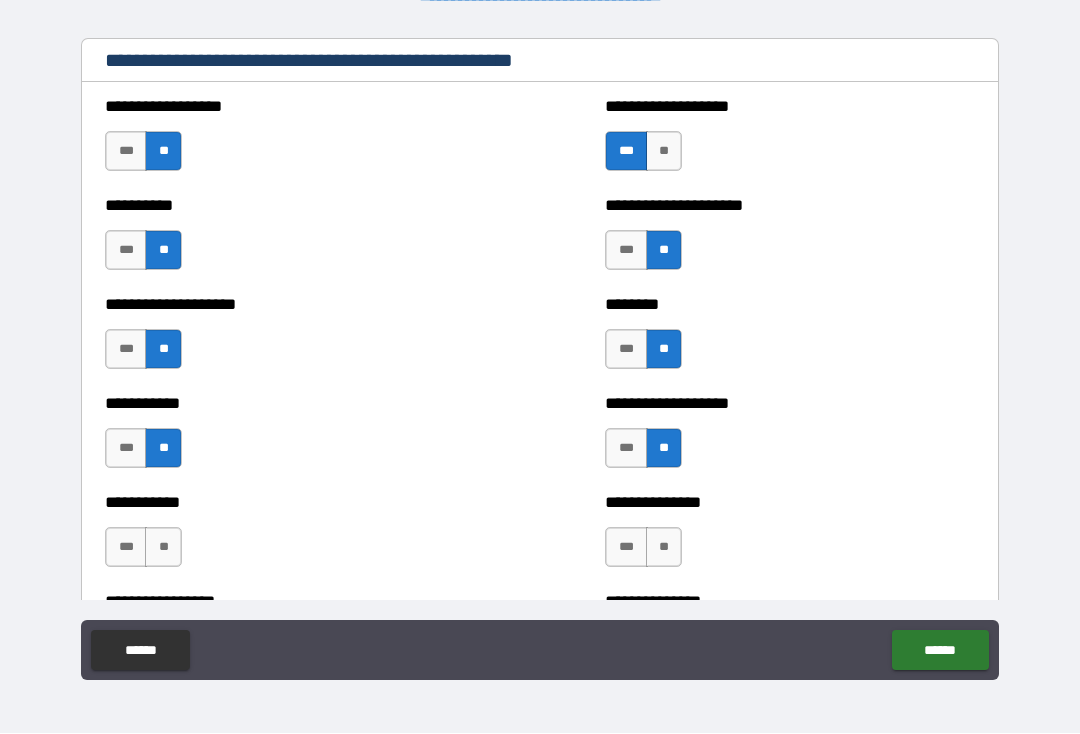 click on "**" at bounding box center [163, 548] 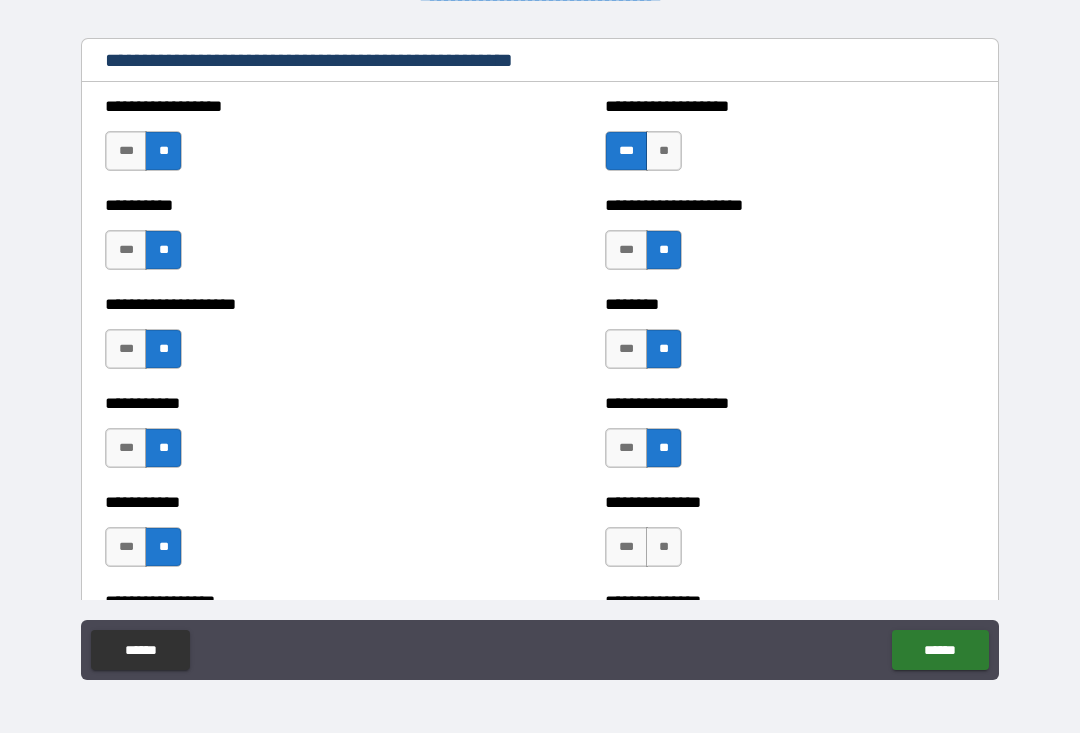 click on "**" at bounding box center (664, 548) 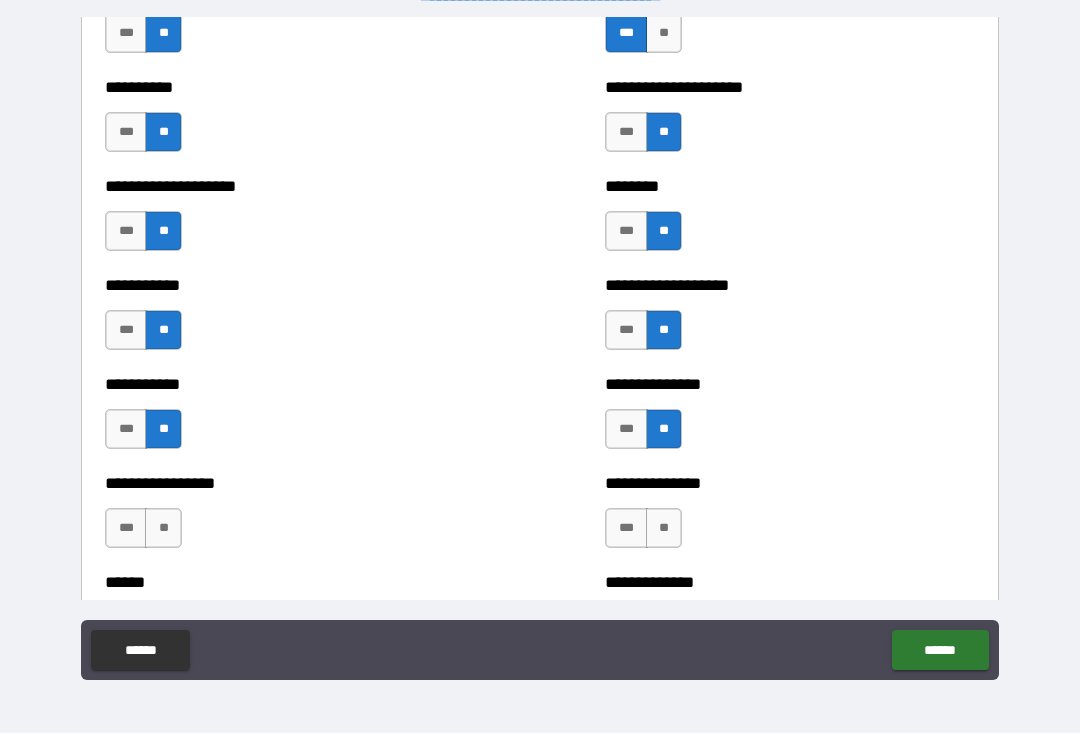 scroll, scrollTop: 2582, scrollLeft: 0, axis: vertical 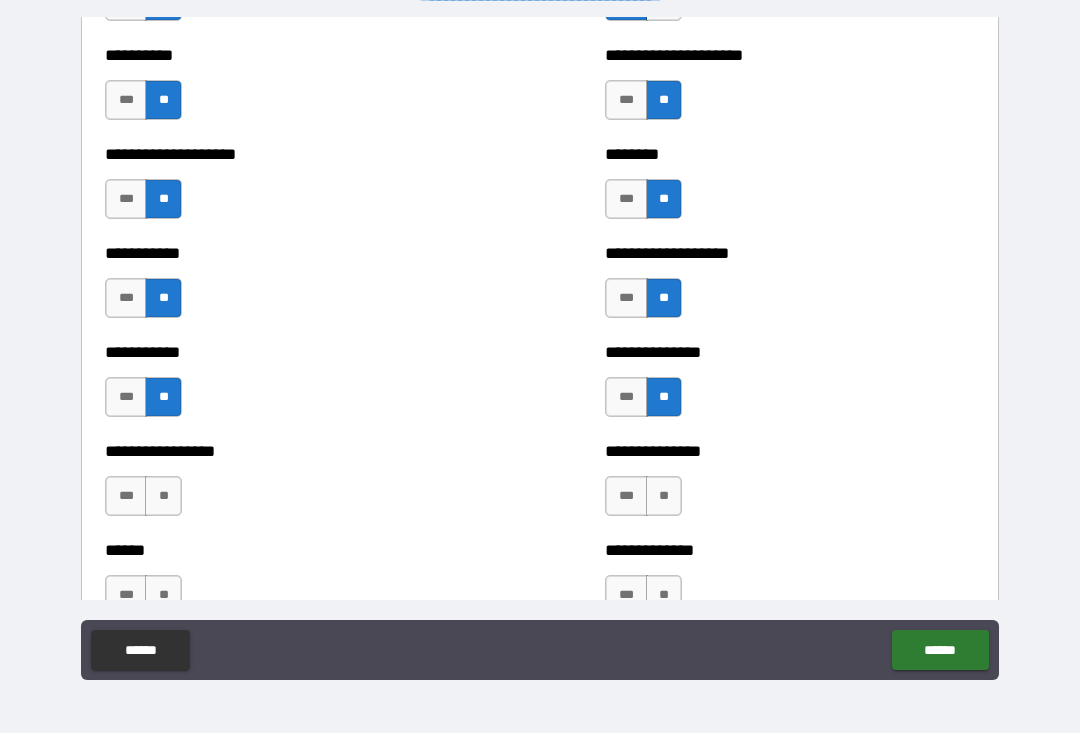 click on "**" at bounding box center [163, 497] 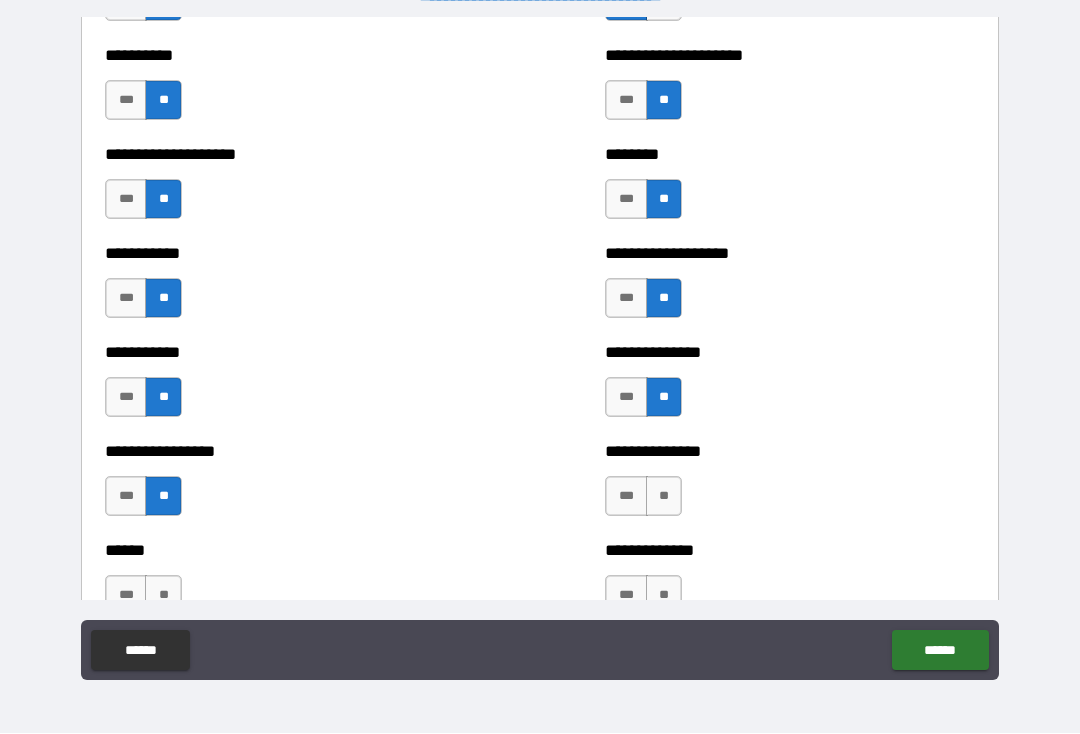 click on "**" at bounding box center [664, 497] 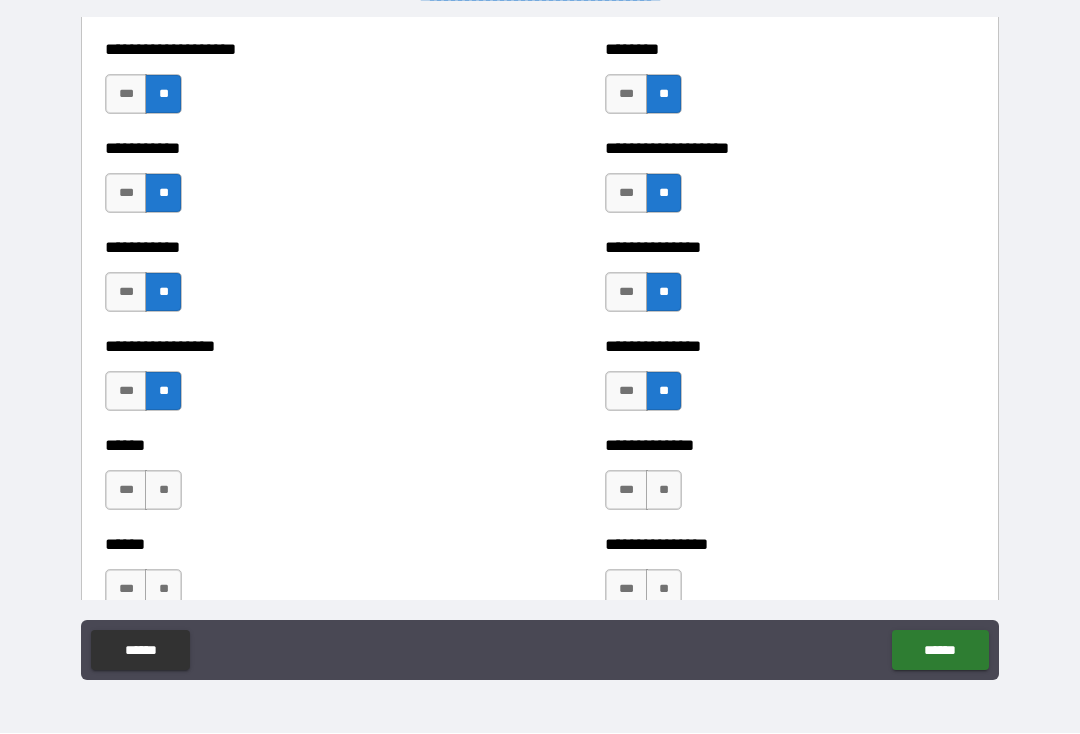 scroll, scrollTop: 2688, scrollLeft: 0, axis: vertical 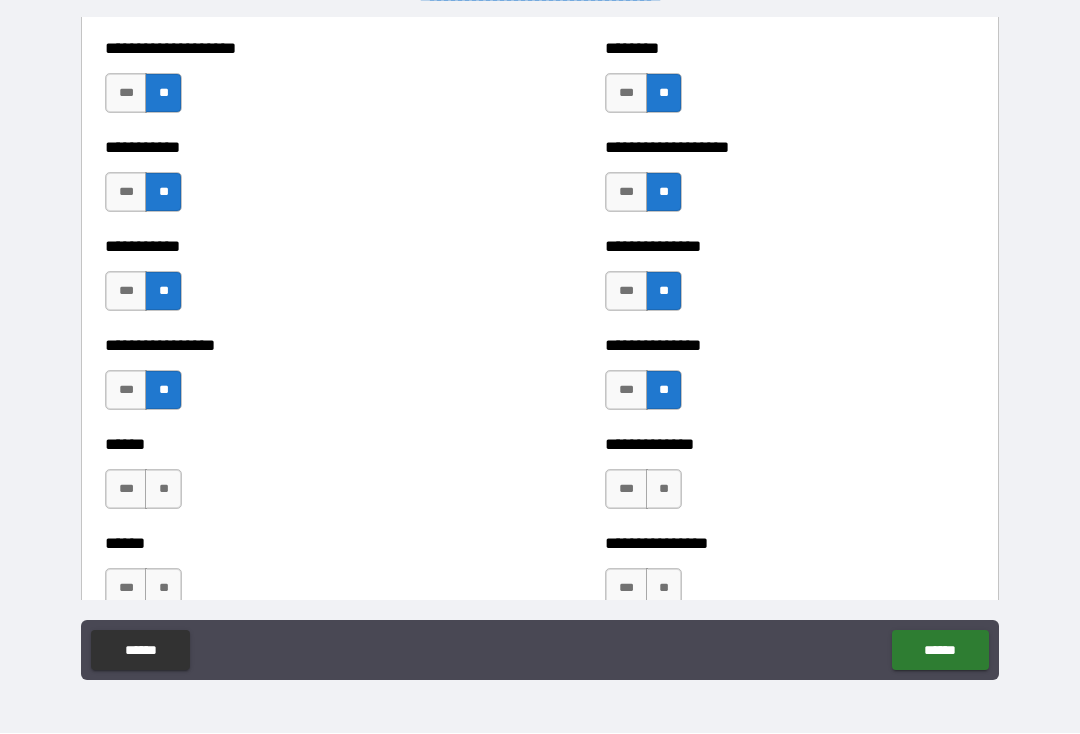 click on "***" at bounding box center [126, 490] 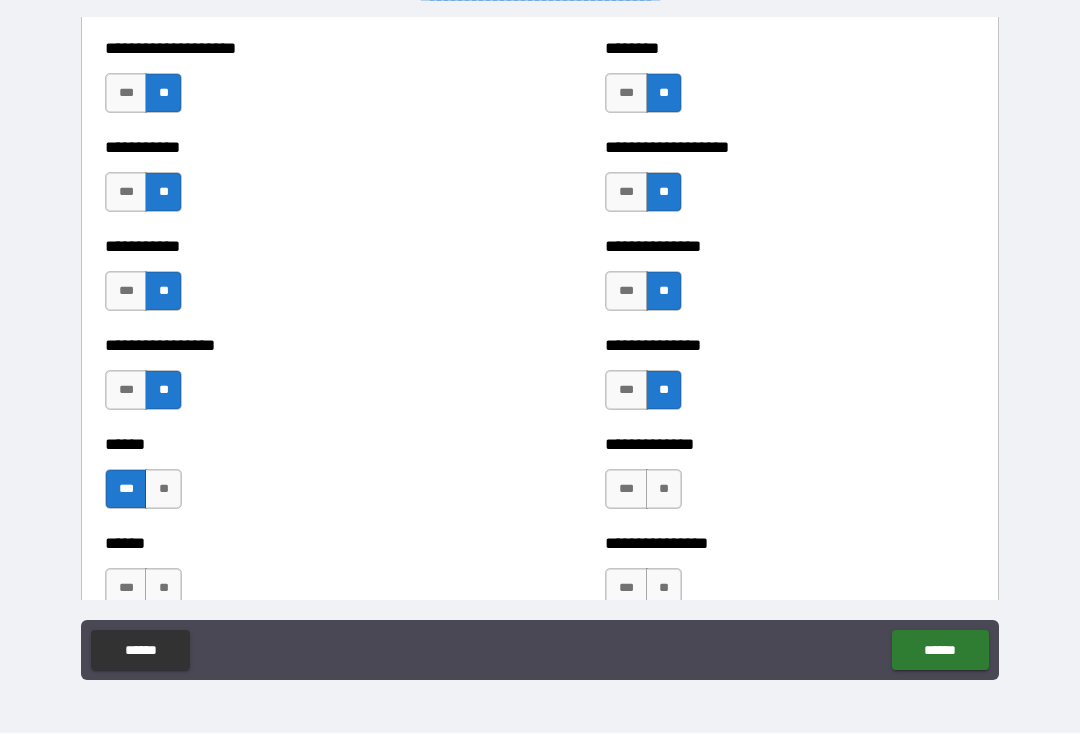 click on "**" at bounding box center (664, 490) 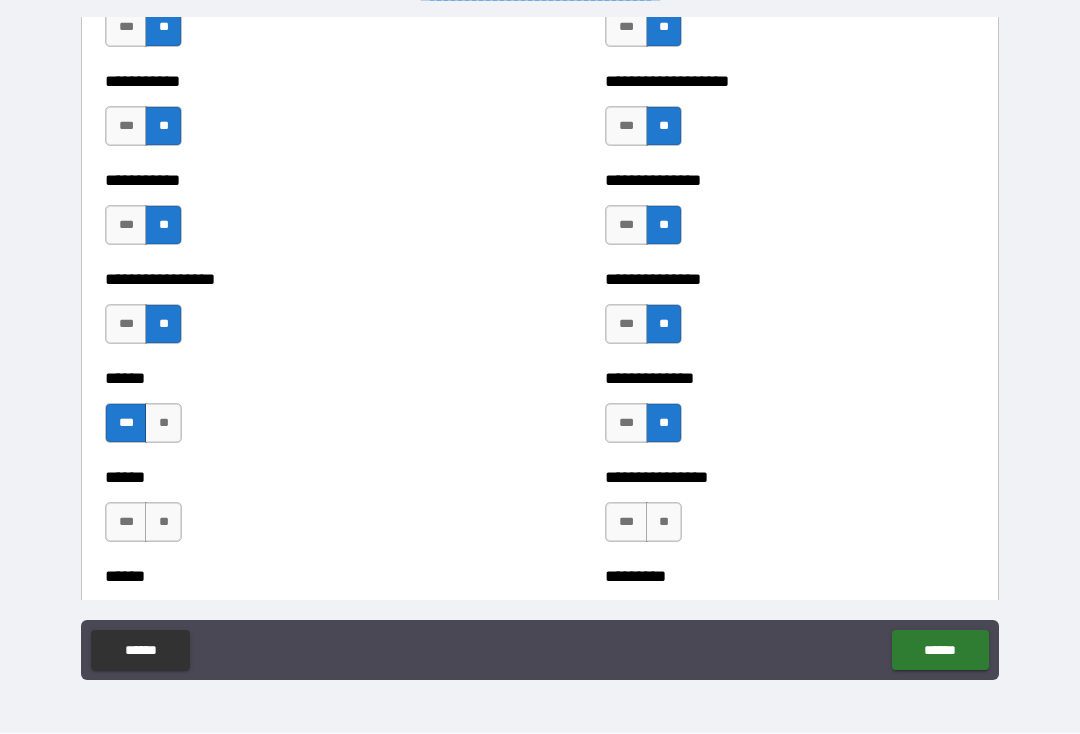 scroll, scrollTop: 2756, scrollLeft: 0, axis: vertical 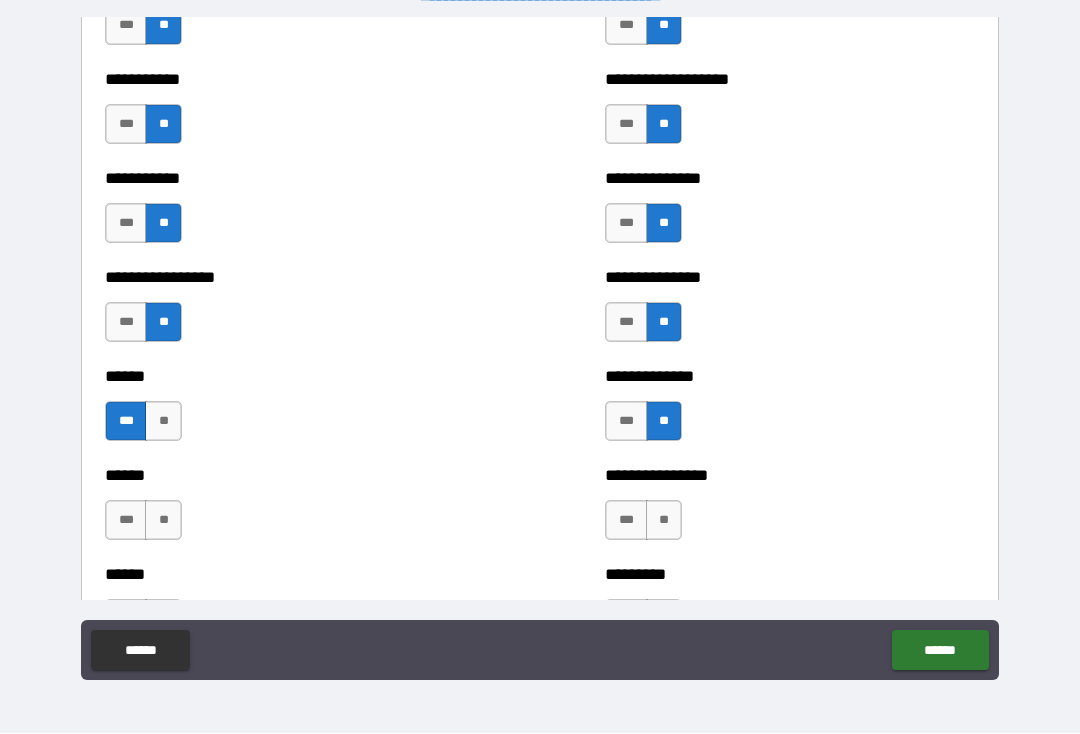 click on "**" at bounding box center [163, 521] 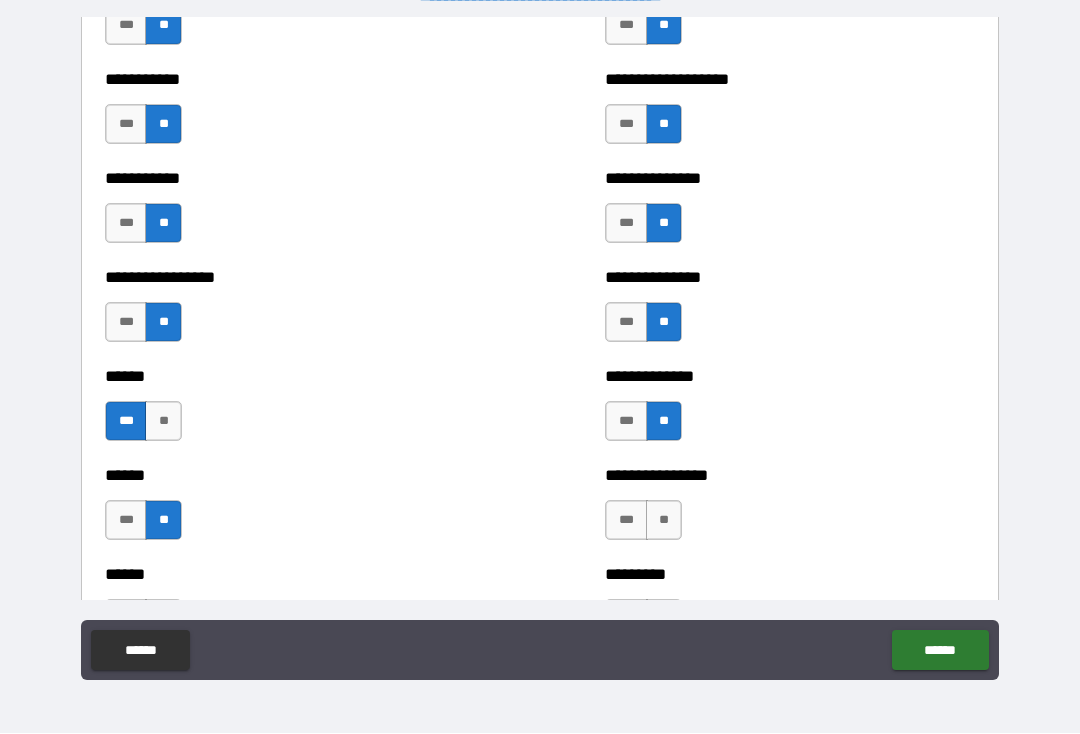 click on "**" at bounding box center [664, 521] 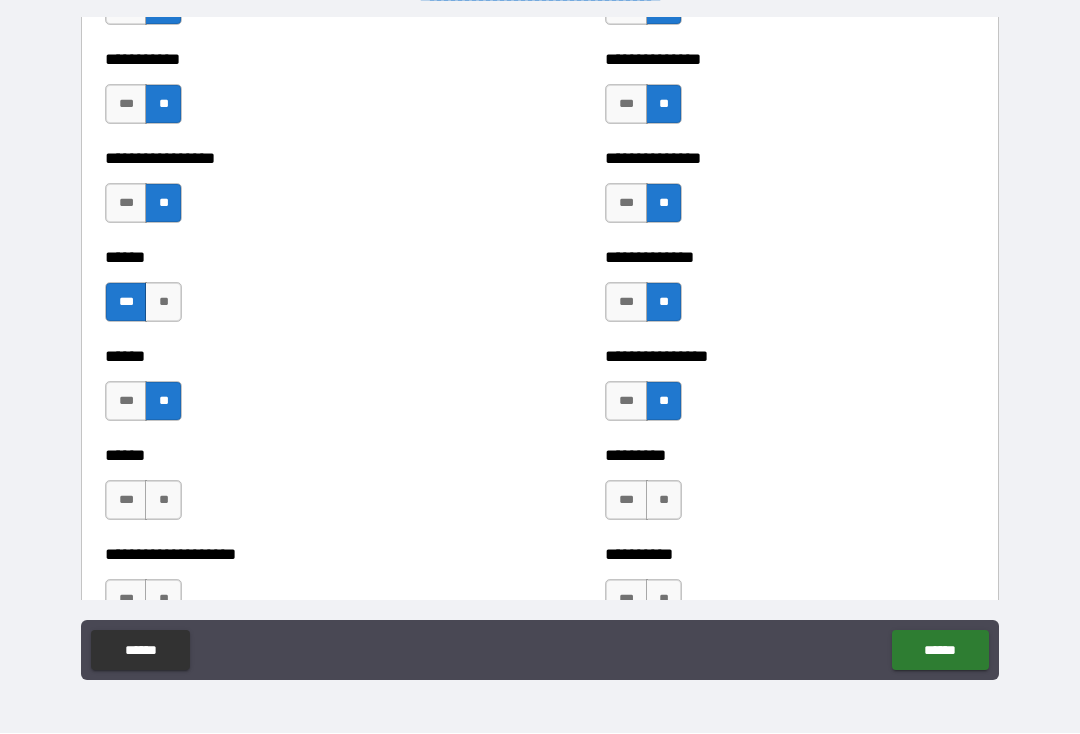 scroll, scrollTop: 2916, scrollLeft: 0, axis: vertical 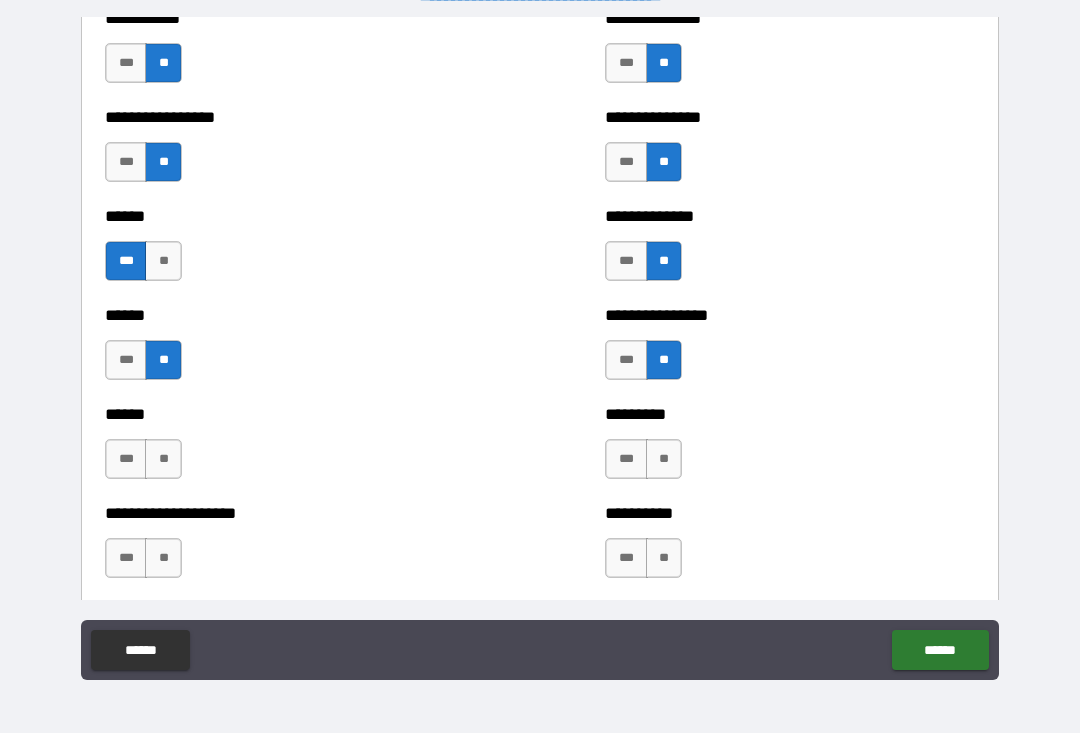 click on "******" at bounding box center [290, 415] 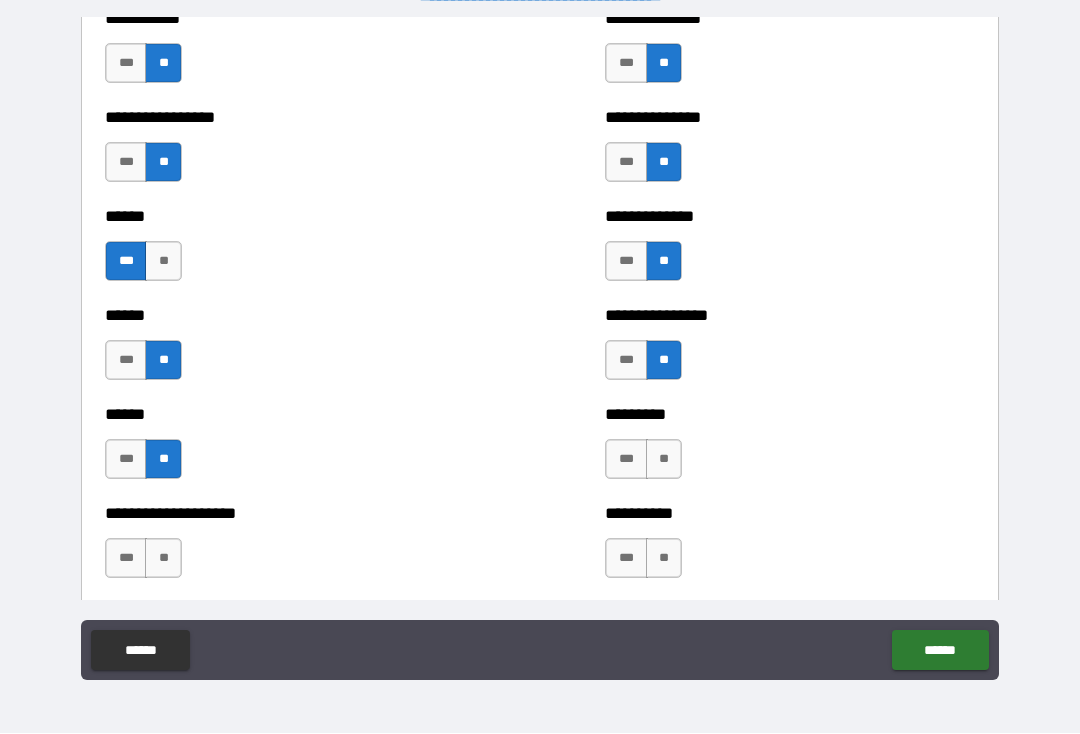 click on "**" at bounding box center [664, 460] 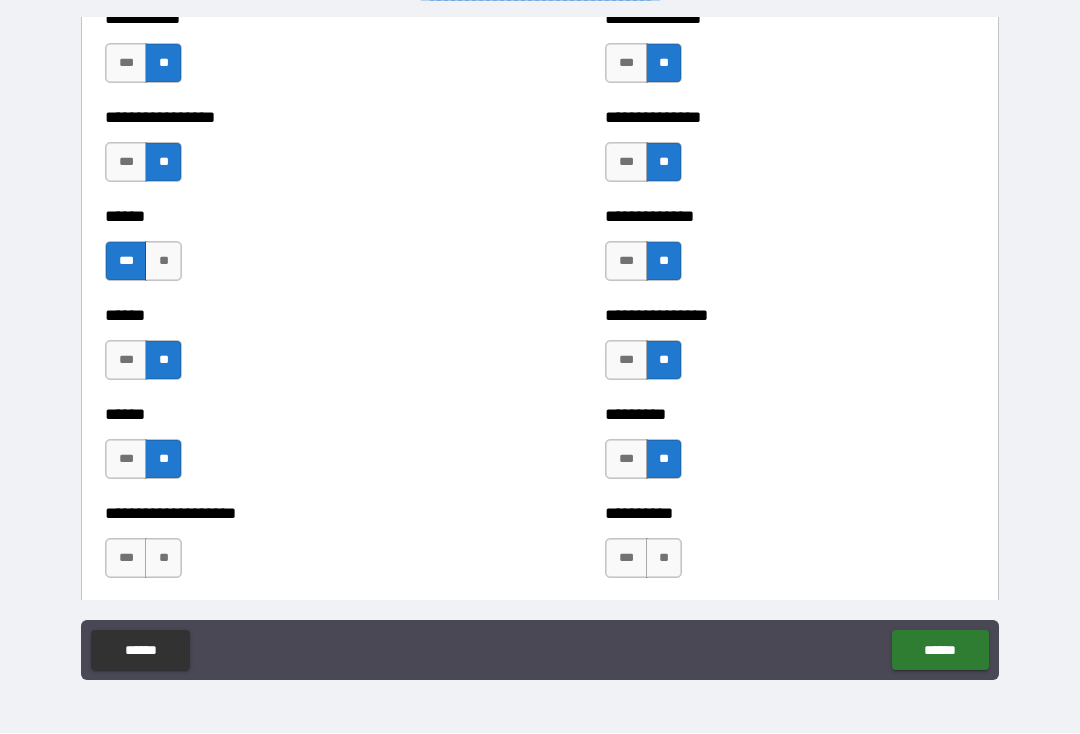 click on "***" at bounding box center (126, 559) 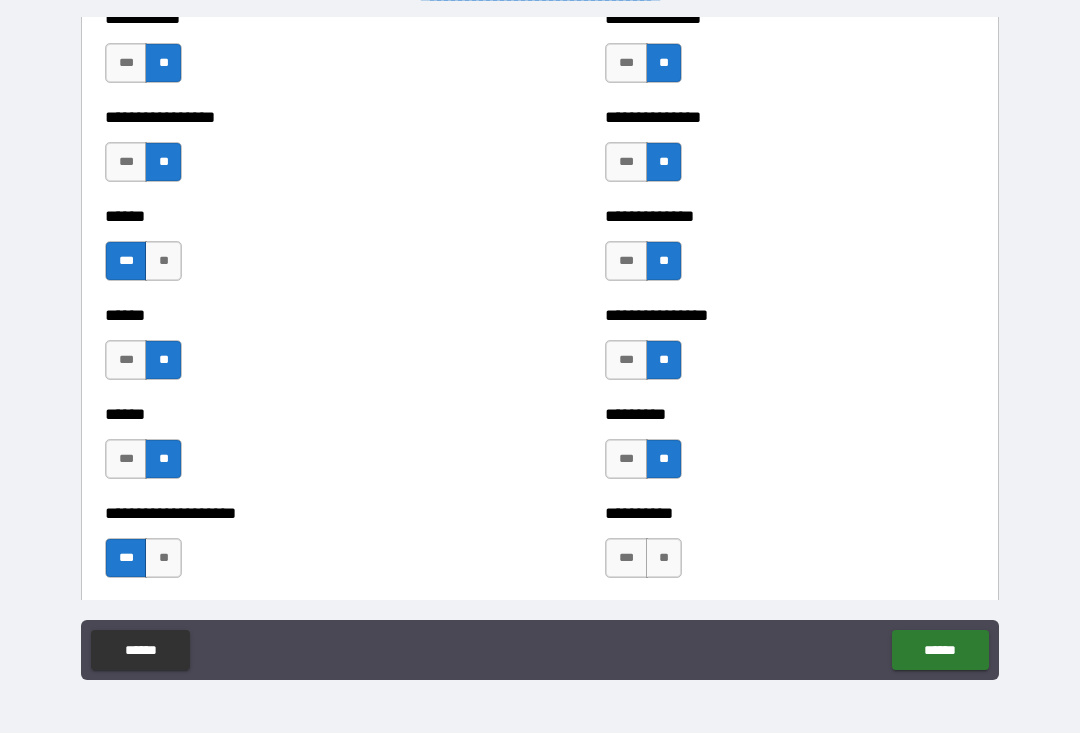 click on "**" at bounding box center (664, 559) 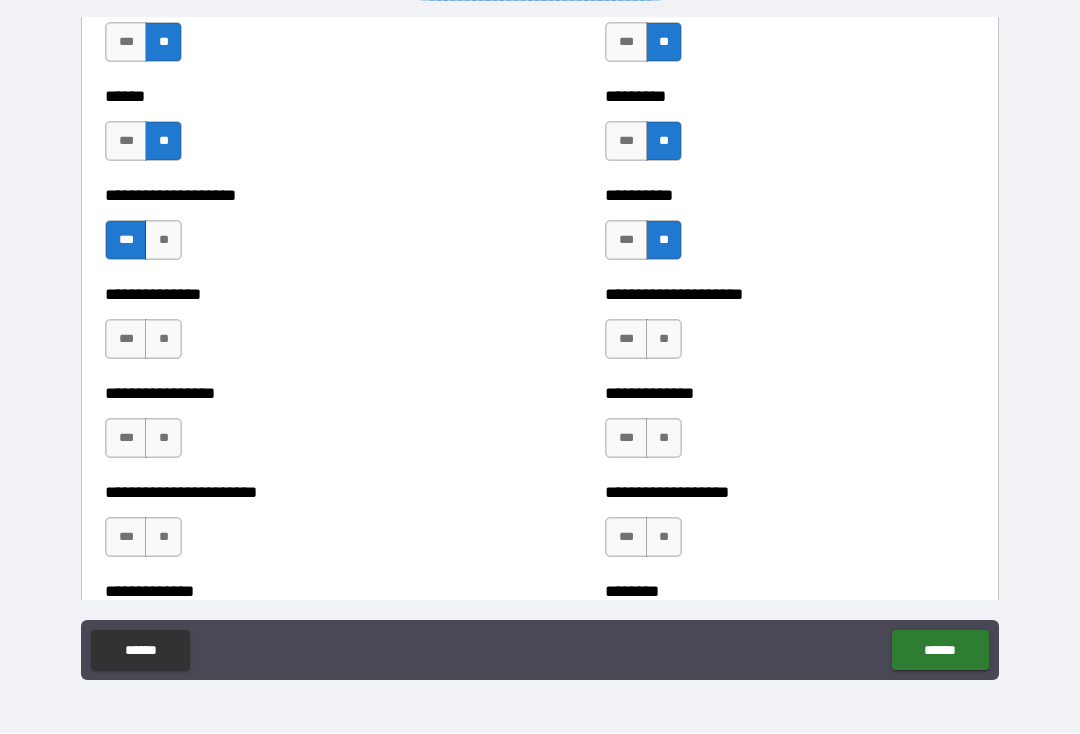 scroll, scrollTop: 3252, scrollLeft: 0, axis: vertical 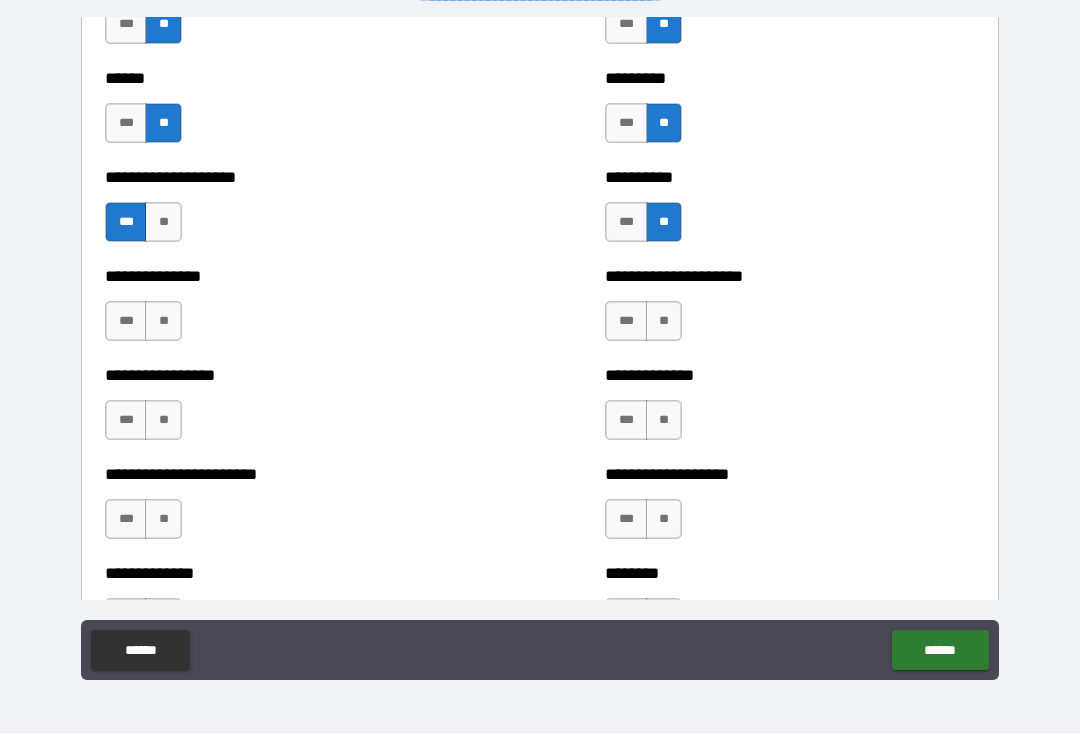 click on "***" at bounding box center [126, 322] 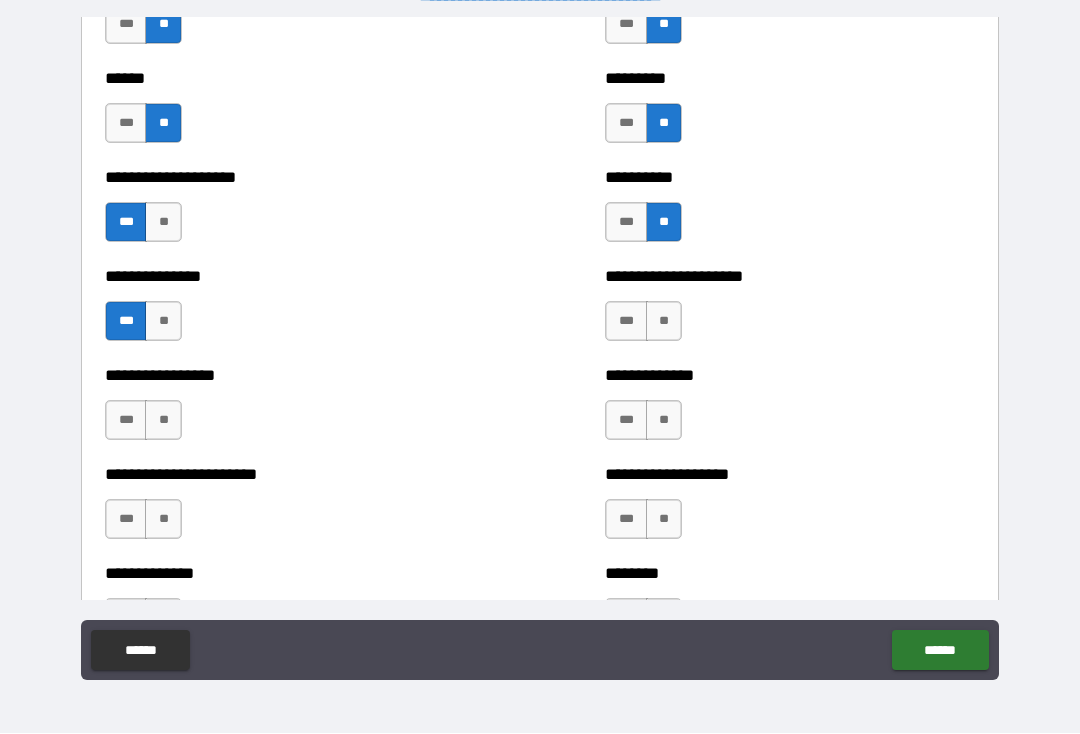 click on "**" at bounding box center [664, 322] 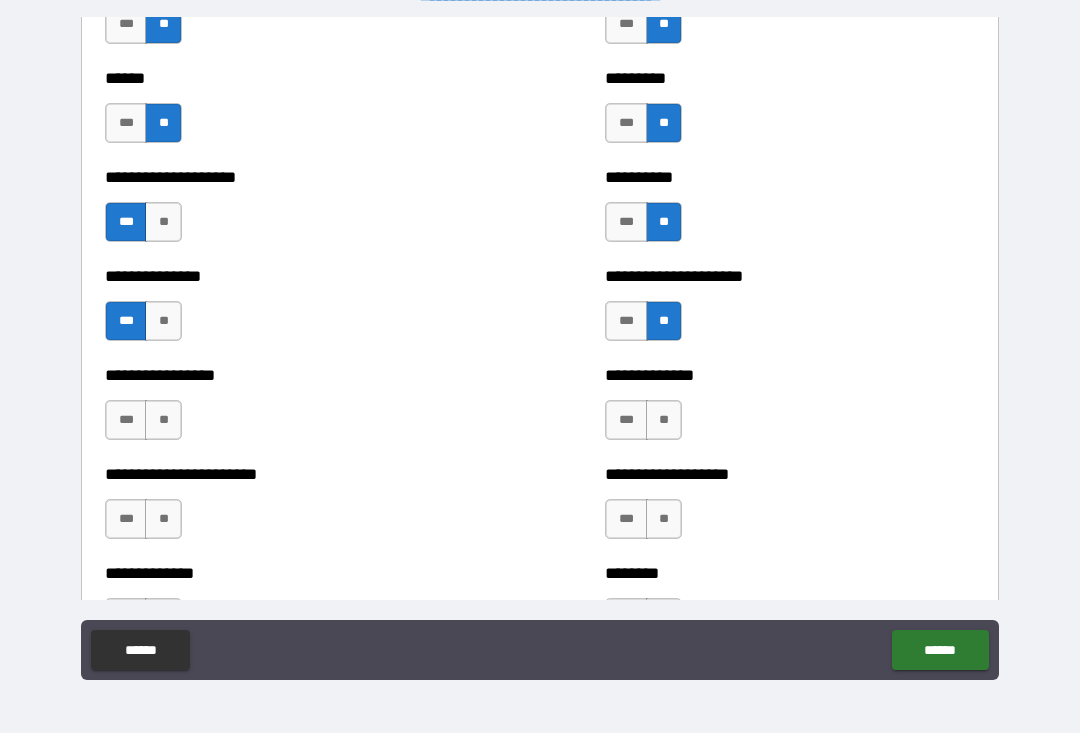 click on "**" at bounding box center (163, 421) 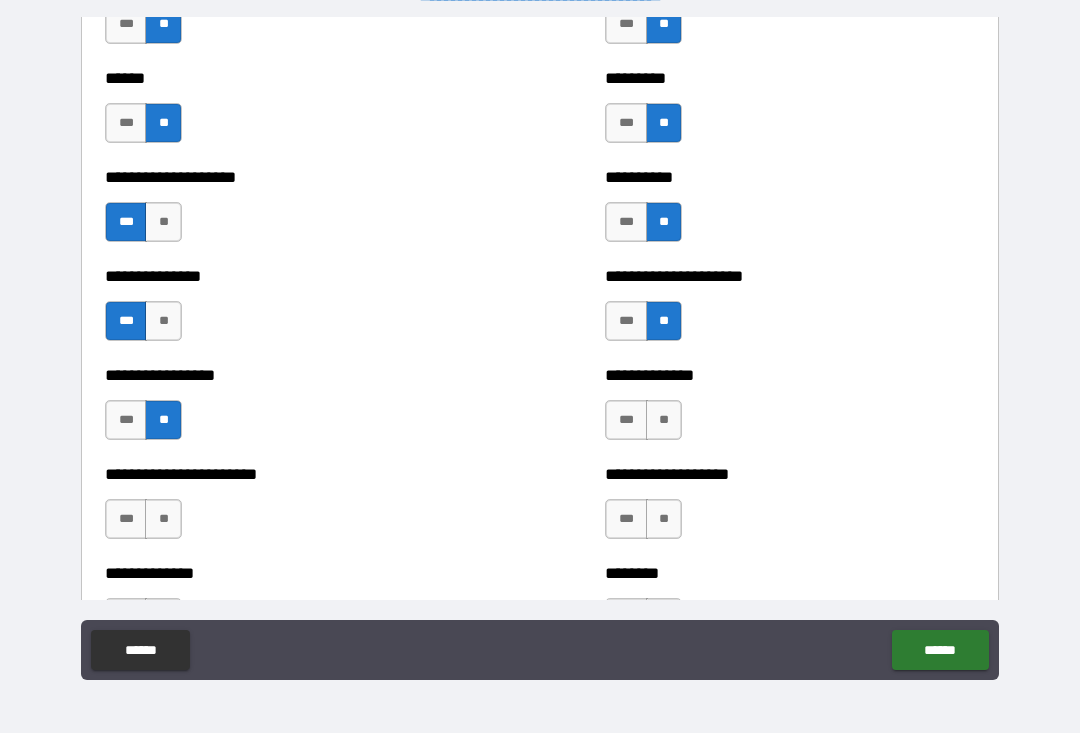 click on "**" at bounding box center [664, 421] 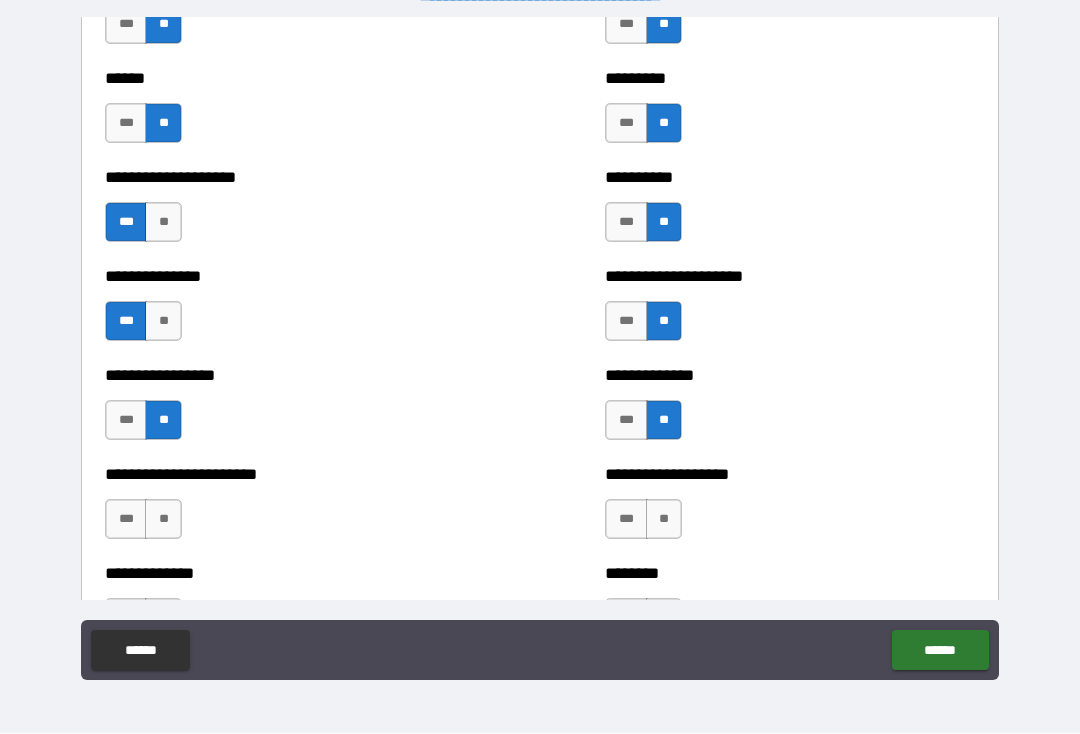 click on "**" at bounding box center [664, 520] 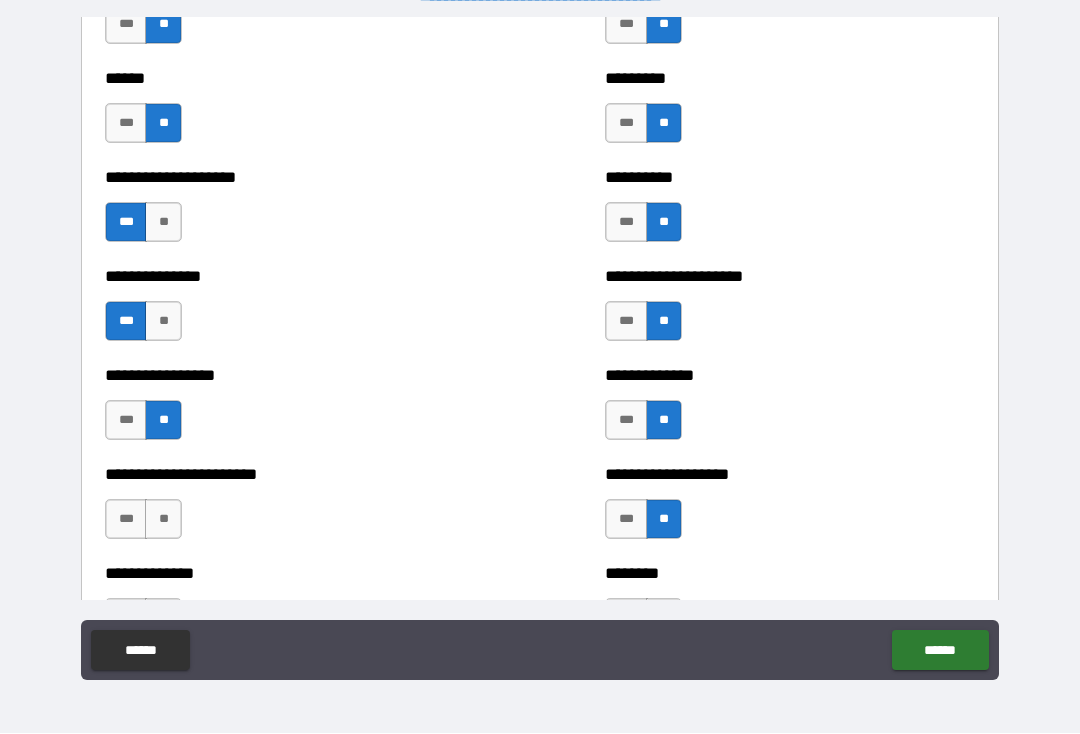 click on "**" at bounding box center [163, 520] 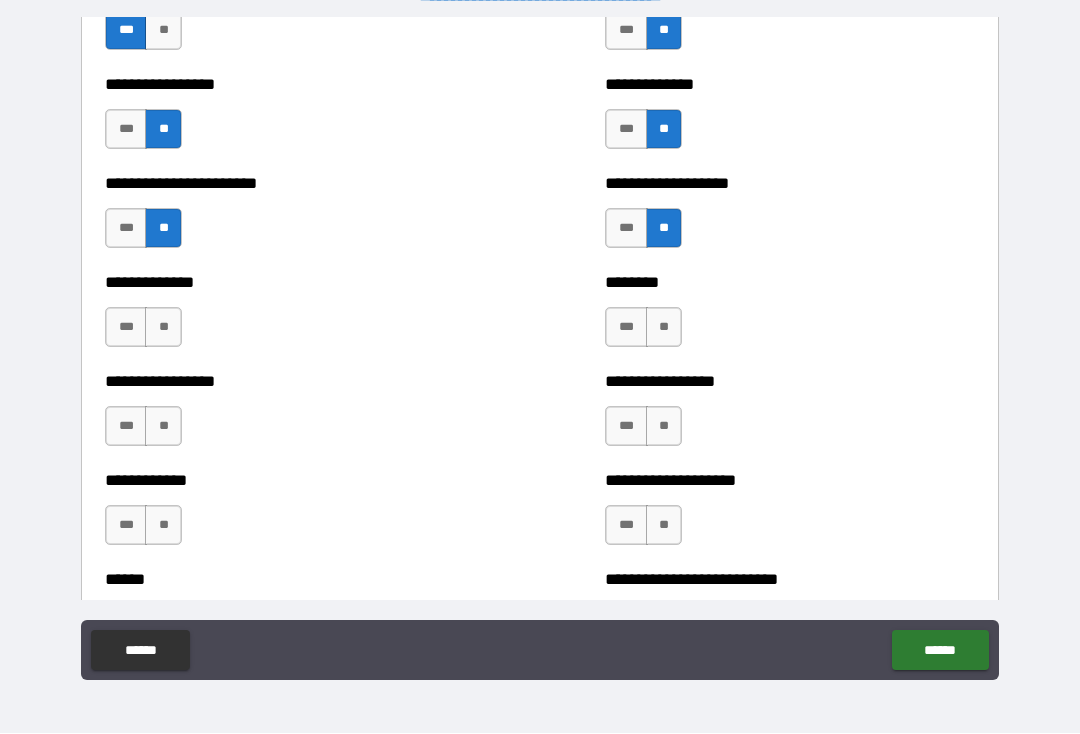 scroll, scrollTop: 3544, scrollLeft: 0, axis: vertical 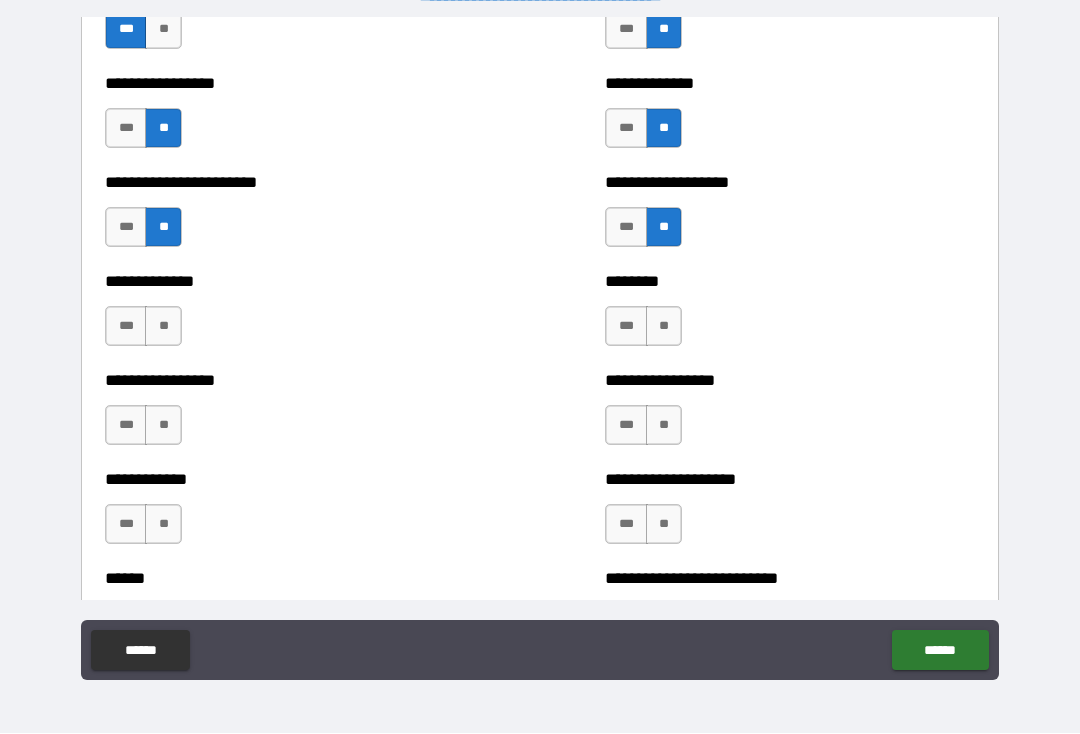 click on "**" at bounding box center (163, 327) 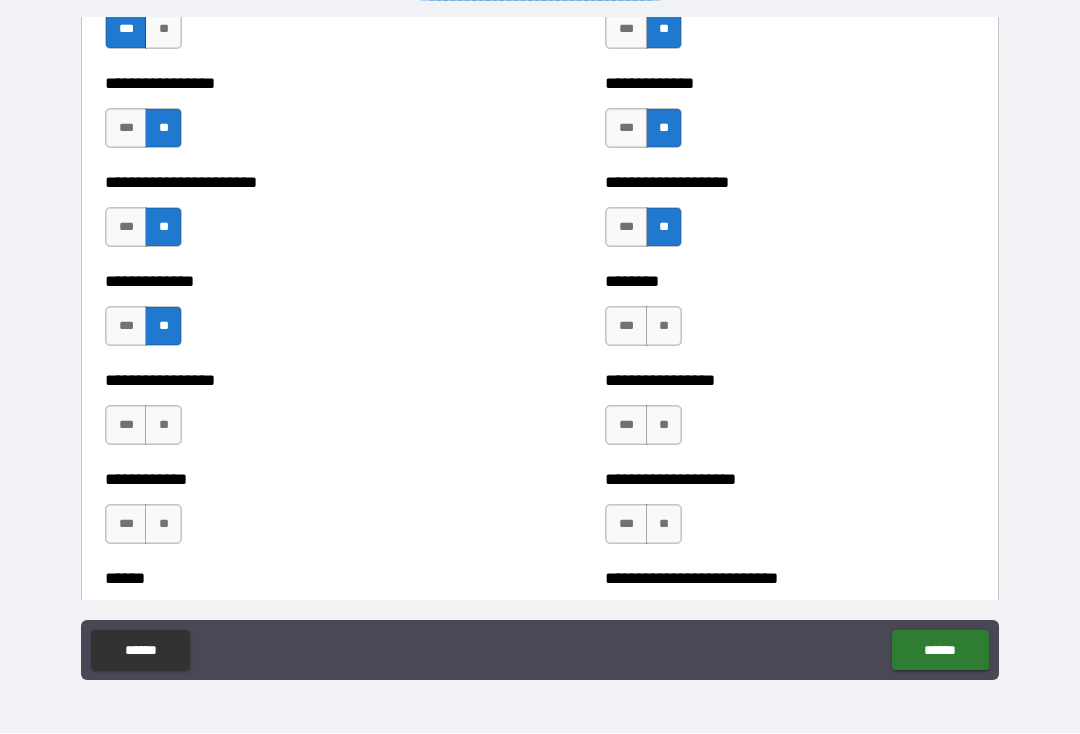 click on "**" at bounding box center (664, 327) 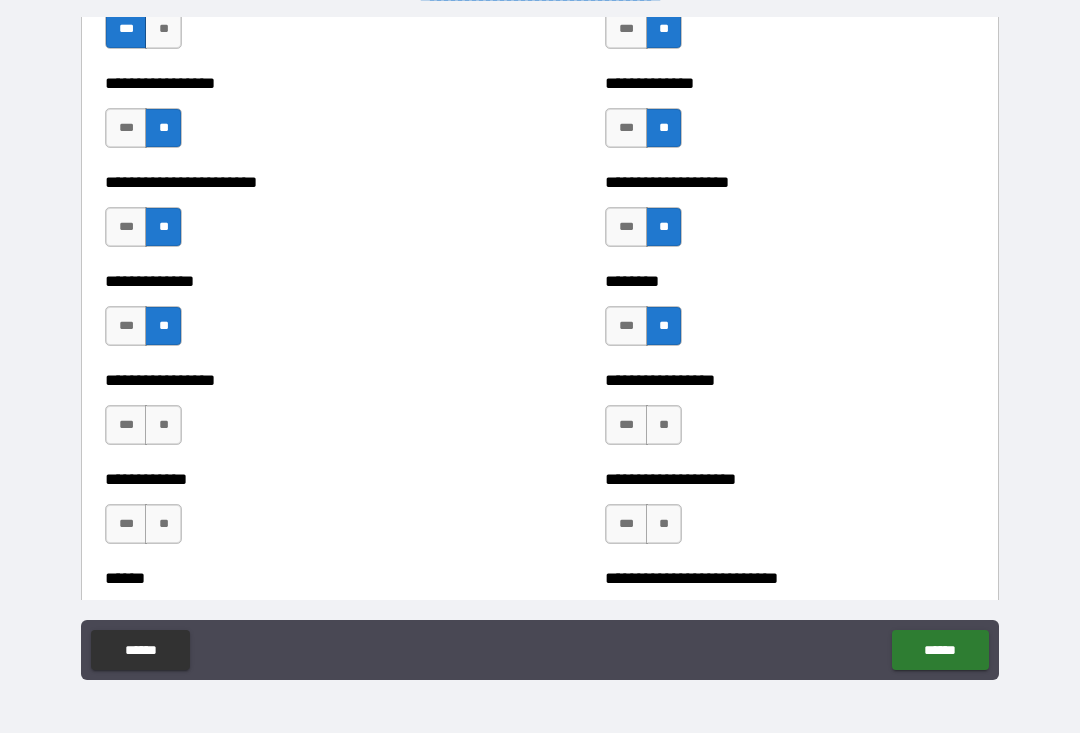 click on "**" at bounding box center [163, 426] 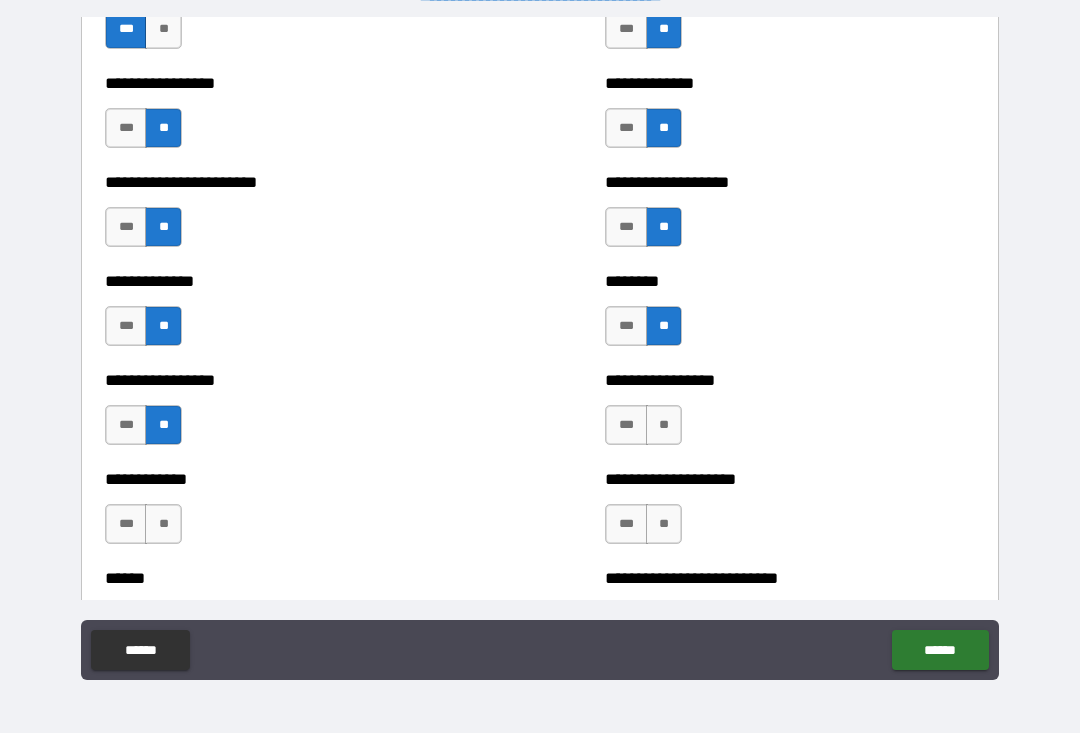 click on "**" at bounding box center (664, 426) 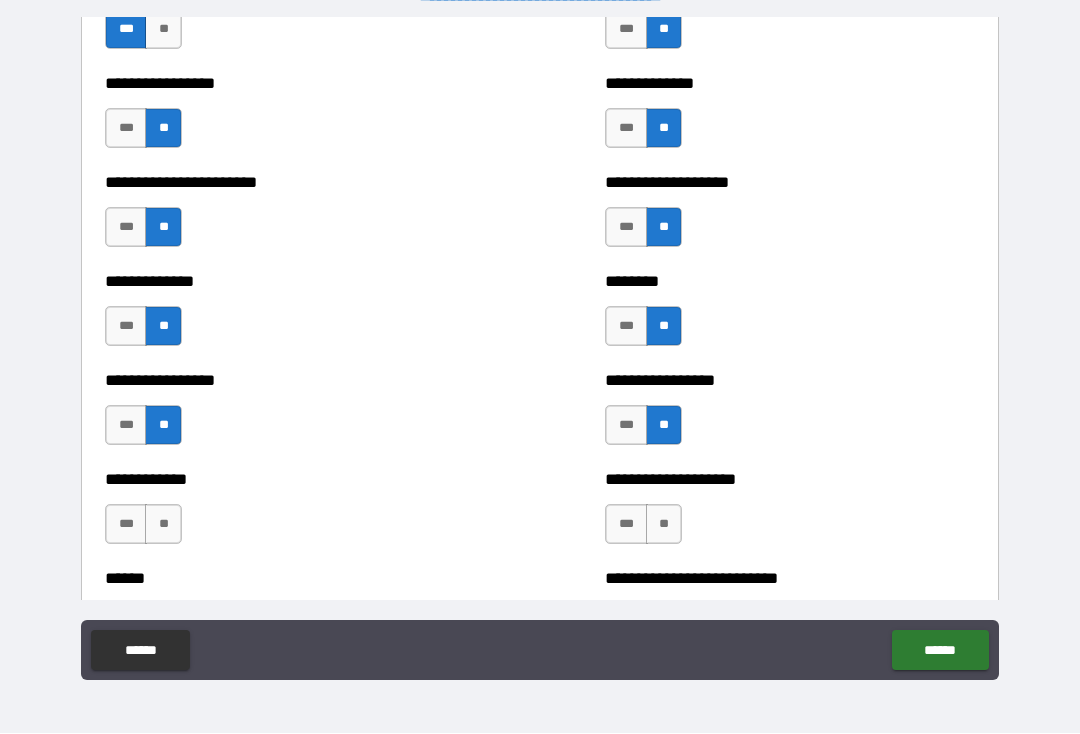click on "**" at bounding box center [163, 525] 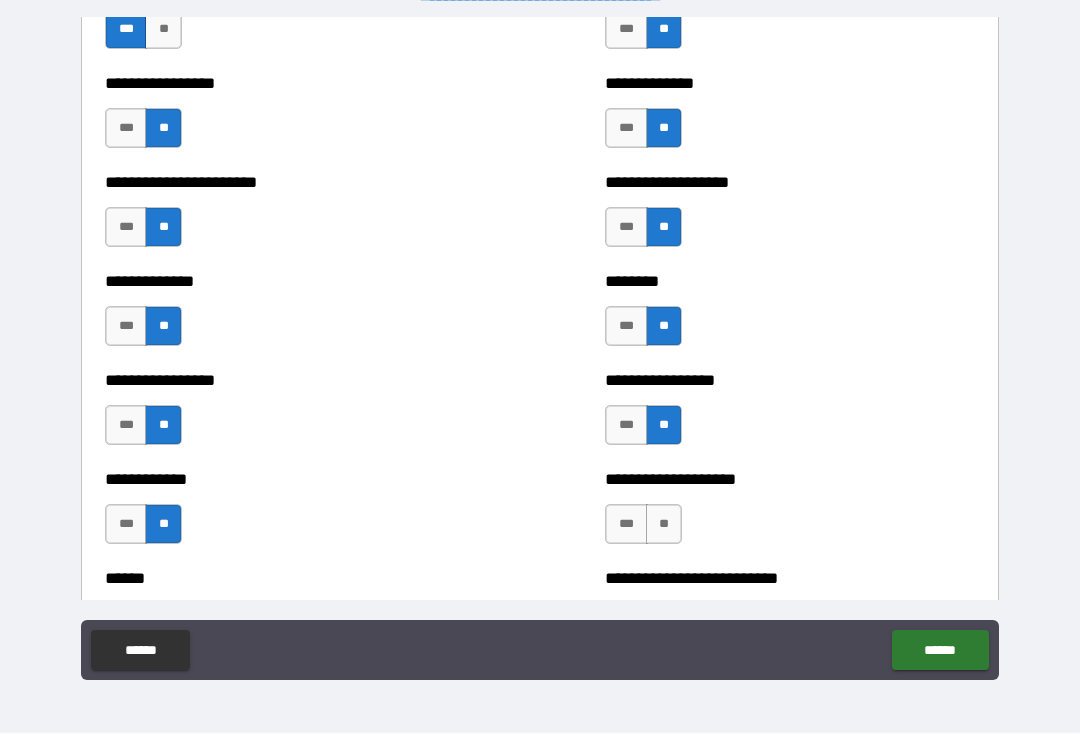 click on "**" at bounding box center (664, 525) 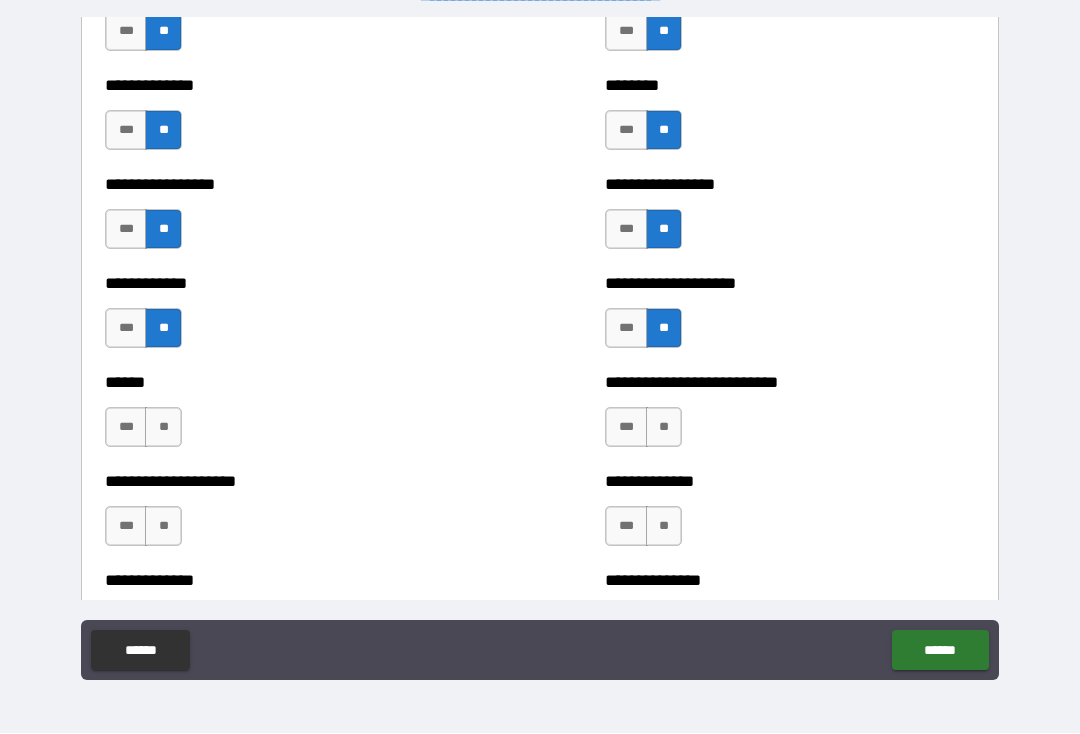 scroll, scrollTop: 3755, scrollLeft: 0, axis: vertical 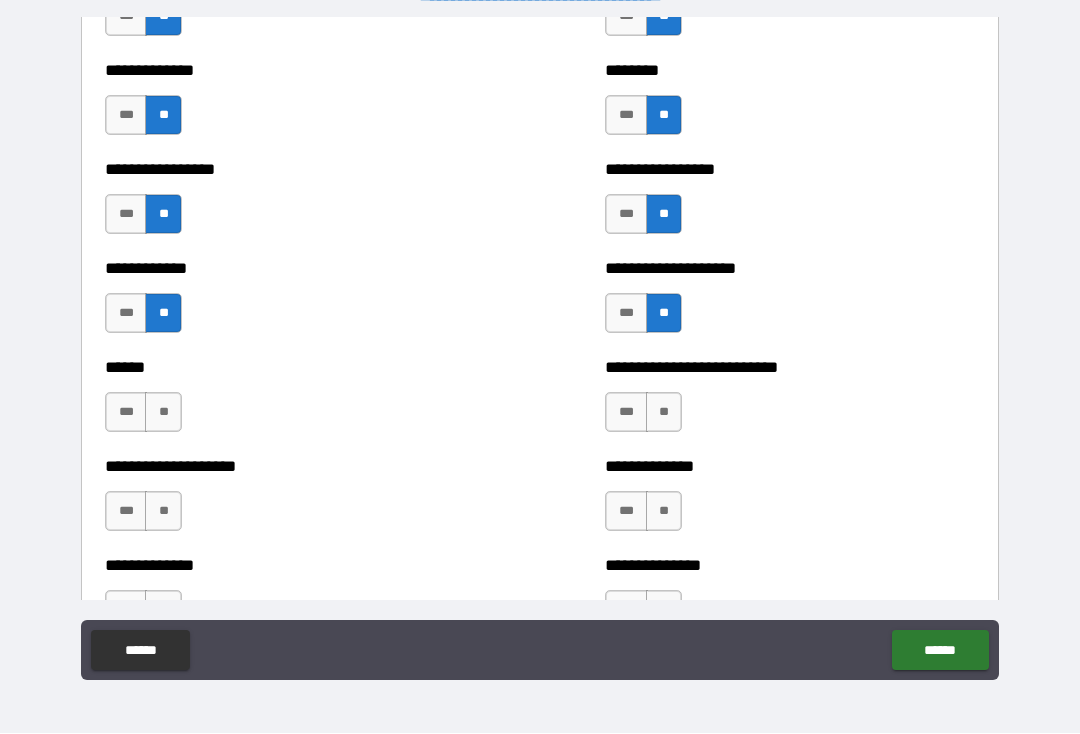 click on "**" at bounding box center (163, 413) 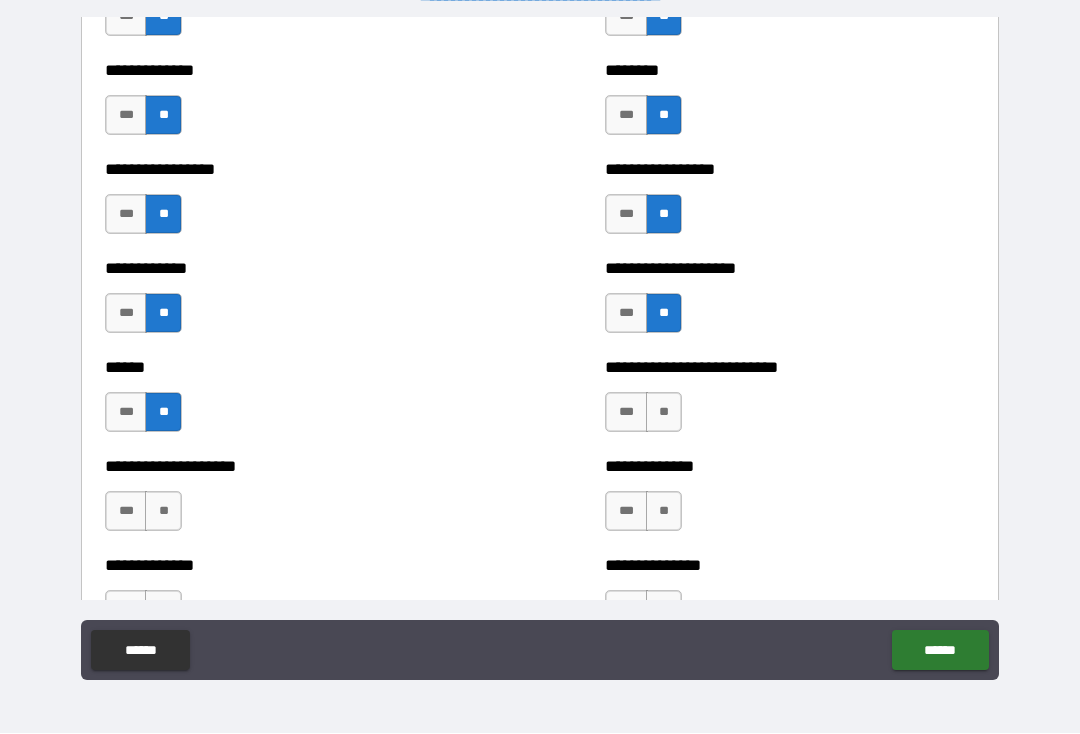 click on "***" at bounding box center (126, 413) 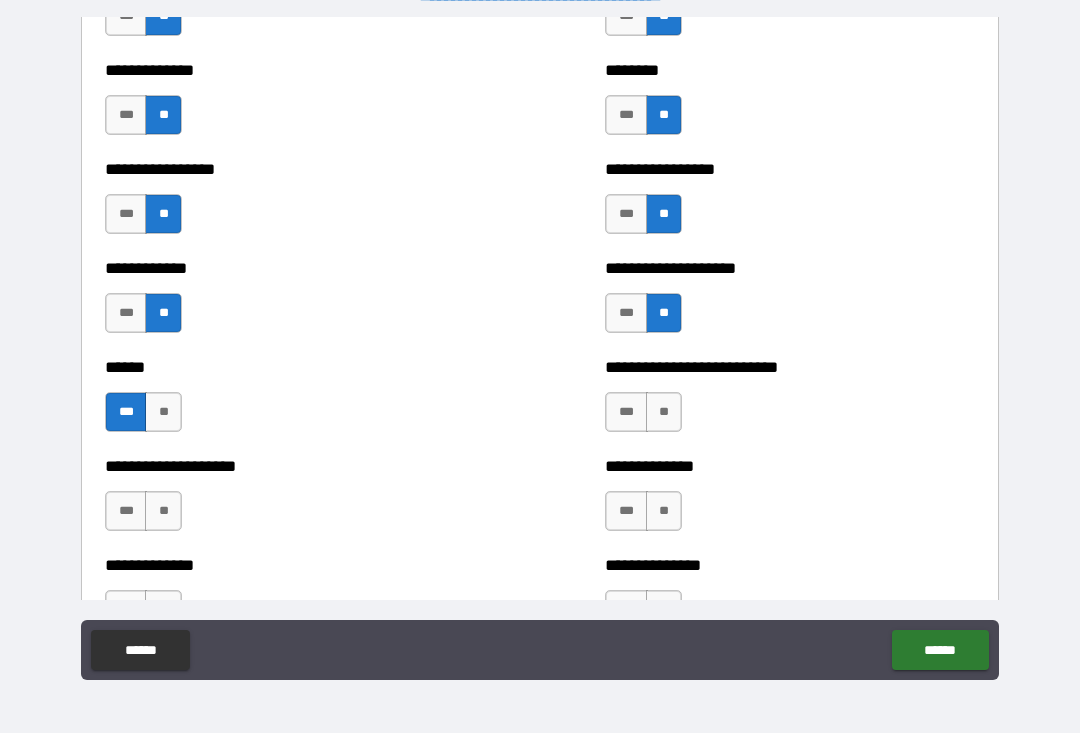 click on "**" at bounding box center [664, 413] 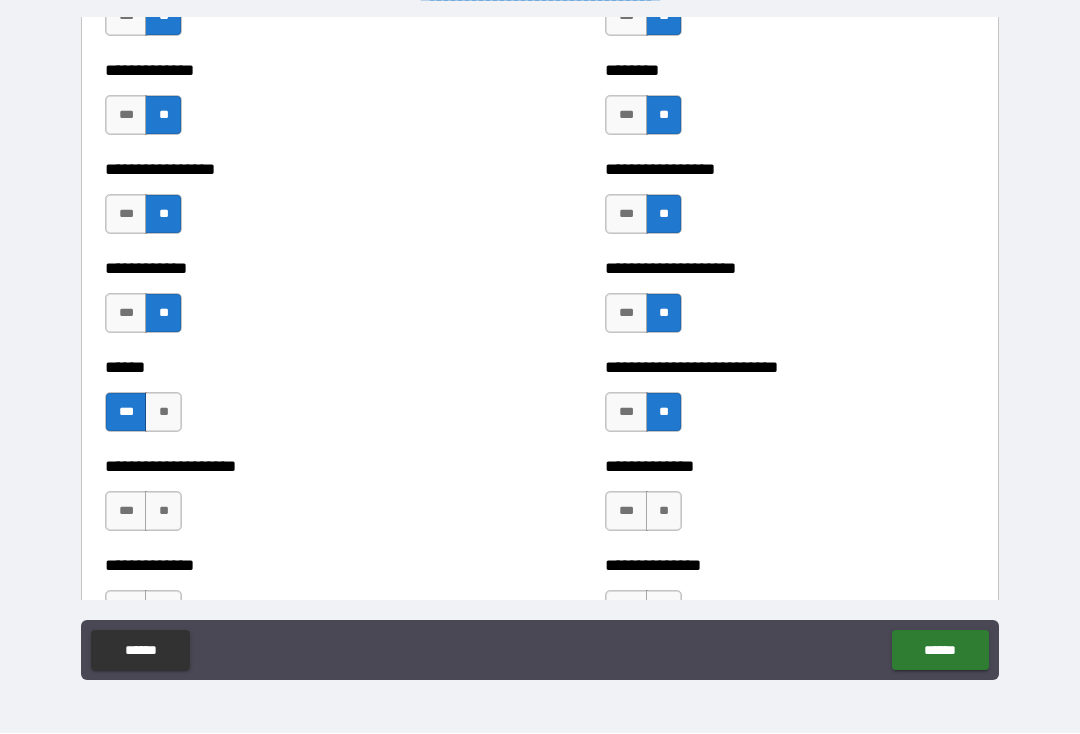 click on "**" at bounding box center (163, 512) 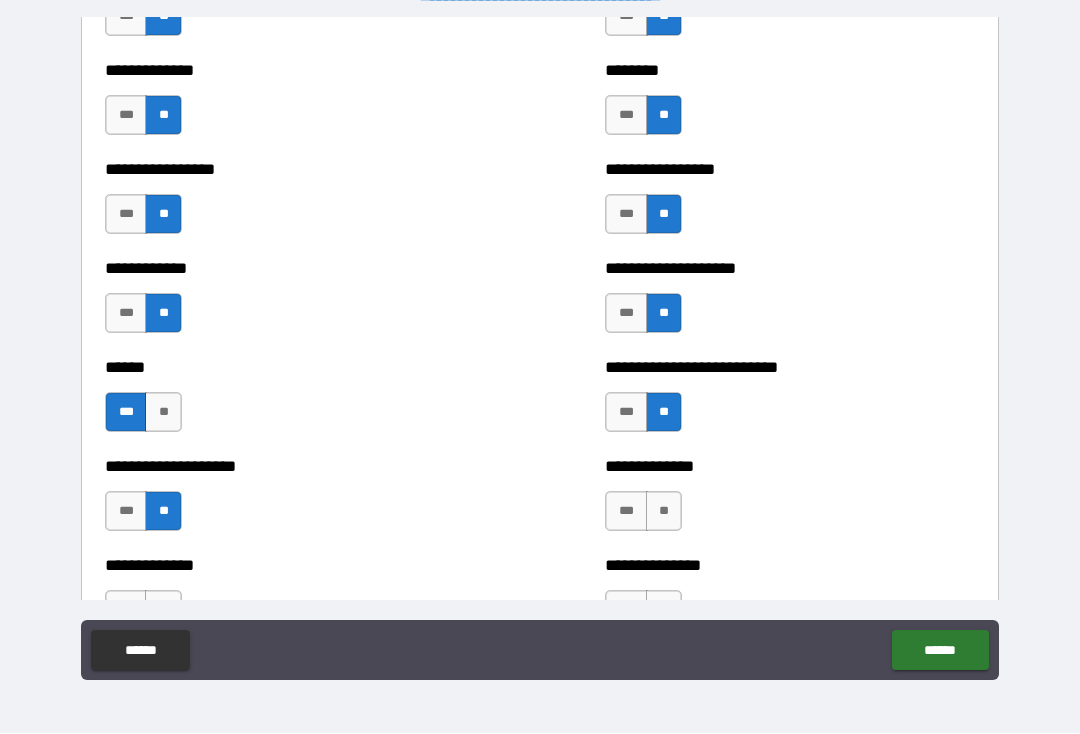 click on "***" at bounding box center (626, 512) 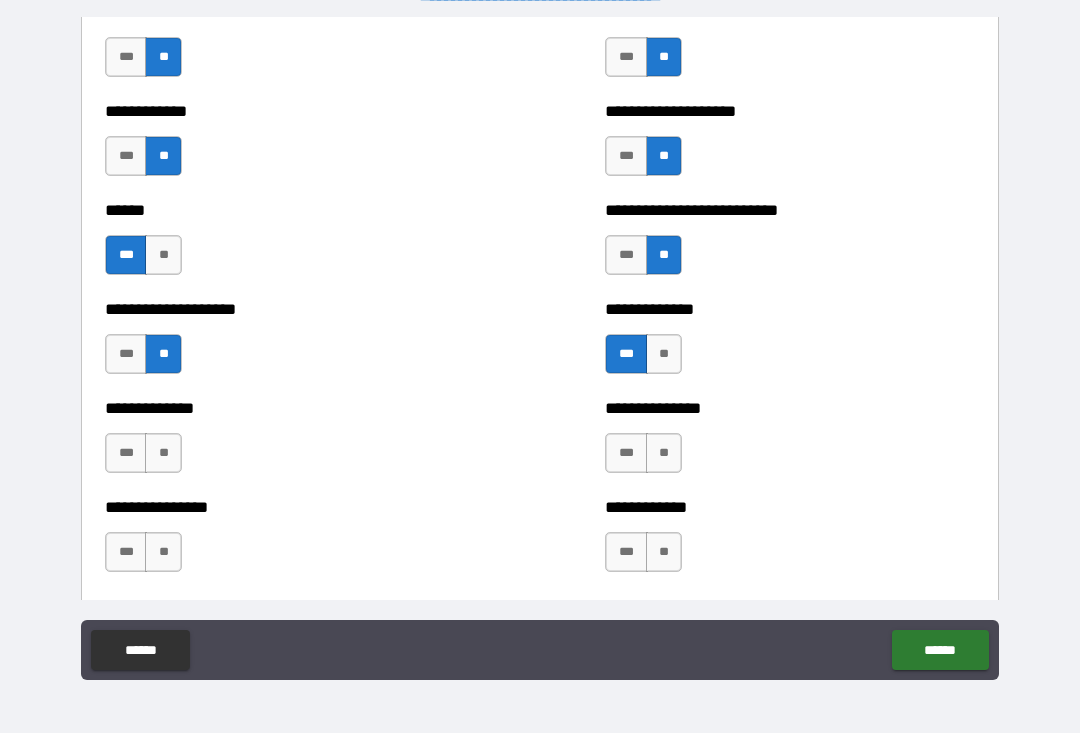 scroll, scrollTop: 3913, scrollLeft: 0, axis: vertical 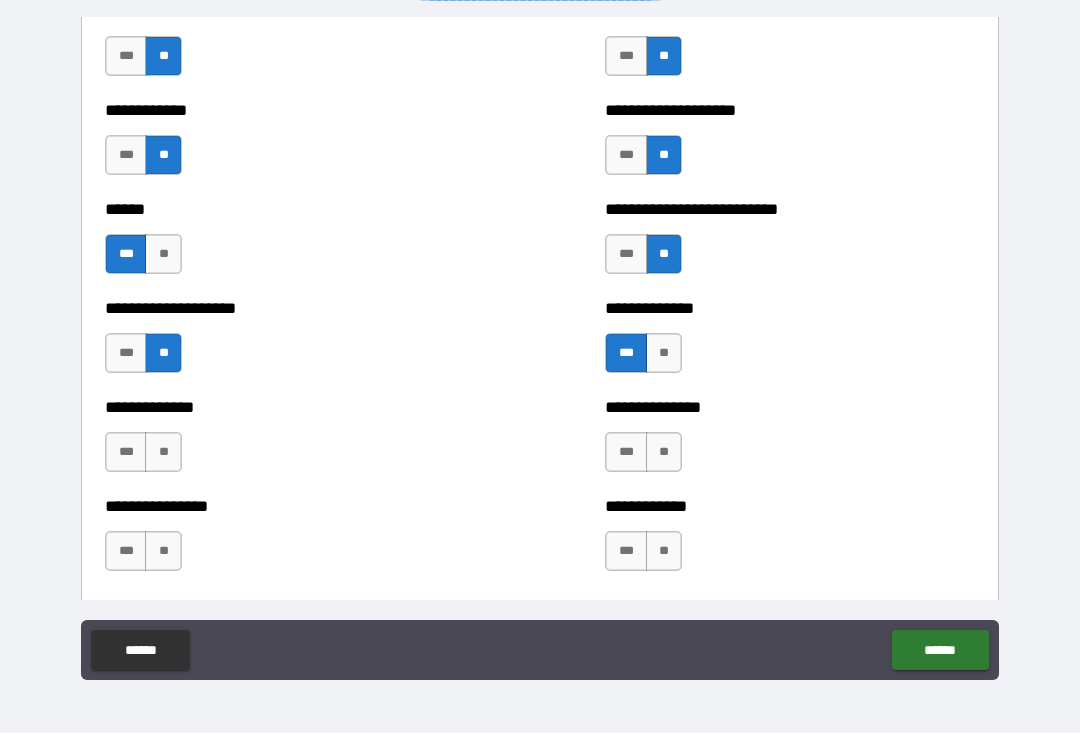 click on "**" at bounding box center [163, 453] 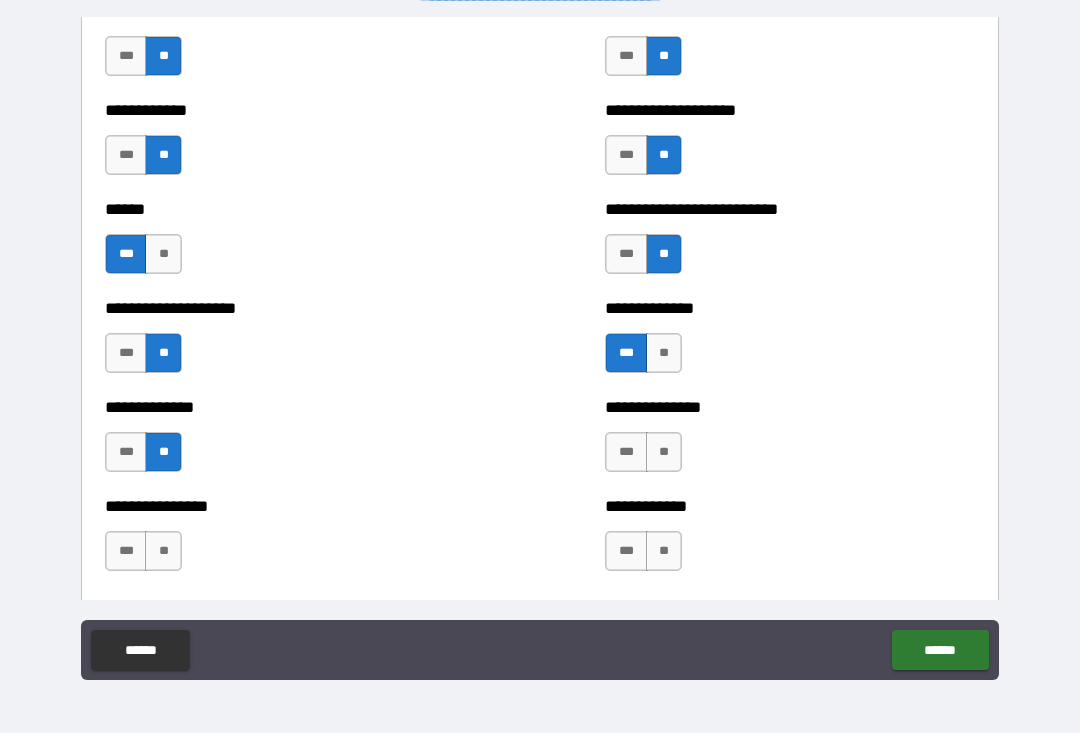 click on "**" at bounding box center [664, 453] 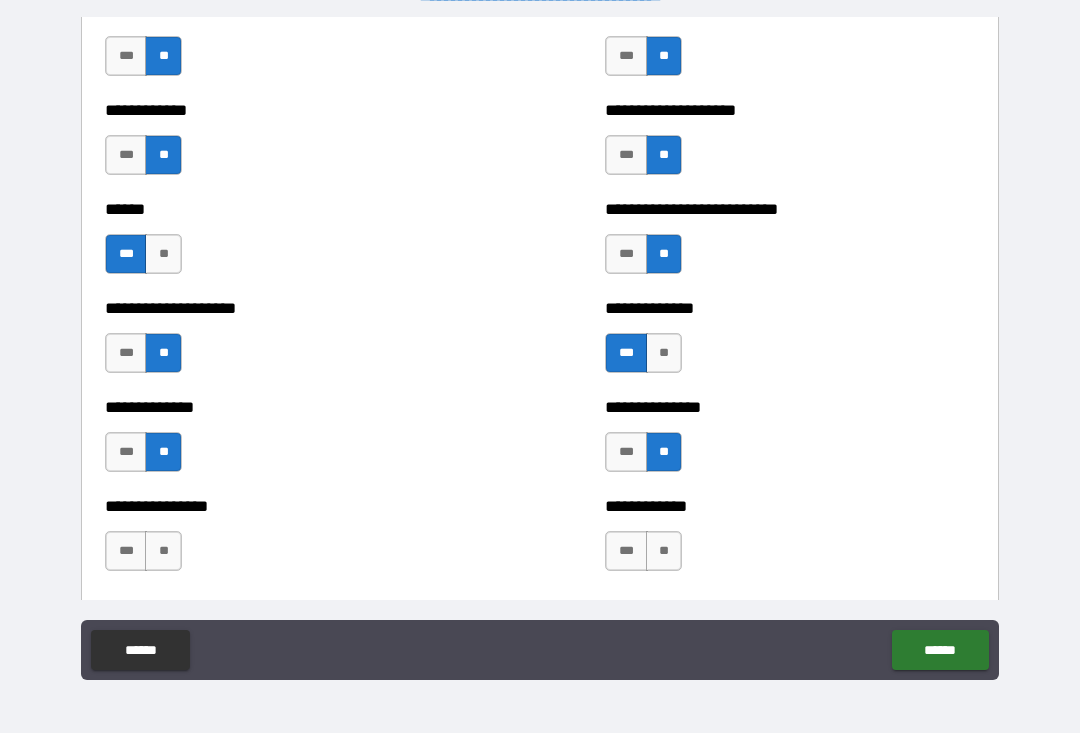 click on "**" at bounding box center (163, 552) 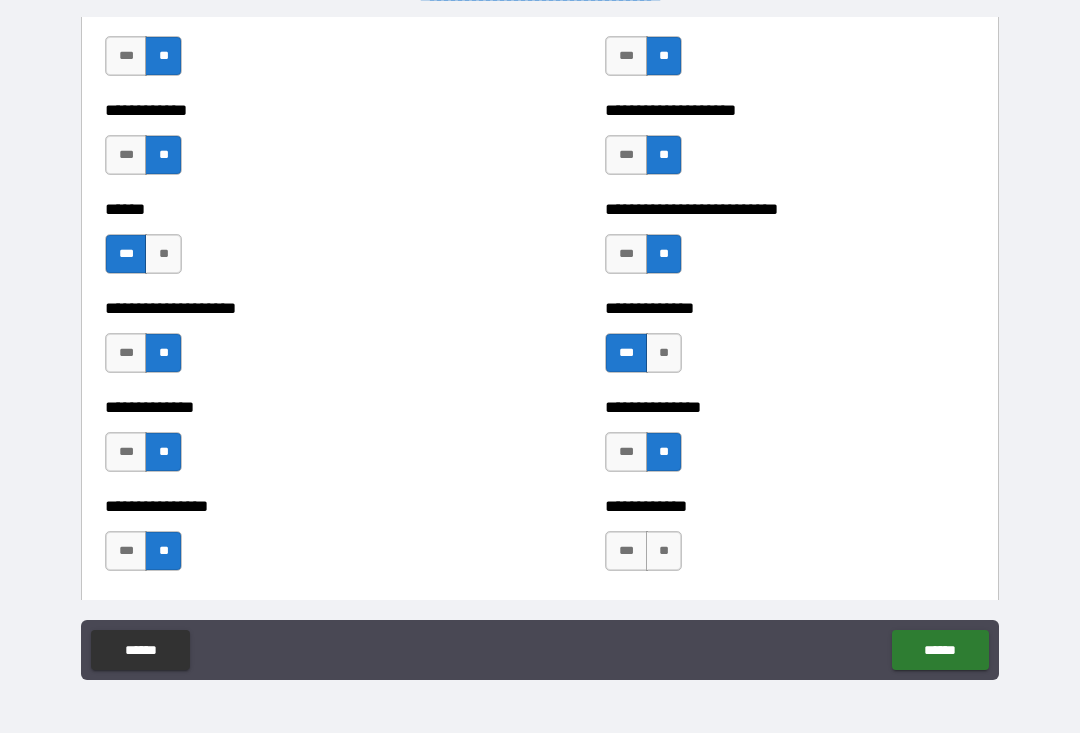click on "**" at bounding box center (664, 552) 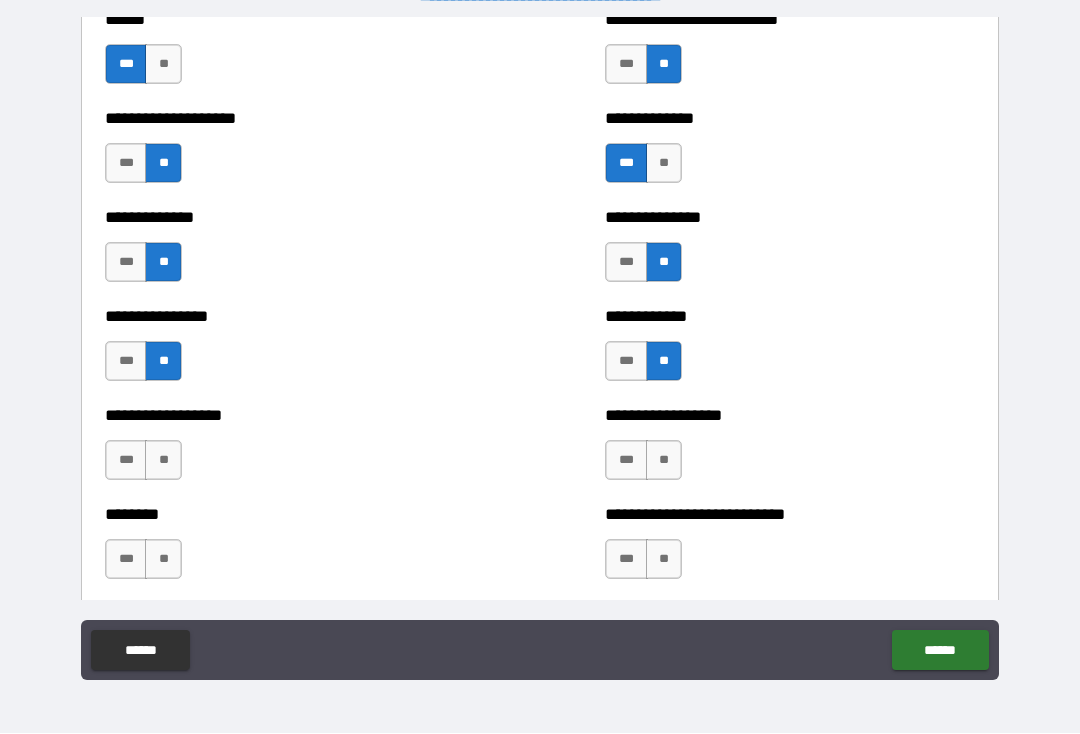 scroll, scrollTop: 4107, scrollLeft: 0, axis: vertical 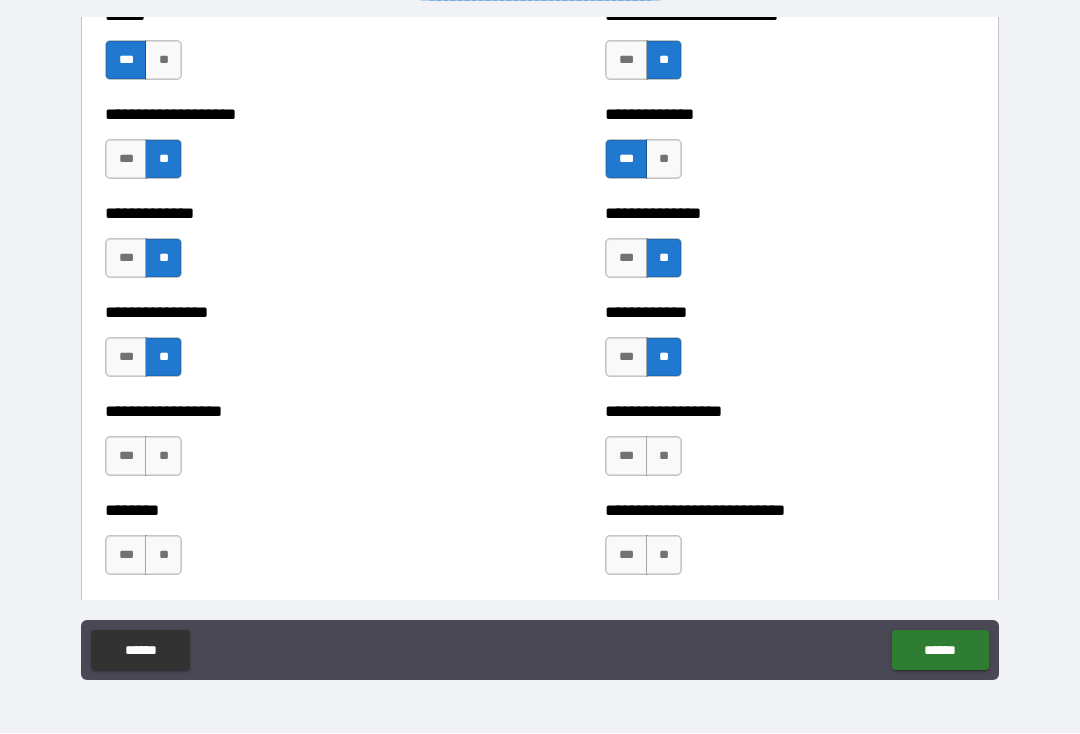 click on "**" at bounding box center (163, 457) 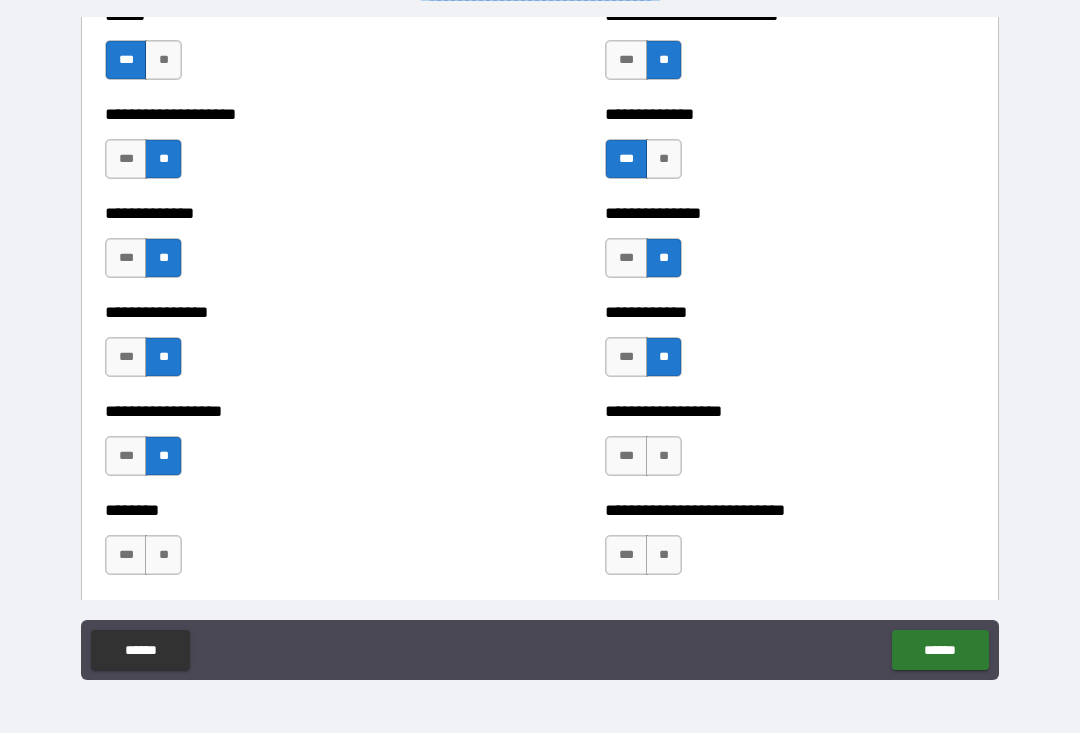 click on "**" at bounding box center (664, 457) 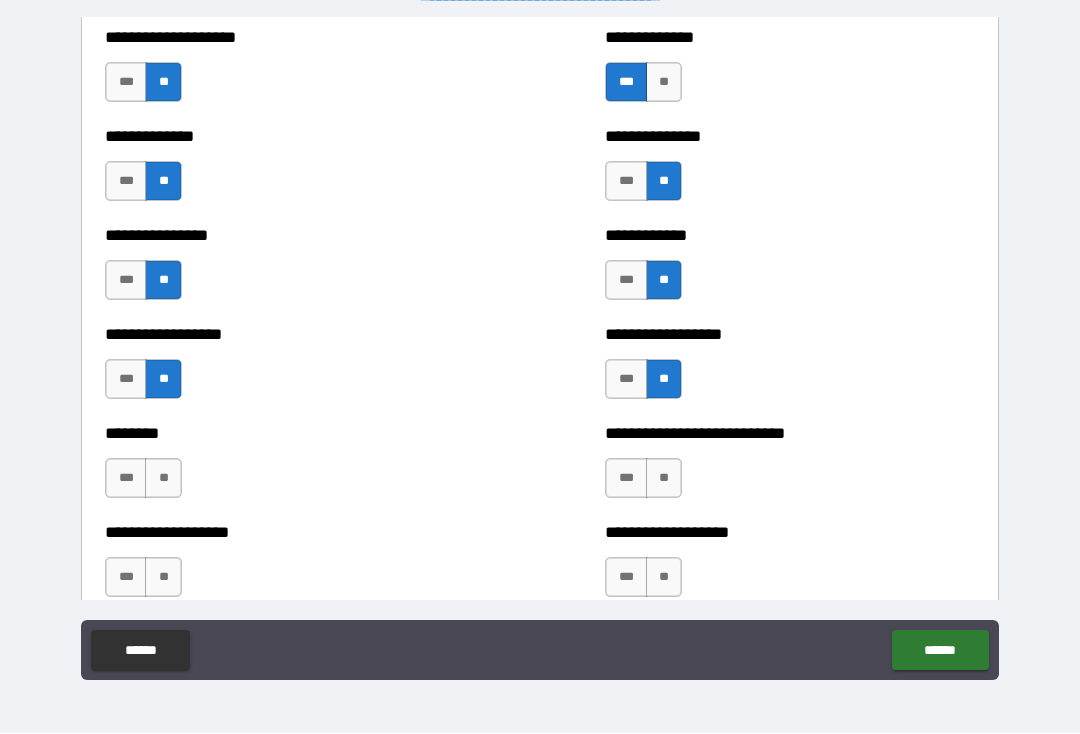 scroll, scrollTop: 4212, scrollLeft: 0, axis: vertical 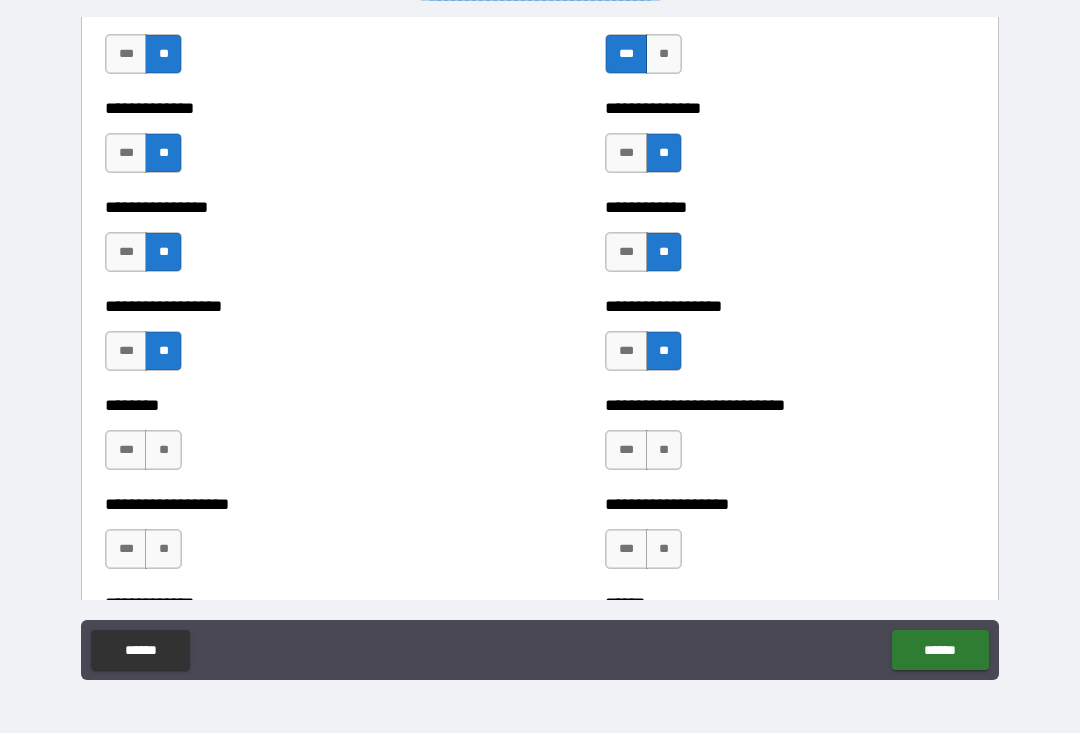 click on "**" at bounding box center [163, 451] 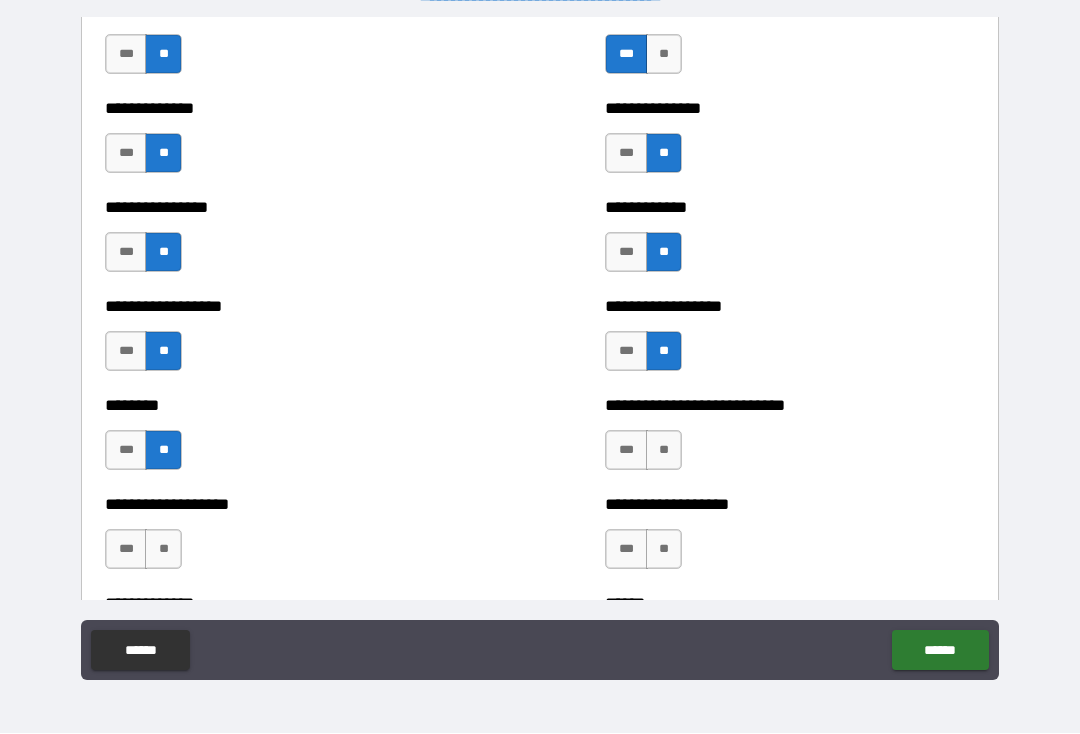 click on "**" at bounding box center (664, 451) 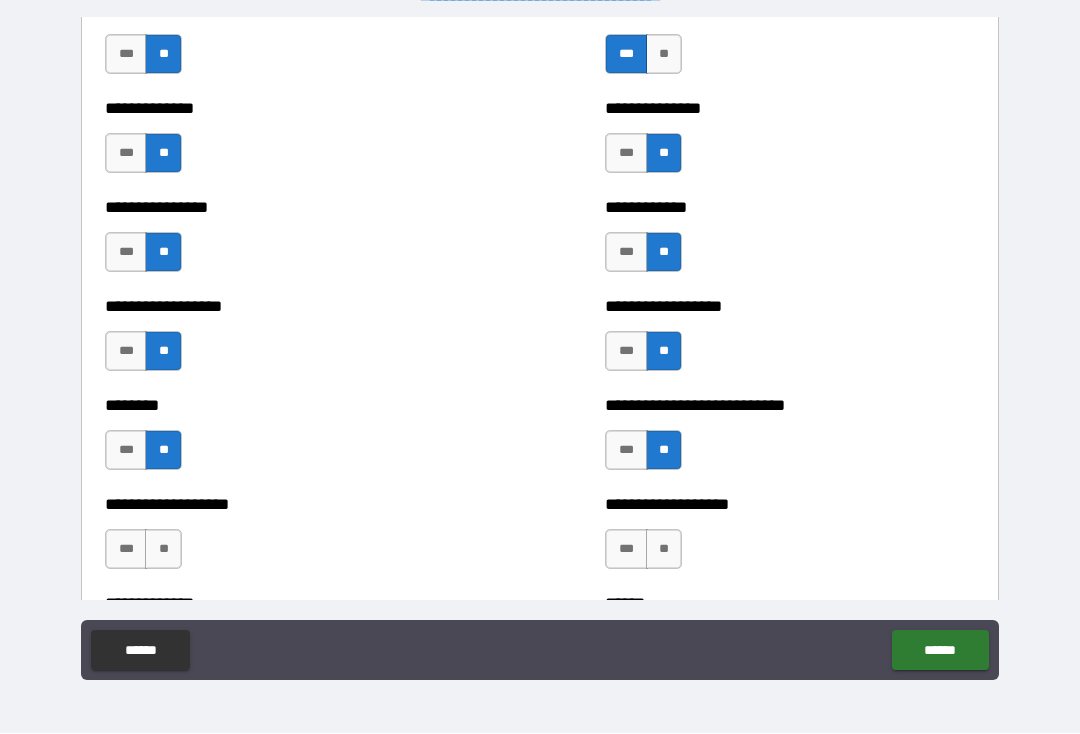 click on "**" at bounding box center [163, 550] 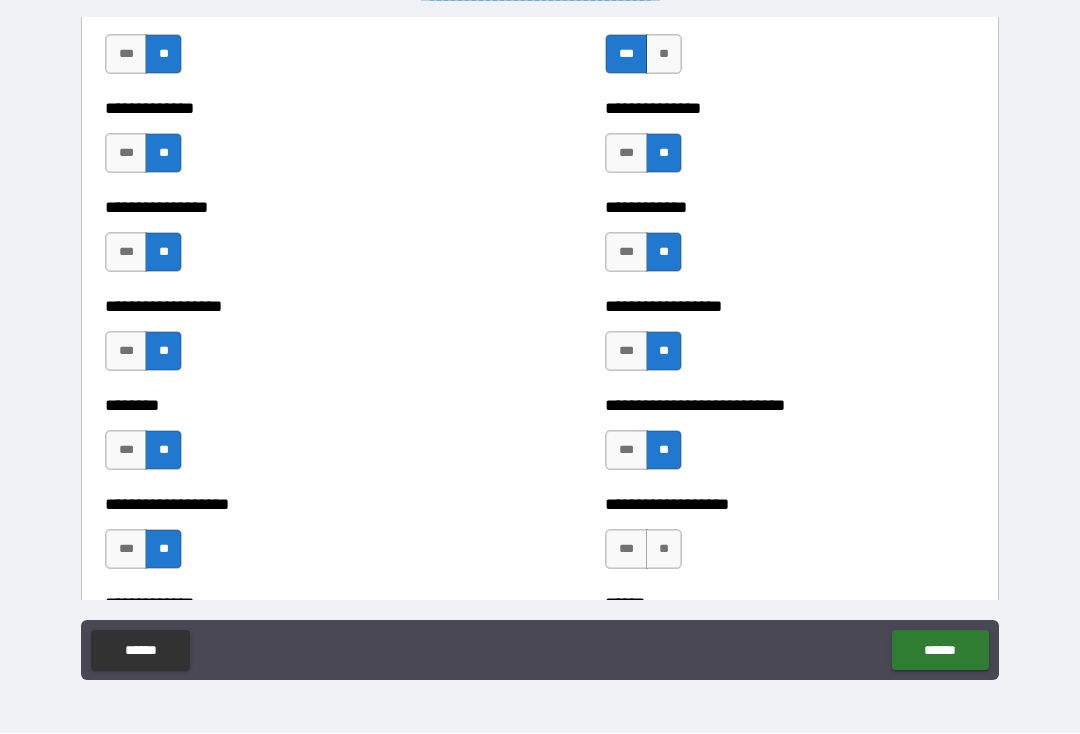 click on "**" at bounding box center (664, 550) 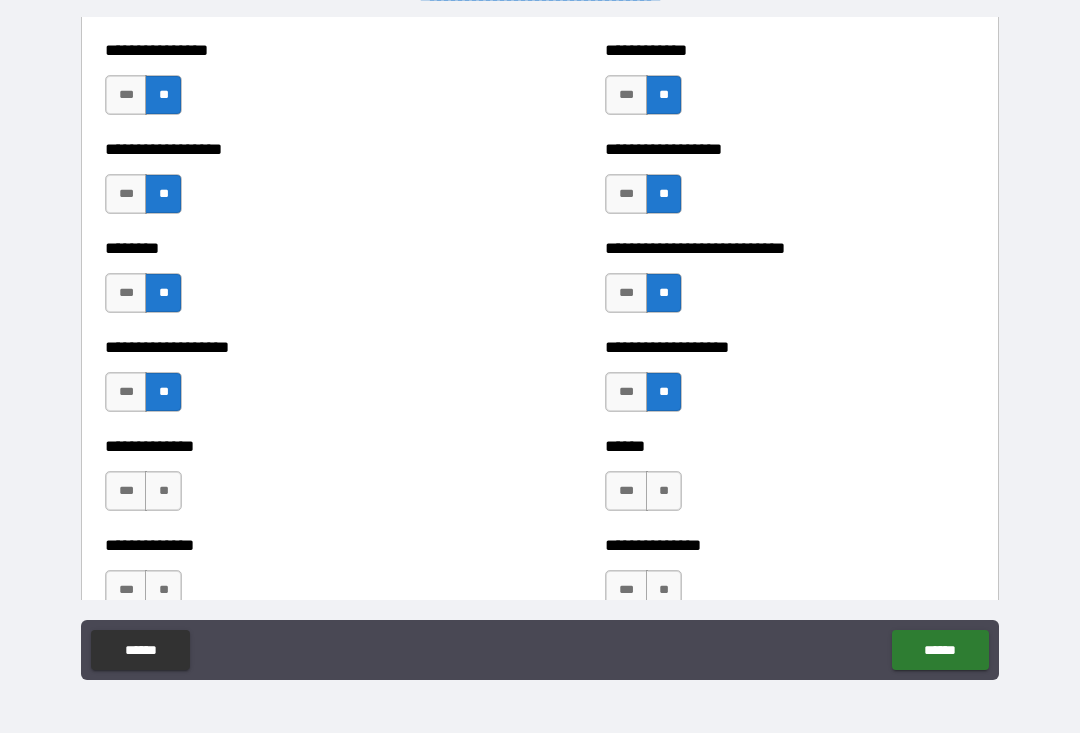 scroll, scrollTop: 4370, scrollLeft: 0, axis: vertical 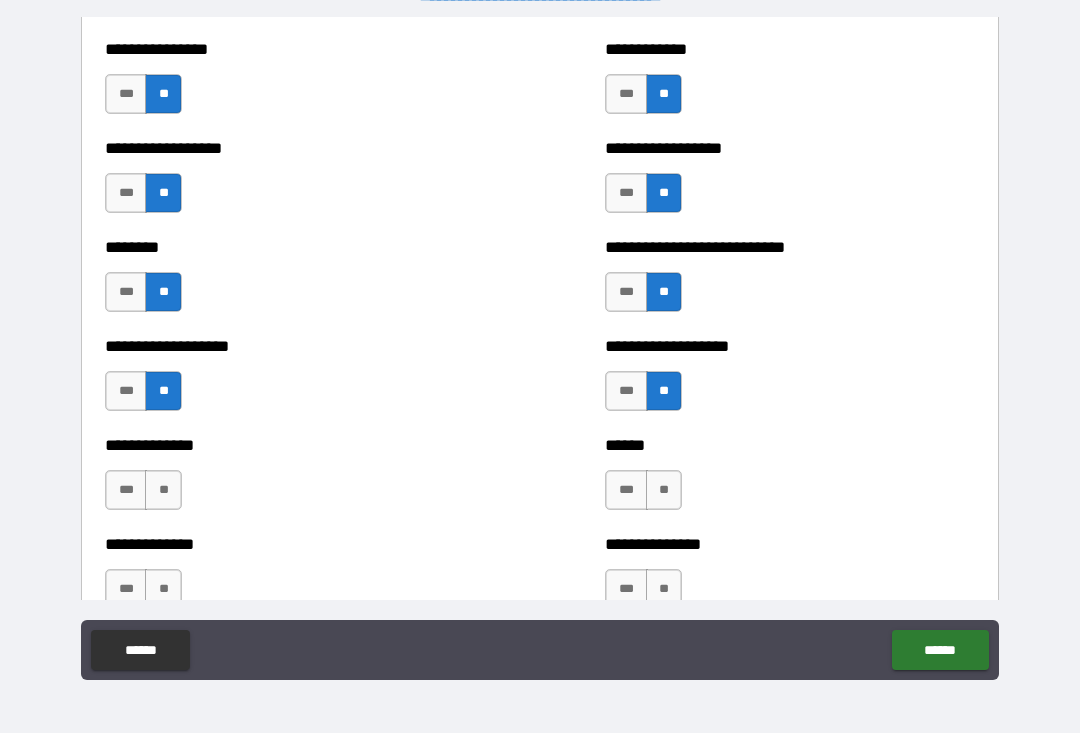 click on "**" at bounding box center (163, 491) 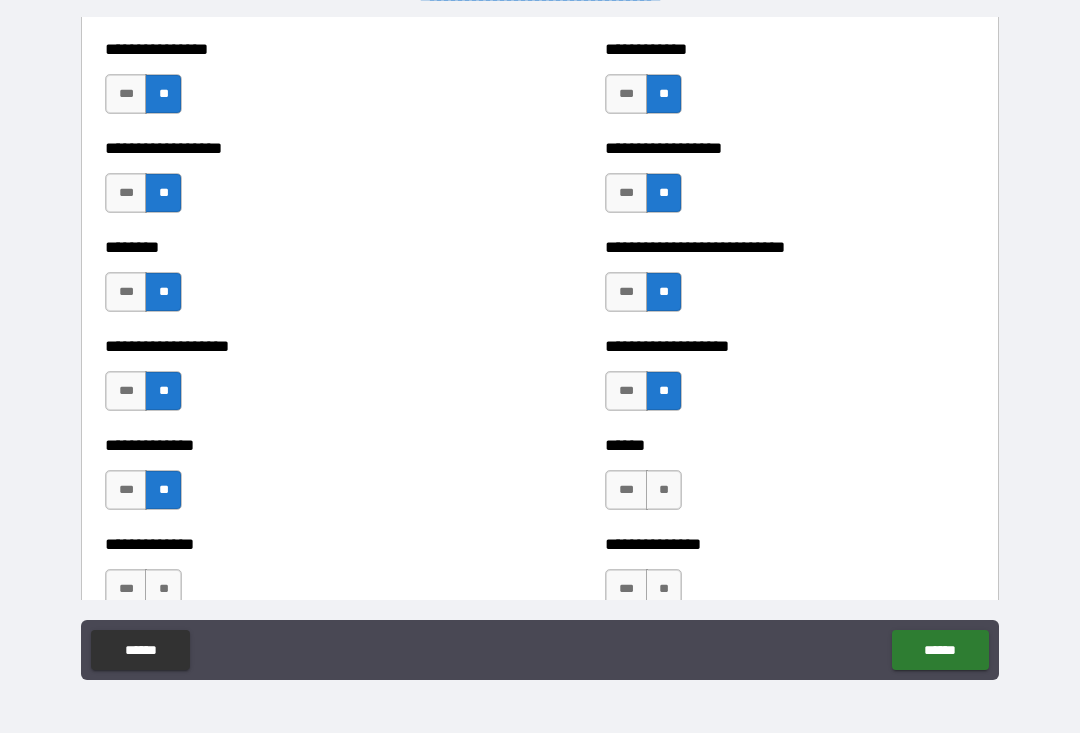 click on "**" at bounding box center (664, 491) 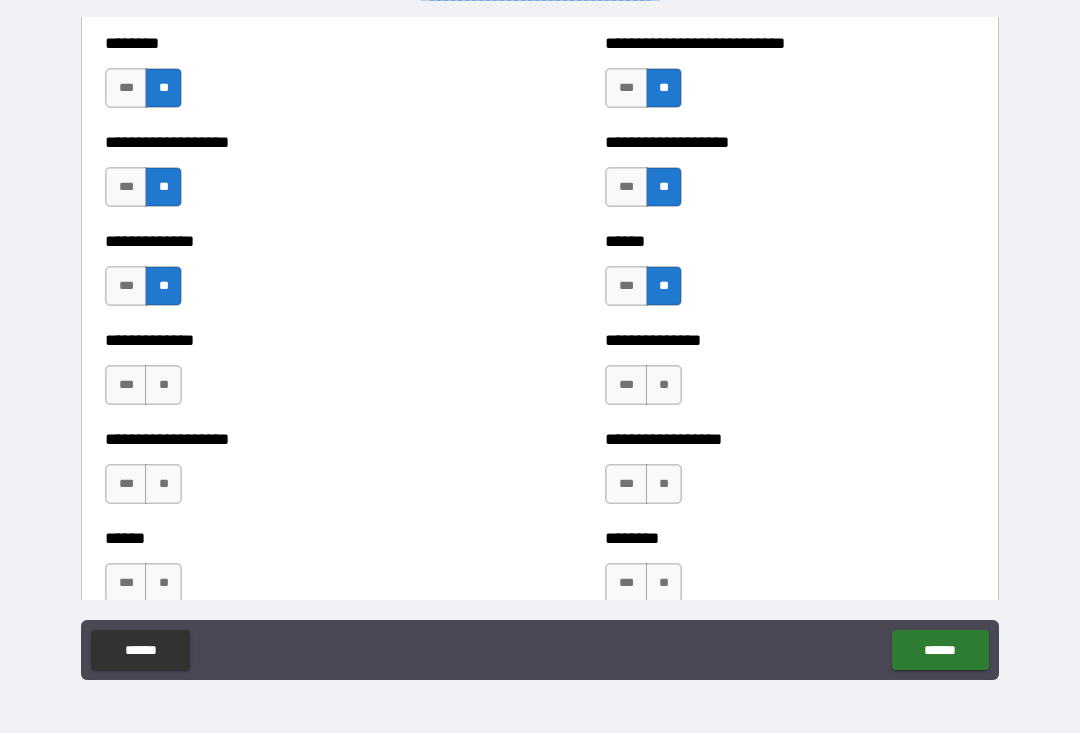 scroll, scrollTop: 4586, scrollLeft: 0, axis: vertical 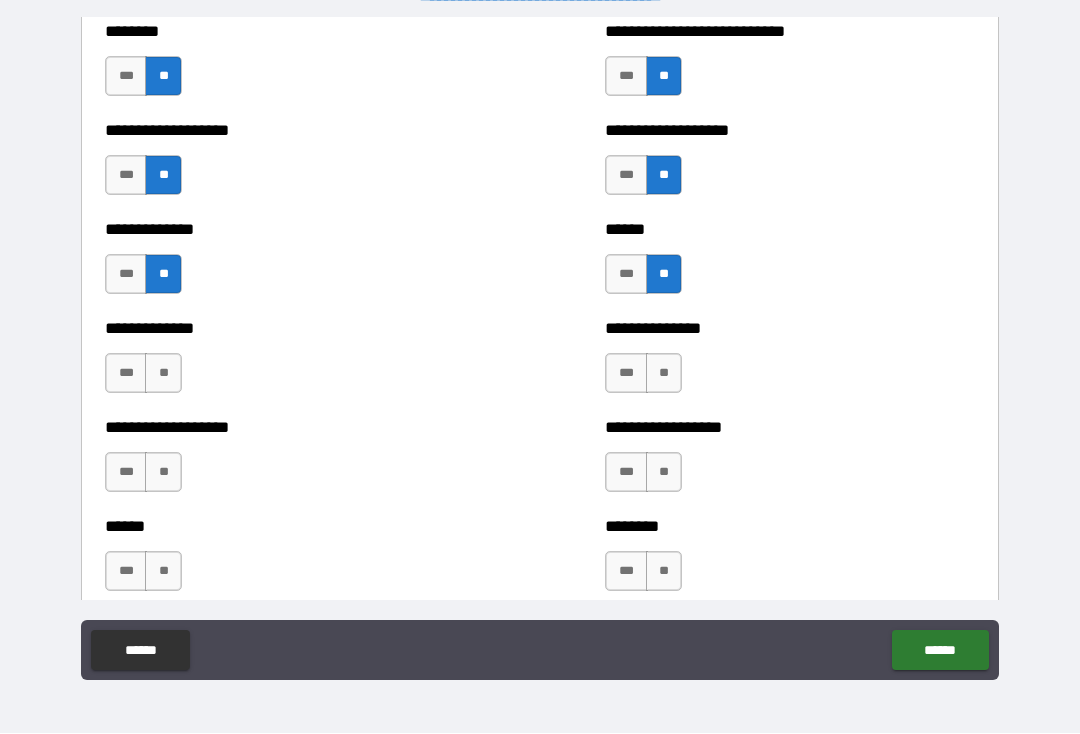 click on "**" at bounding box center (163, 374) 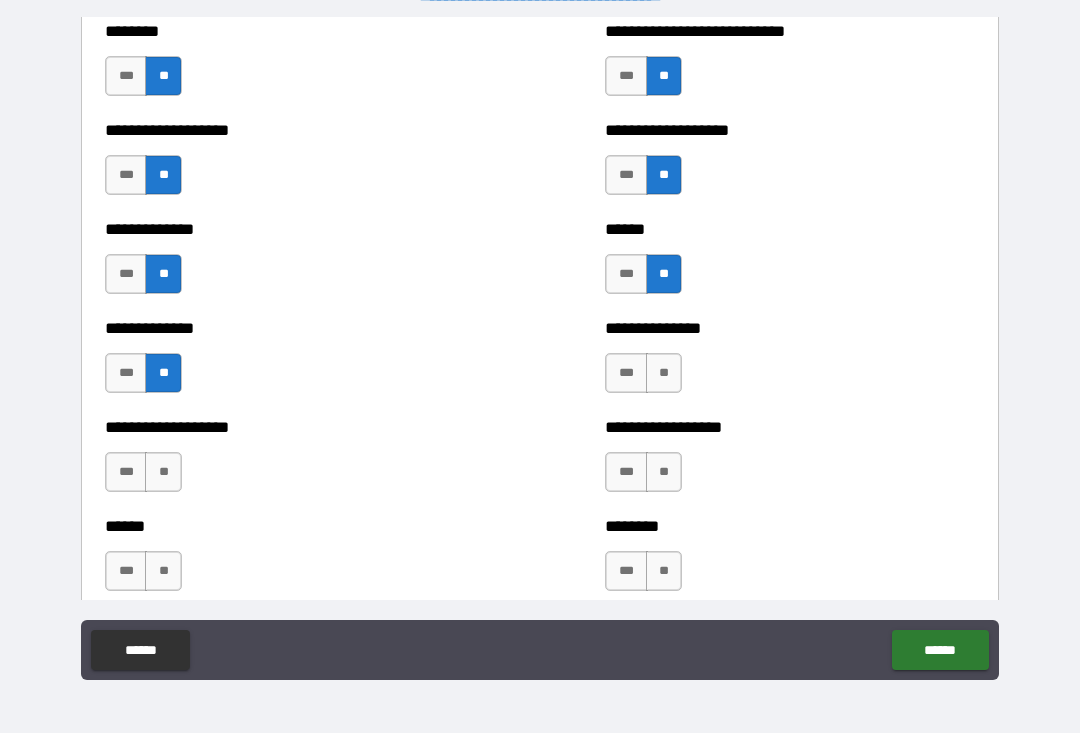 click on "**" at bounding box center [664, 374] 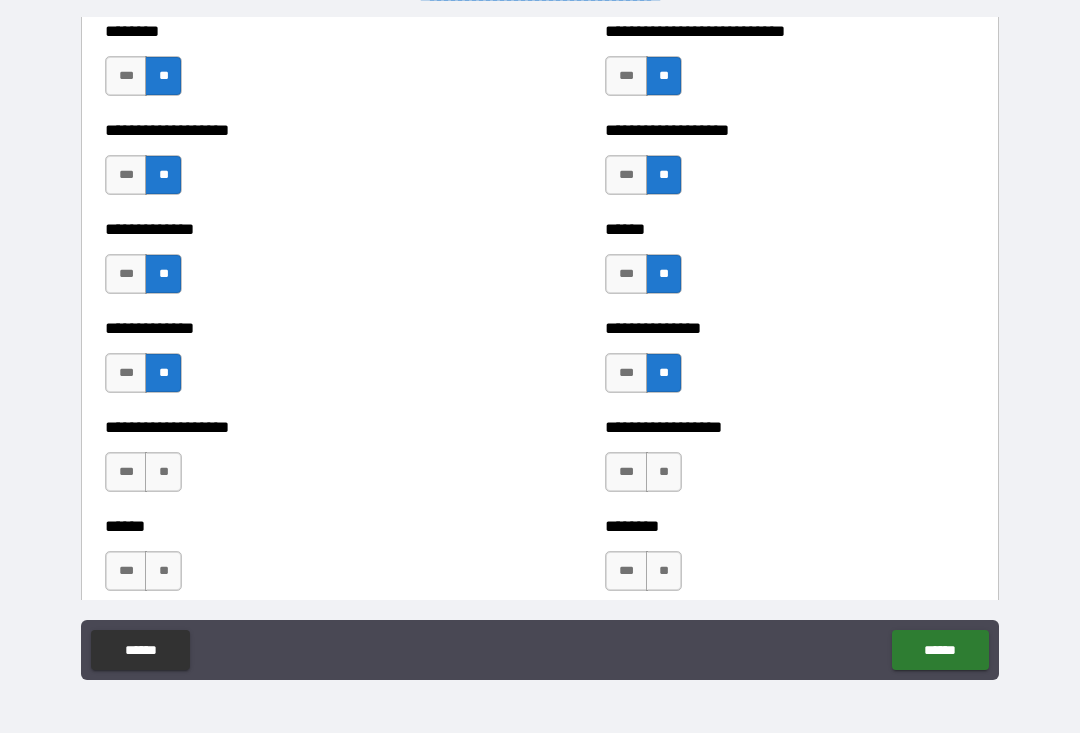 click on "**" at bounding box center (163, 473) 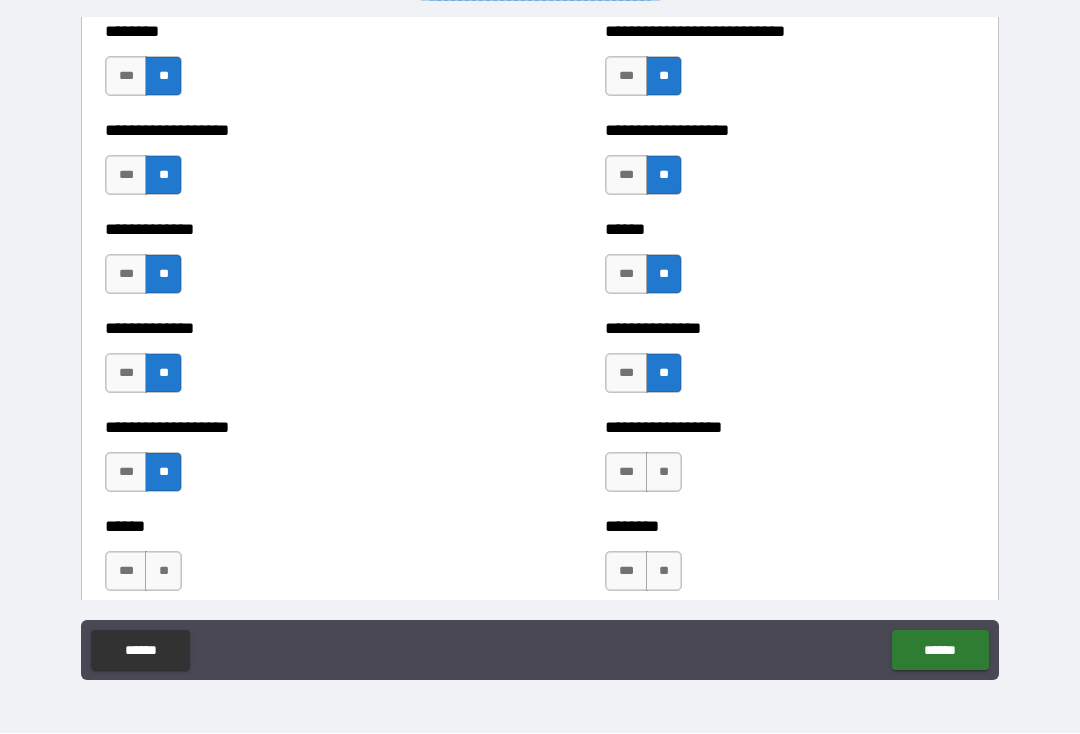 click on "***" at bounding box center (626, 473) 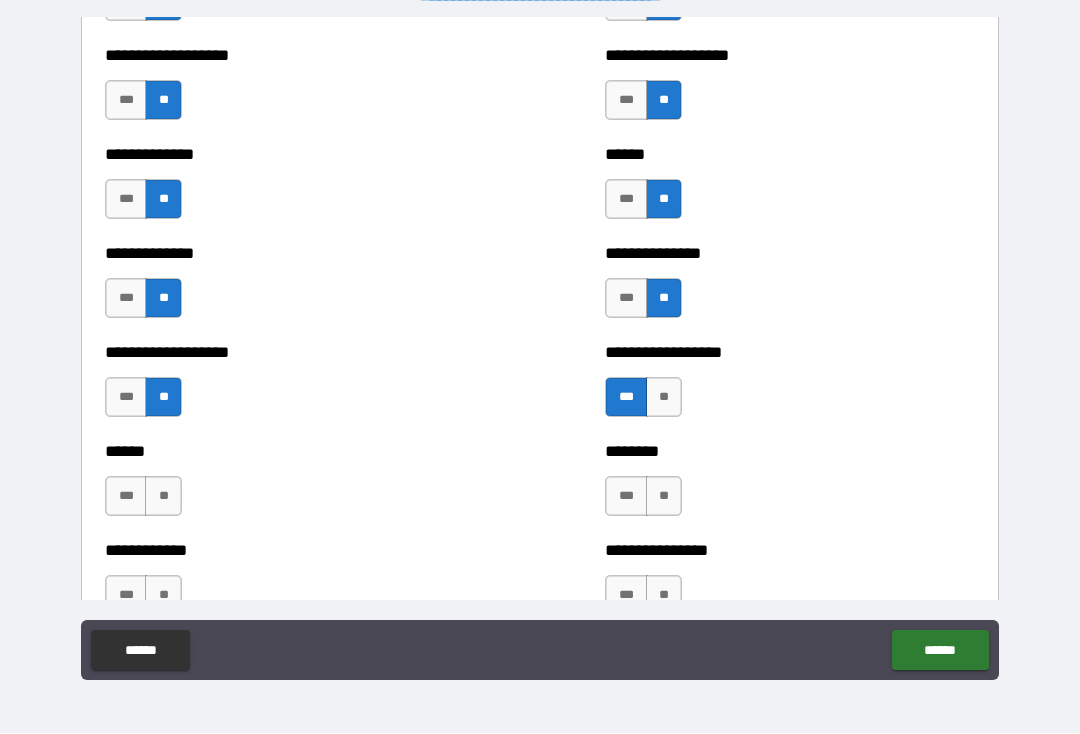 scroll, scrollTop: 4663, scrollLeft: 0, axis: vertical 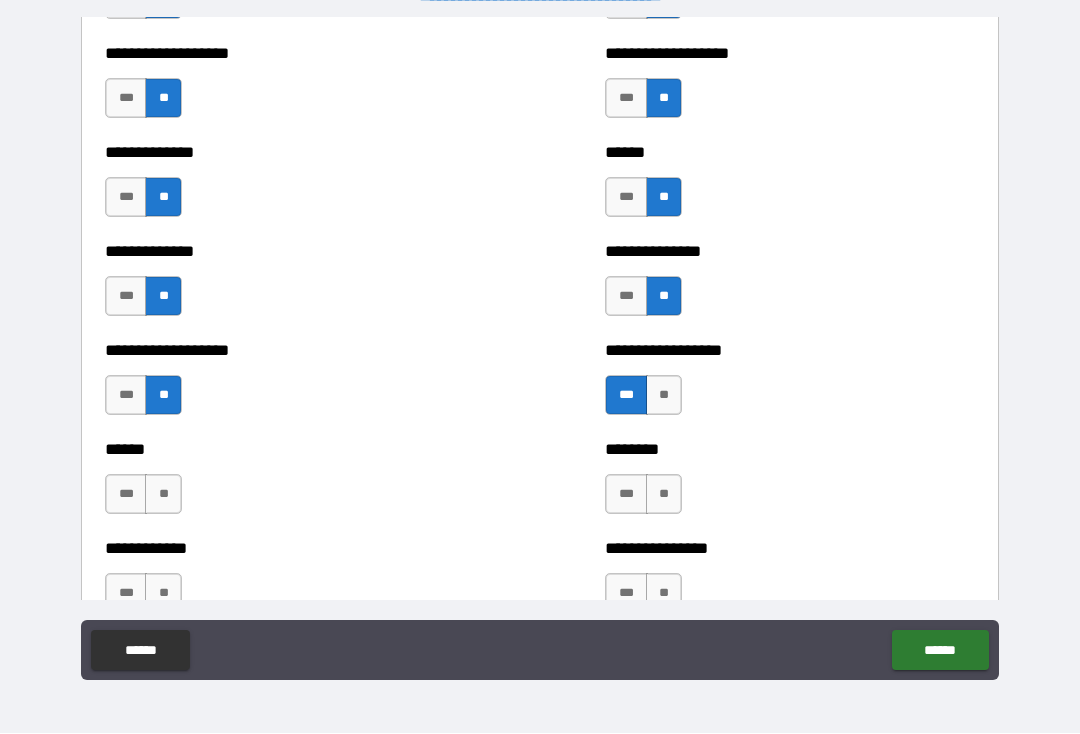 click on "**" at bounding box center [163, 495] 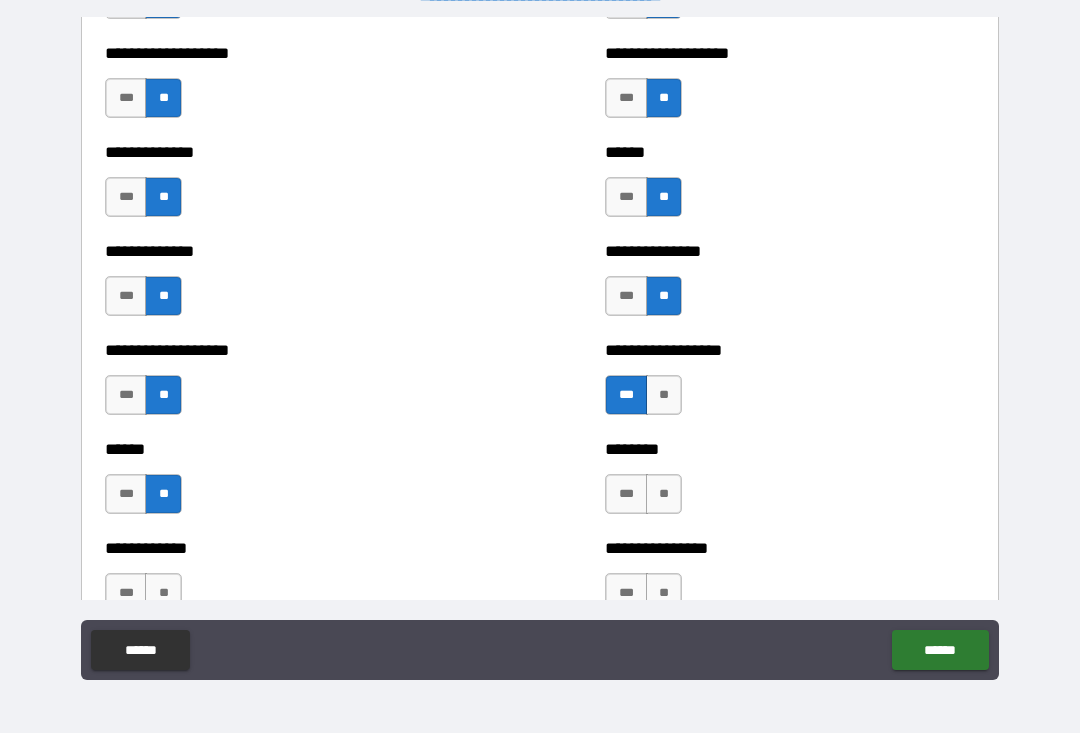 click on "**" at bounding box center (664, 495) 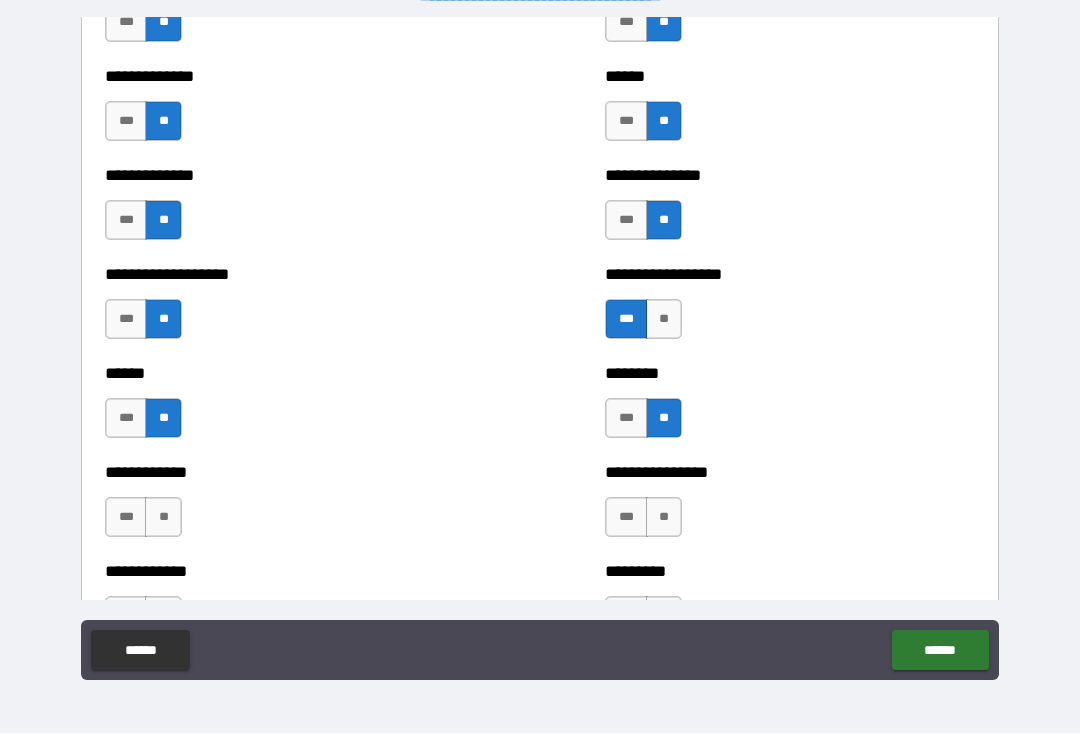 scroll, scrollTop: 4765, scrollLeft: 0, axis: vertical 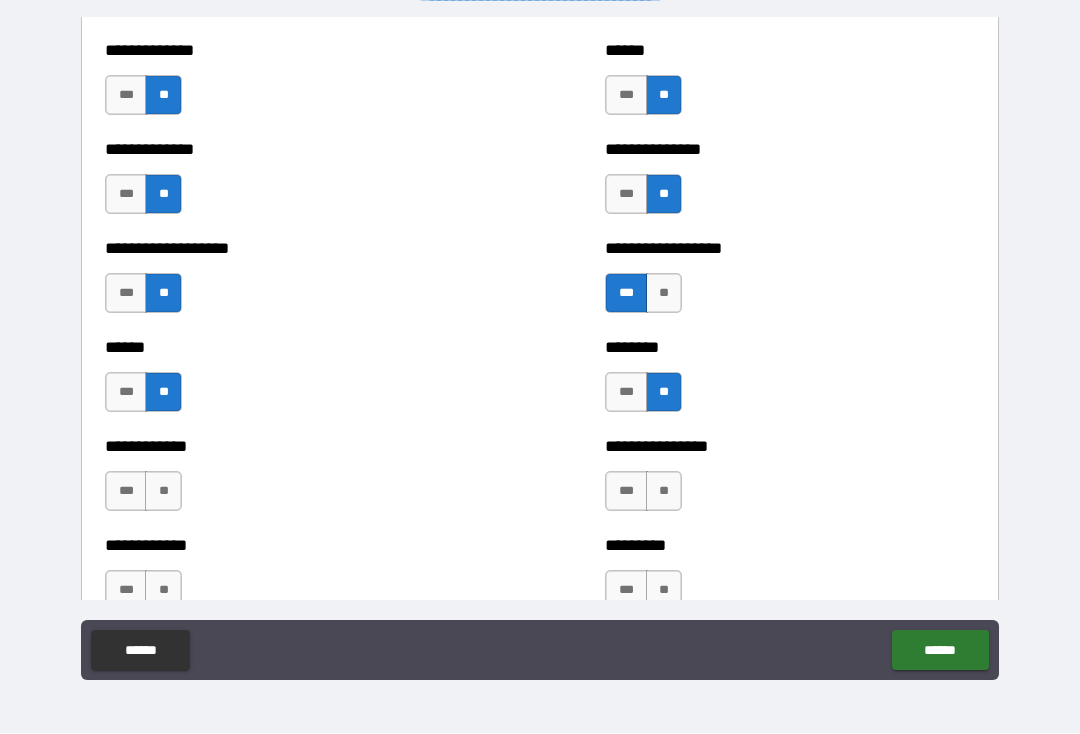 click on "**" at bounding box center [163, 492] 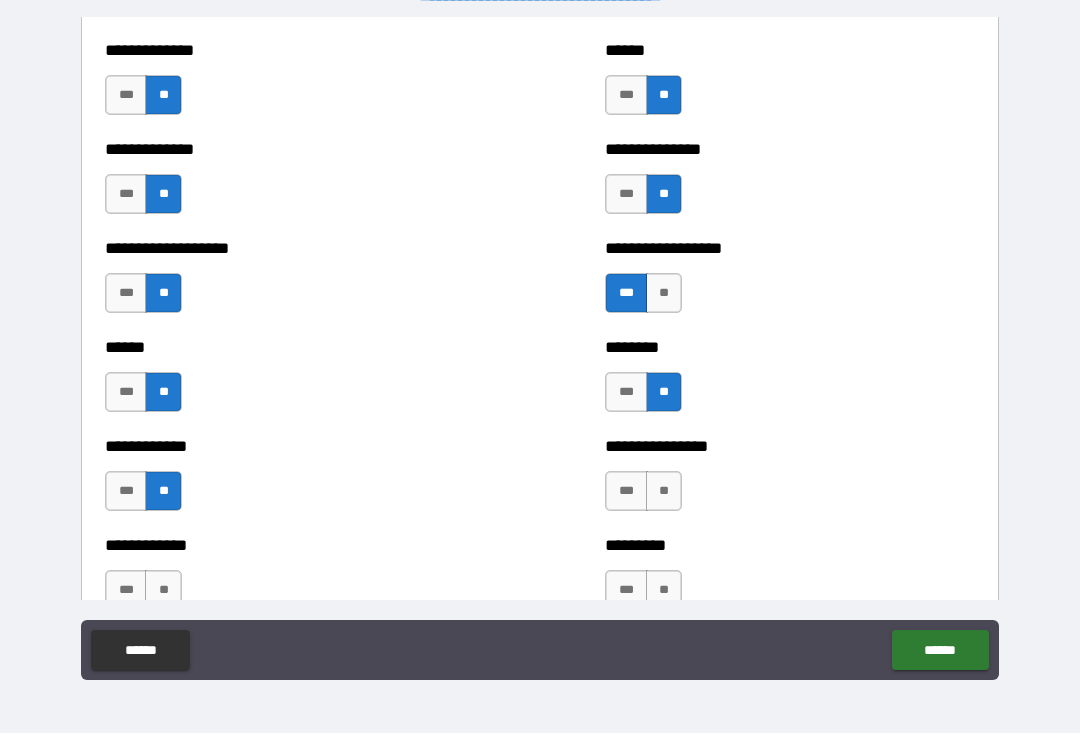 click on "**" at bounding box center [664, 492] 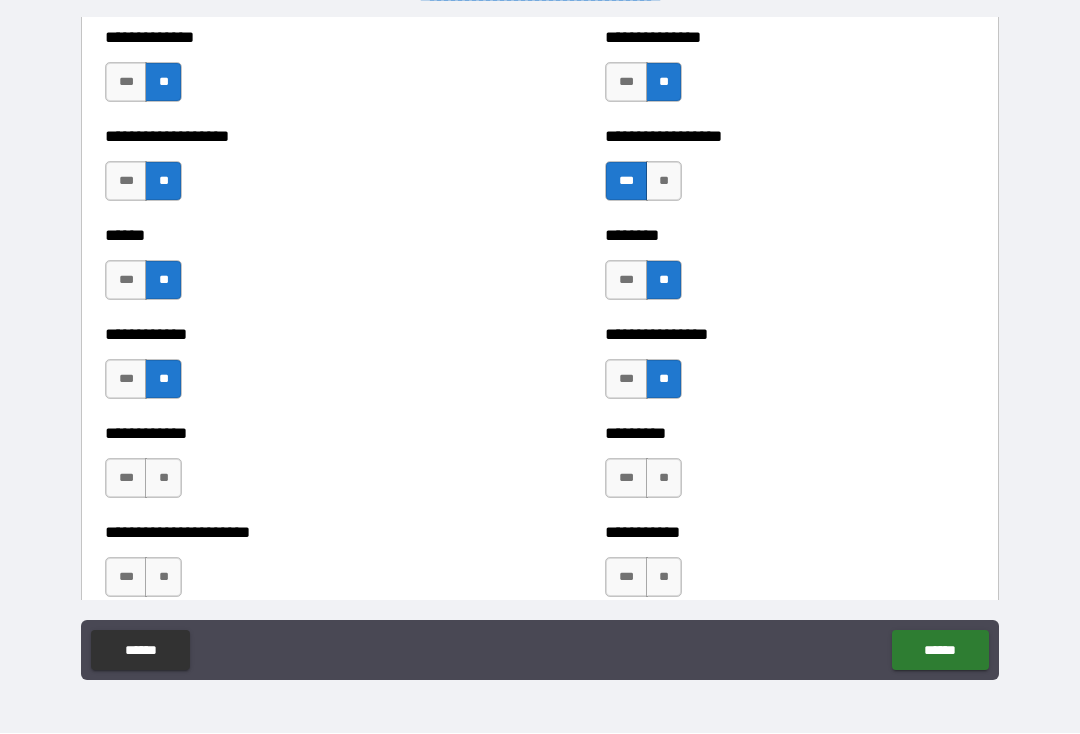 scroll, scrollTop: 4884, scrollLeft: 0, axis: vertical 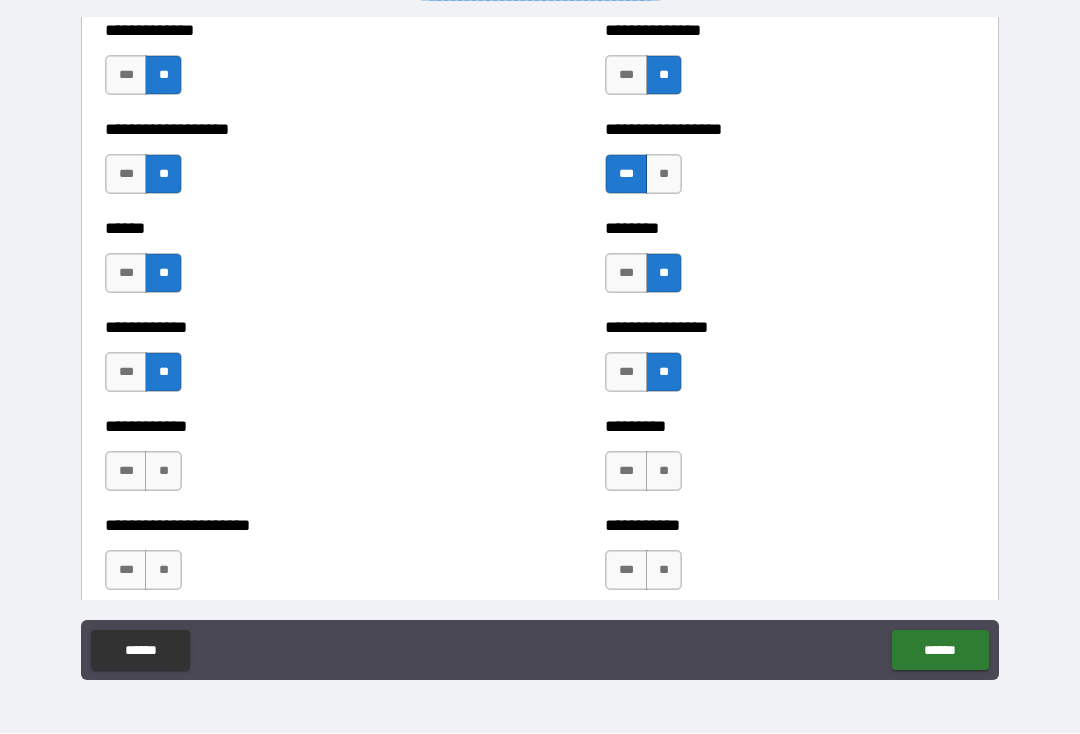 click on "**" at bounding box center [163, 472] 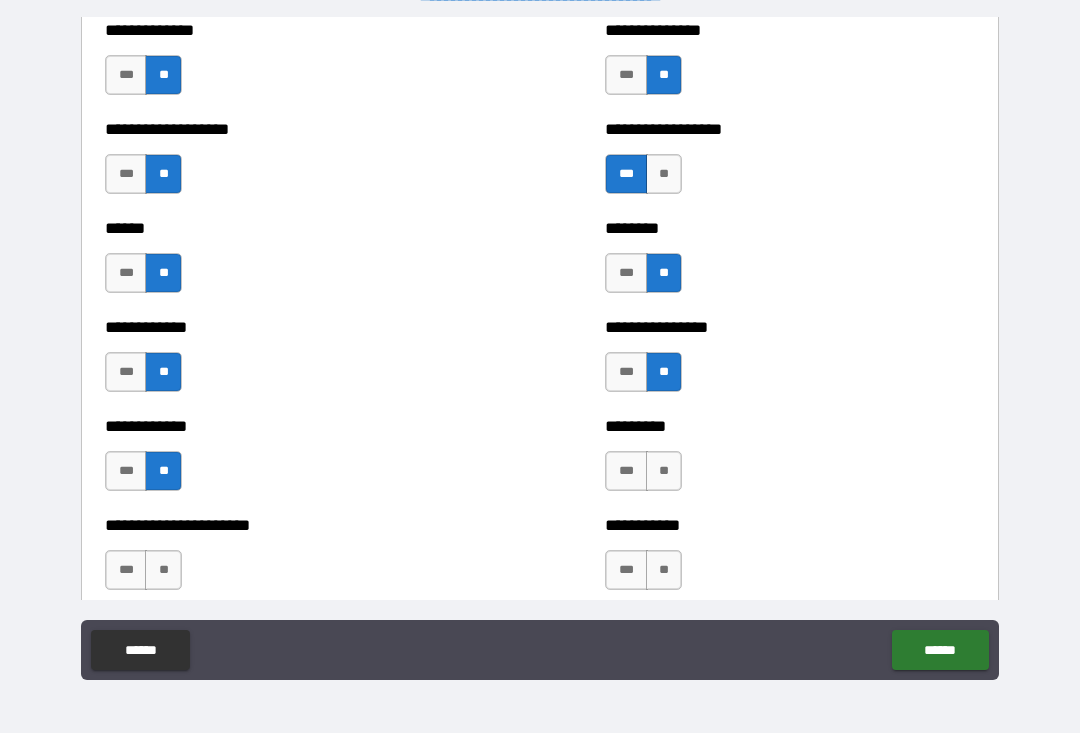 click on "***" at bounding box center [626, 472] 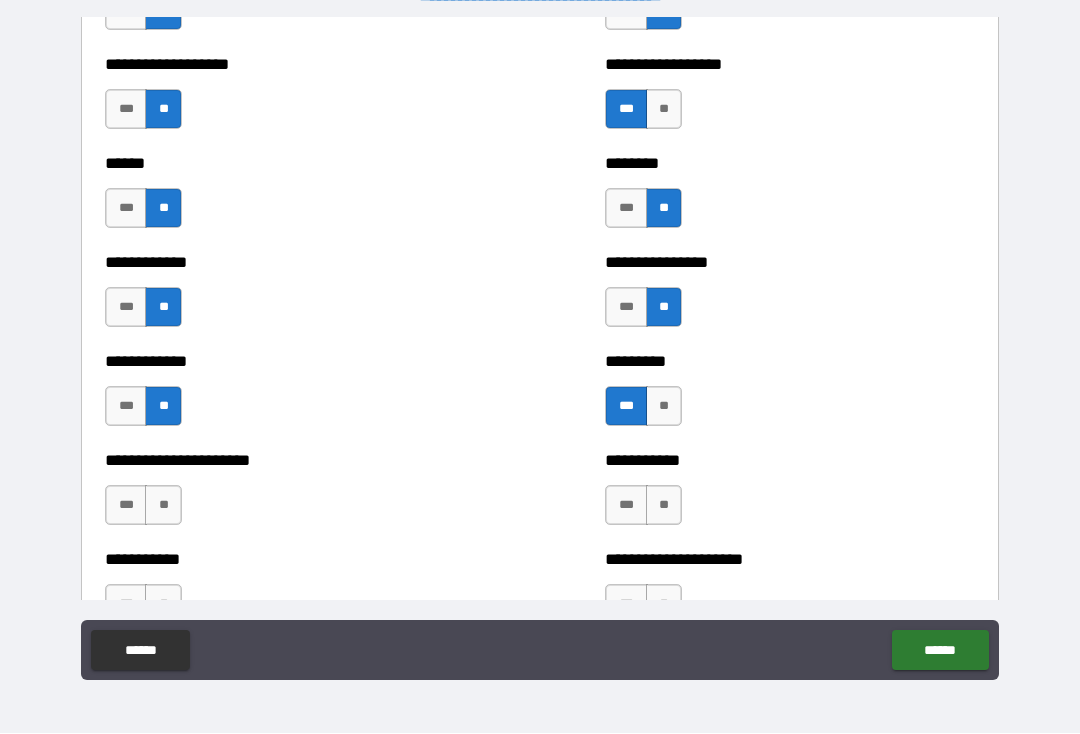 scroll, scrollTop: 4966, scrollLeft: 0, axis: vertical 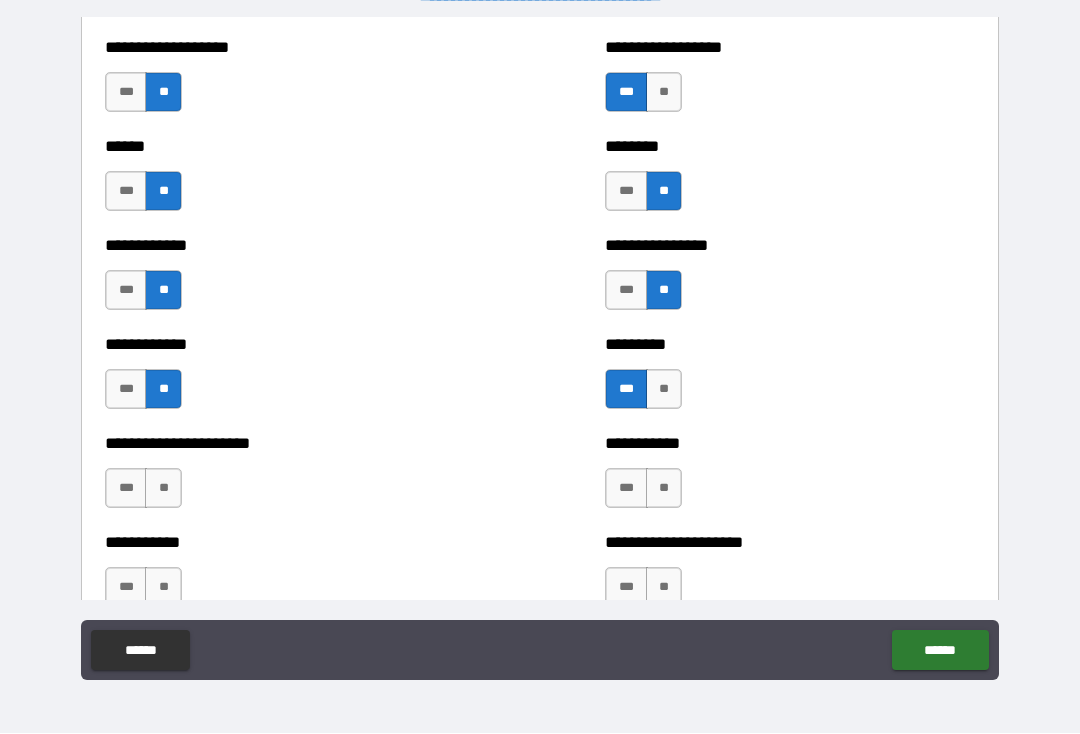 click on "**" at bounding box center (163, 489) 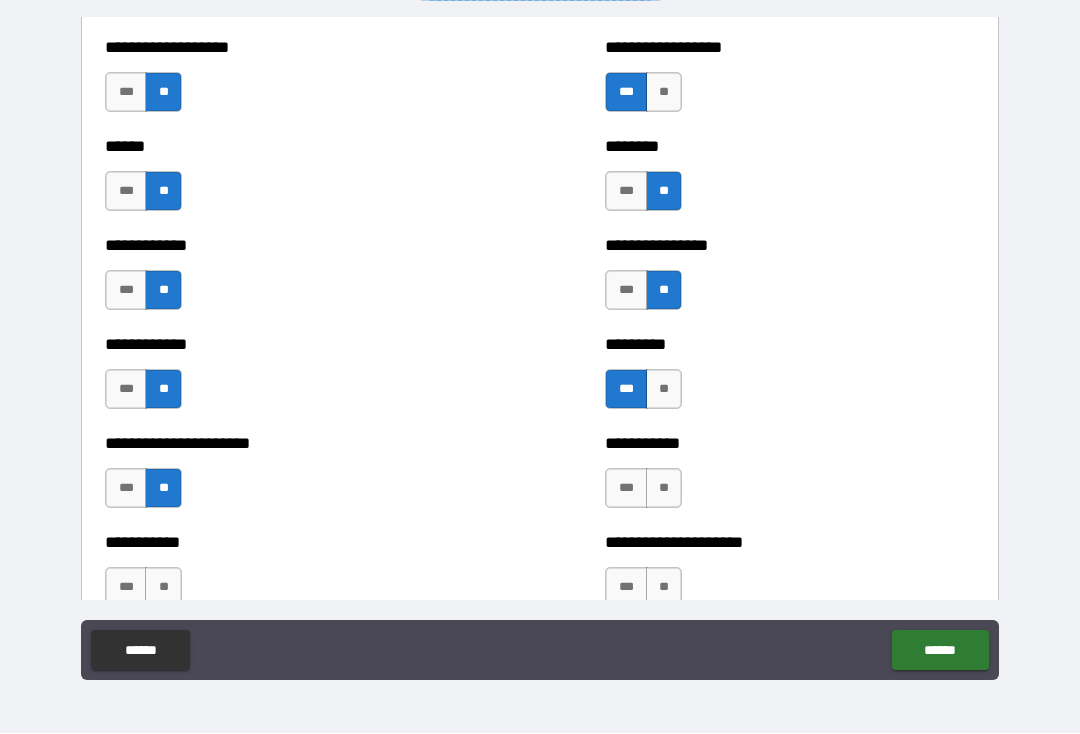 click on "***" at bounding box center (626, 489) 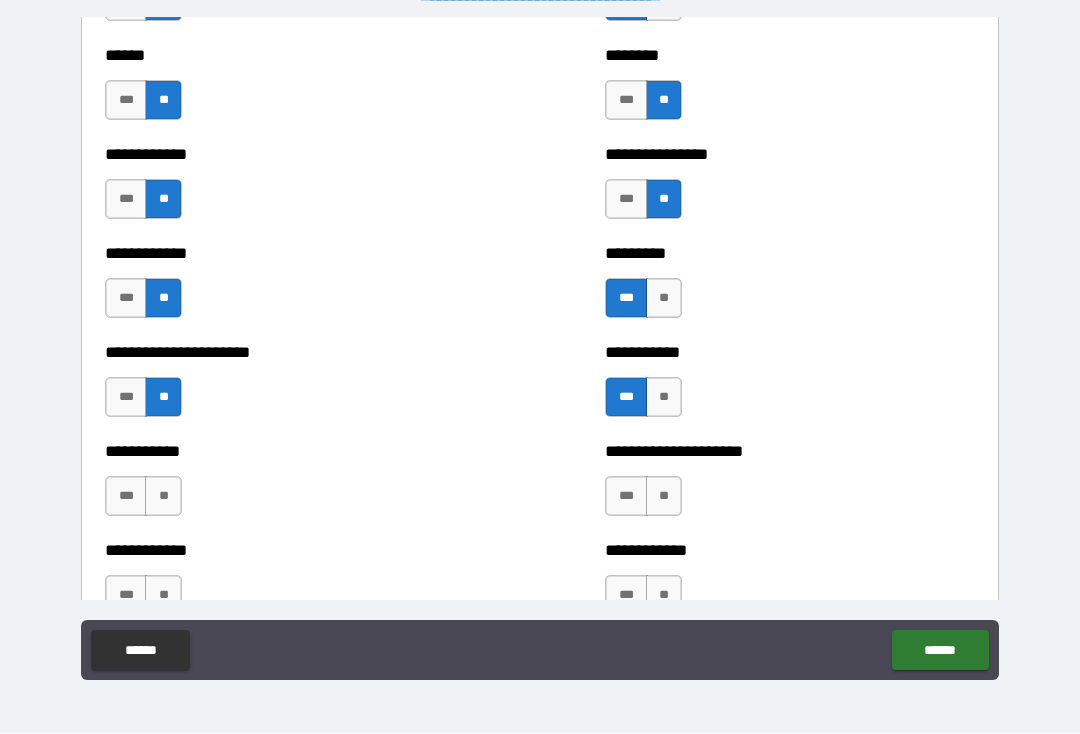 scroll, scrollTop: 5056, scrollLeft: 0, axis: vertical 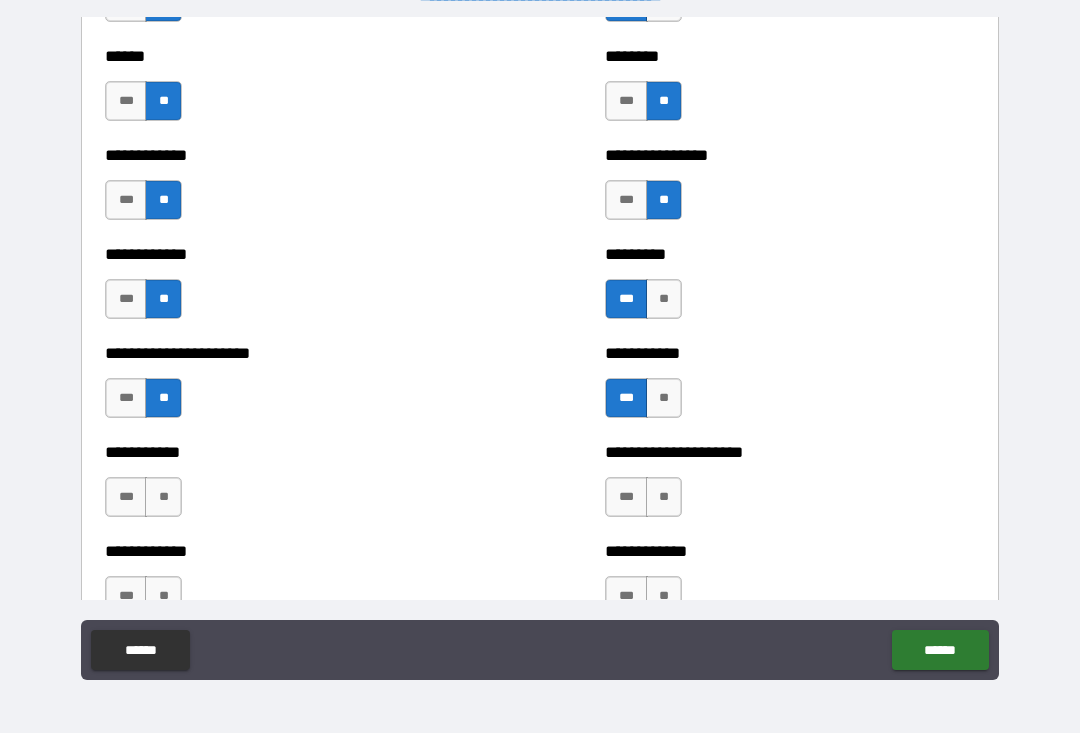 click on "**" at bounding box center [163, 498] 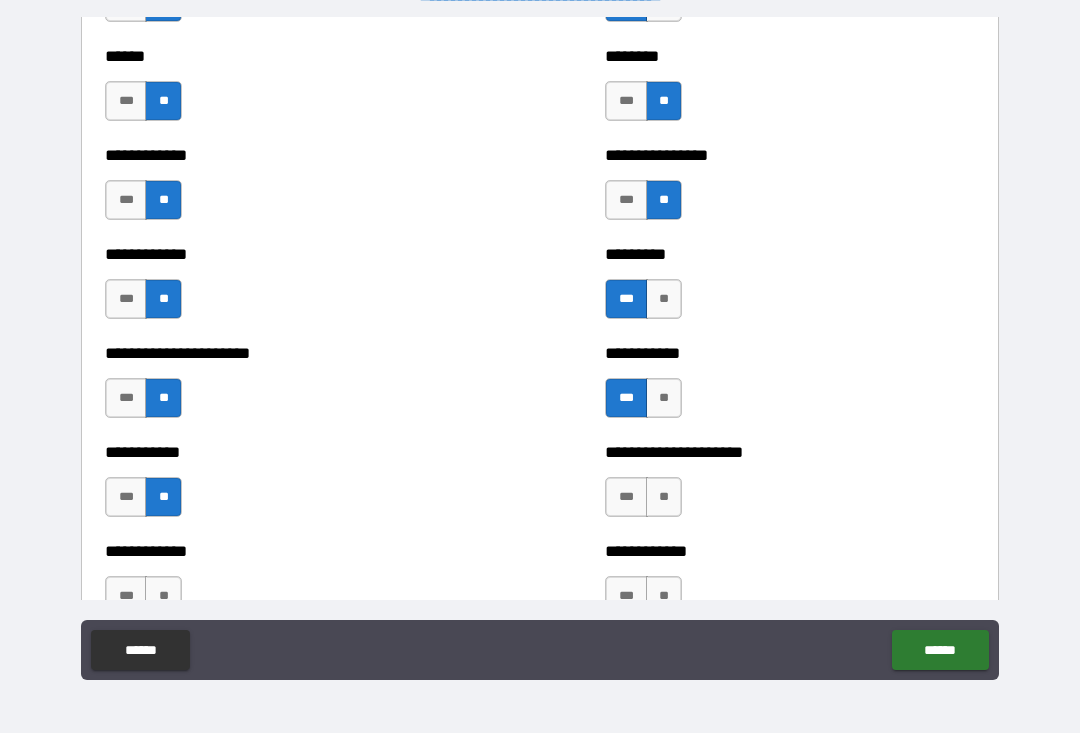 click on "**" at bounding box center [664, 498] 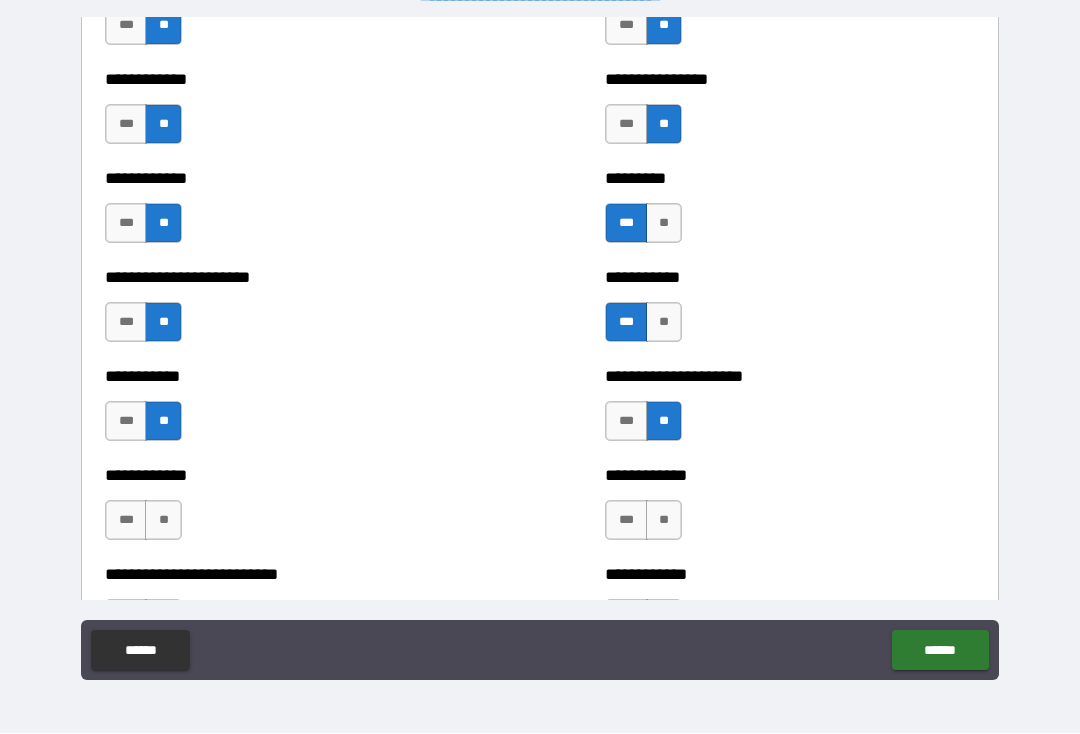 scroll, scrollTop: 5158, scrollLeft: 0, axis: vertical 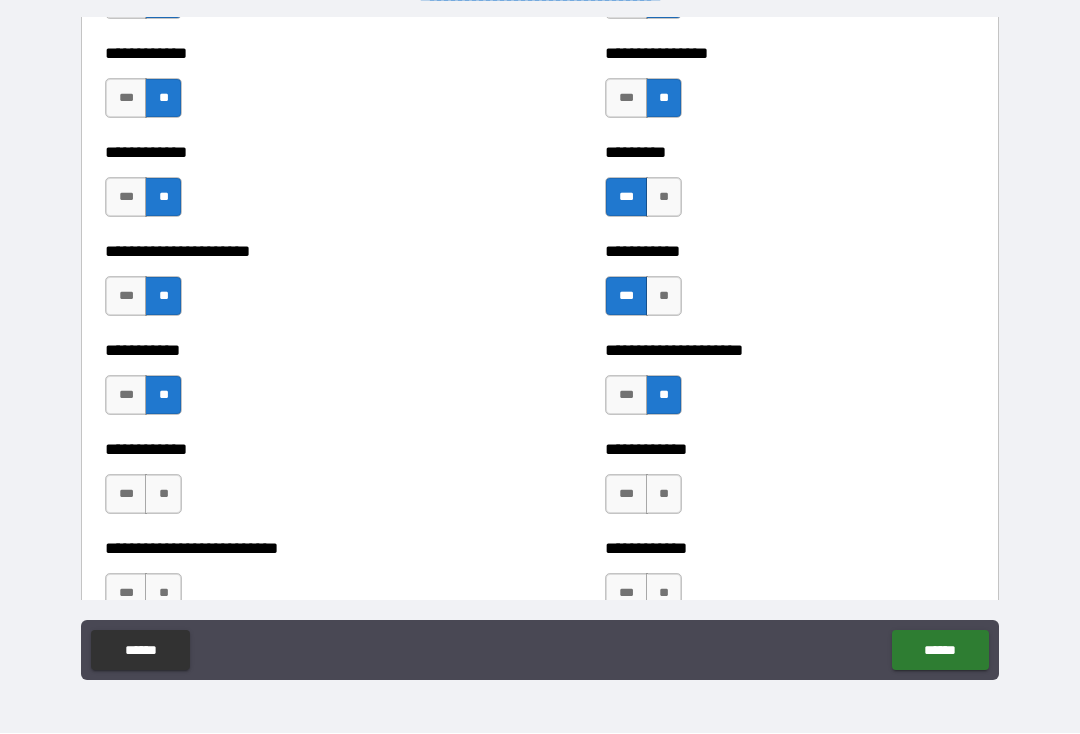 click on "**" at bounding box center (163, 495) 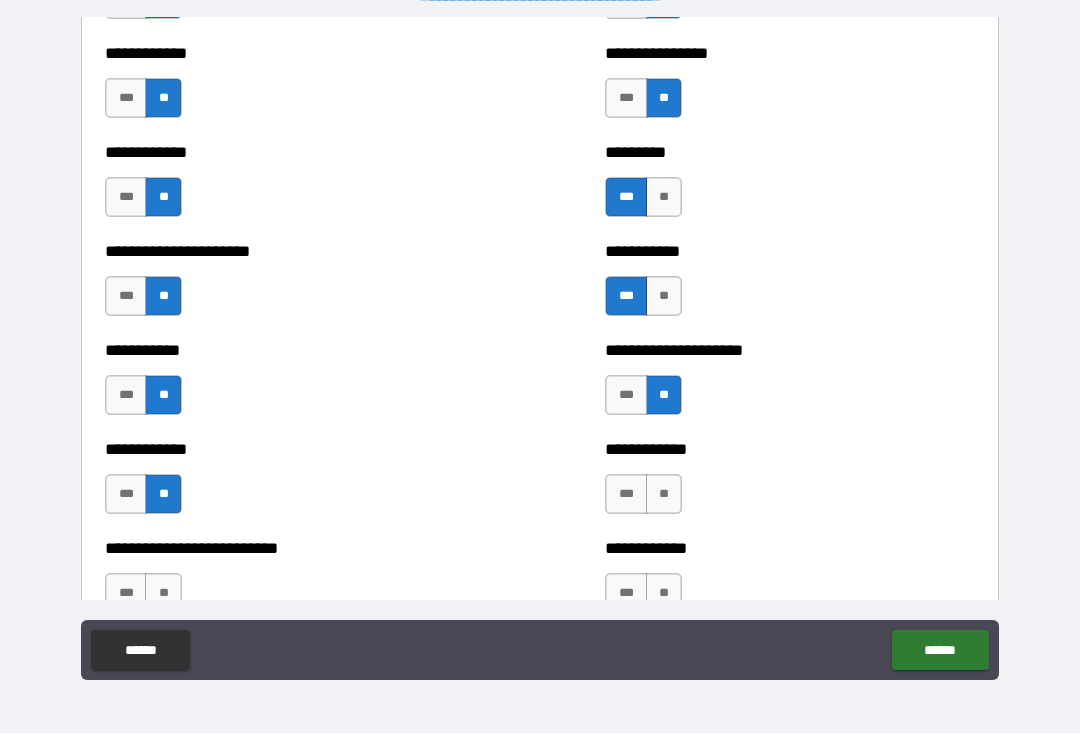 click on "**" at bounding box center (664, 495) 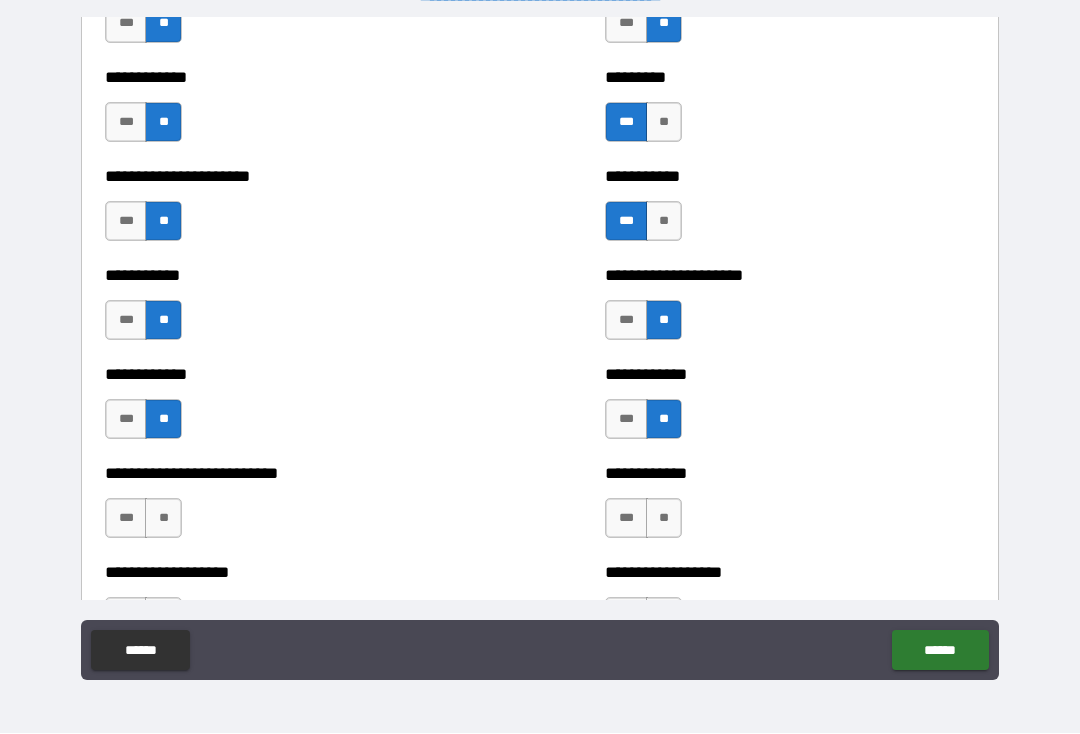 scroll, scrollTop: 5247, scrollLeft: 0, axis: vertical 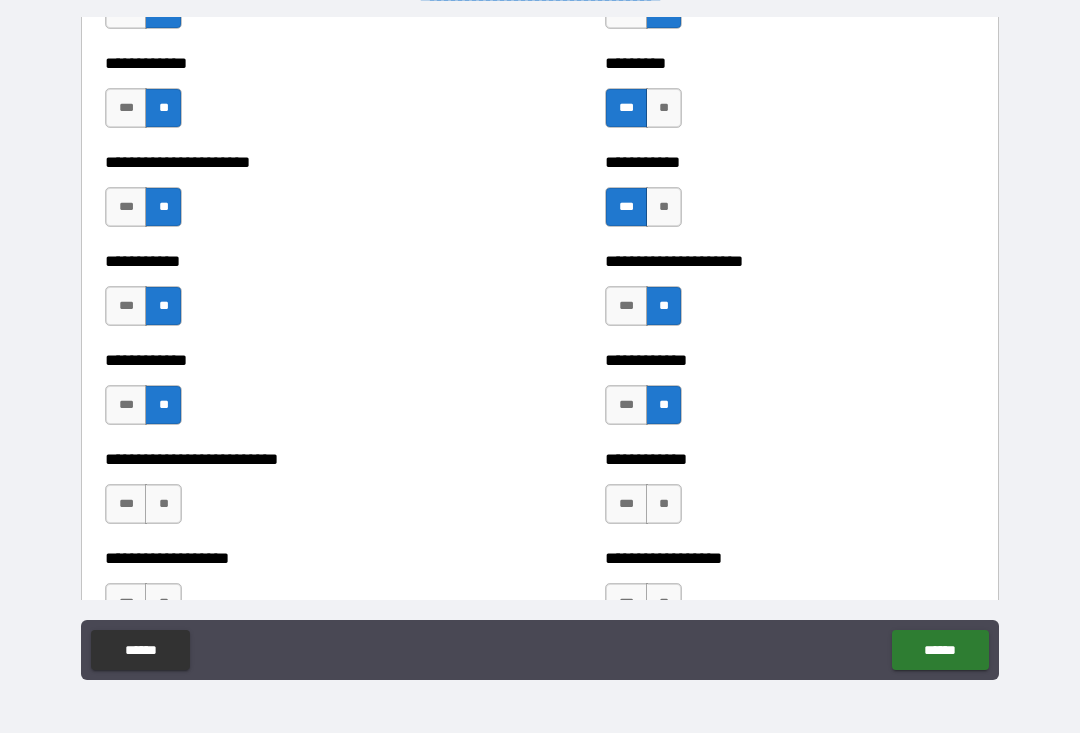 click on "**" at bounding box center (163, 505) 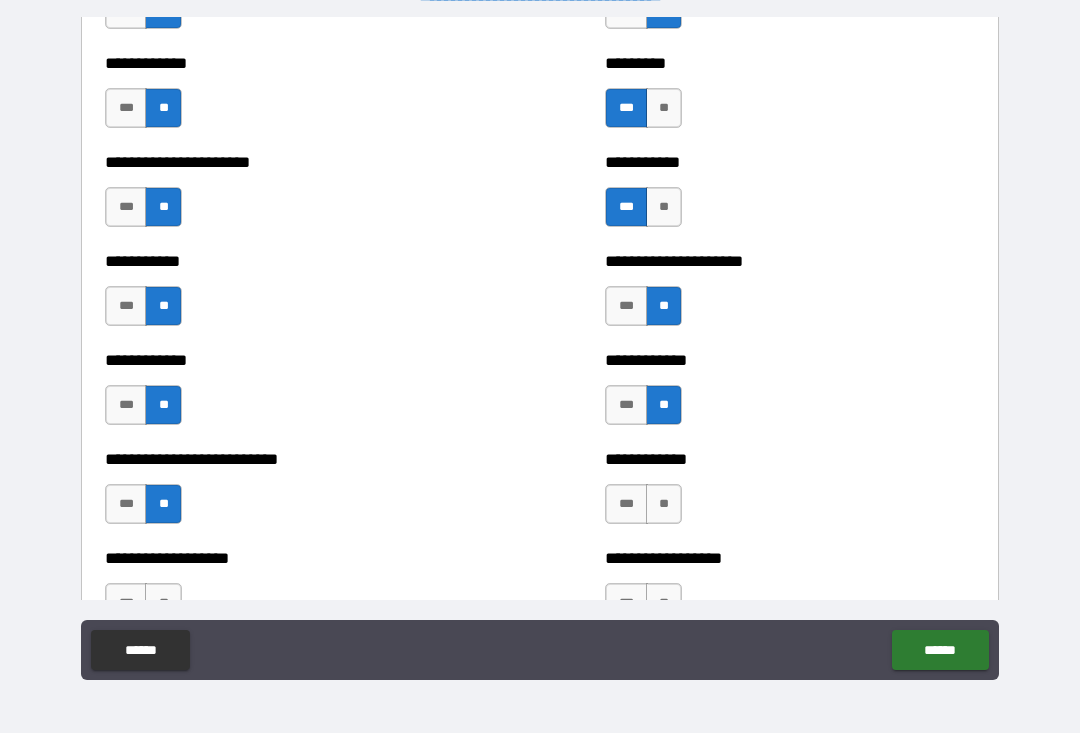 click on "**" at bounding box center [664, 505] 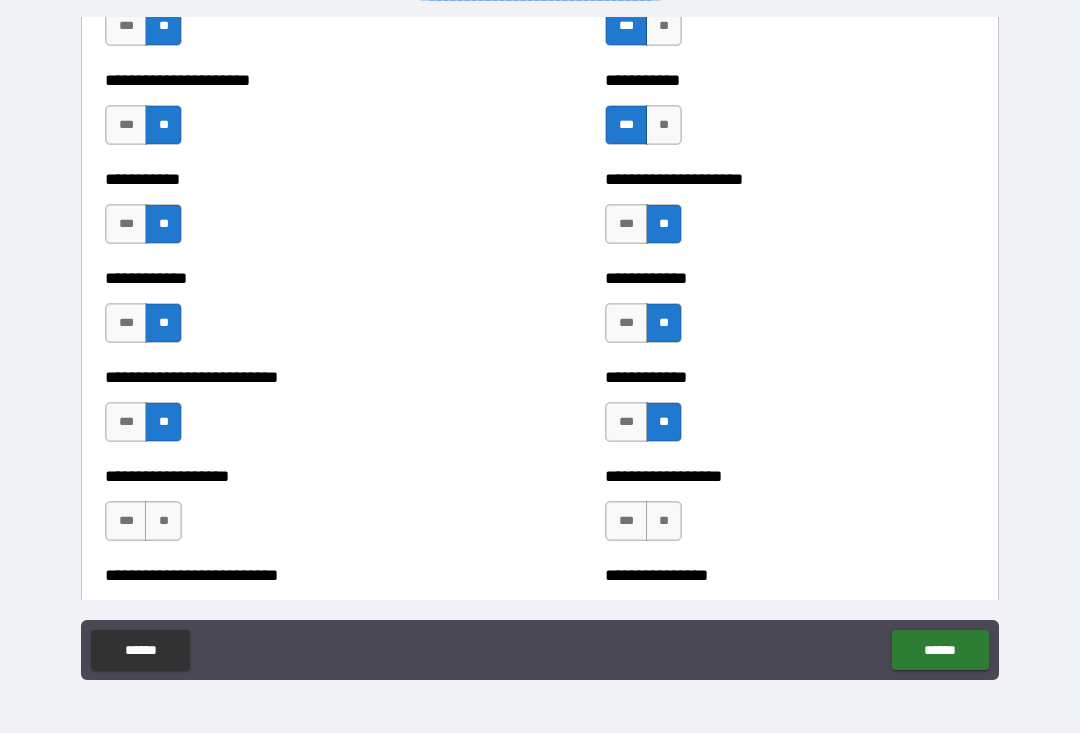 scroll, scrollTop: 5350, scrollLeft: 0, axis: vertical 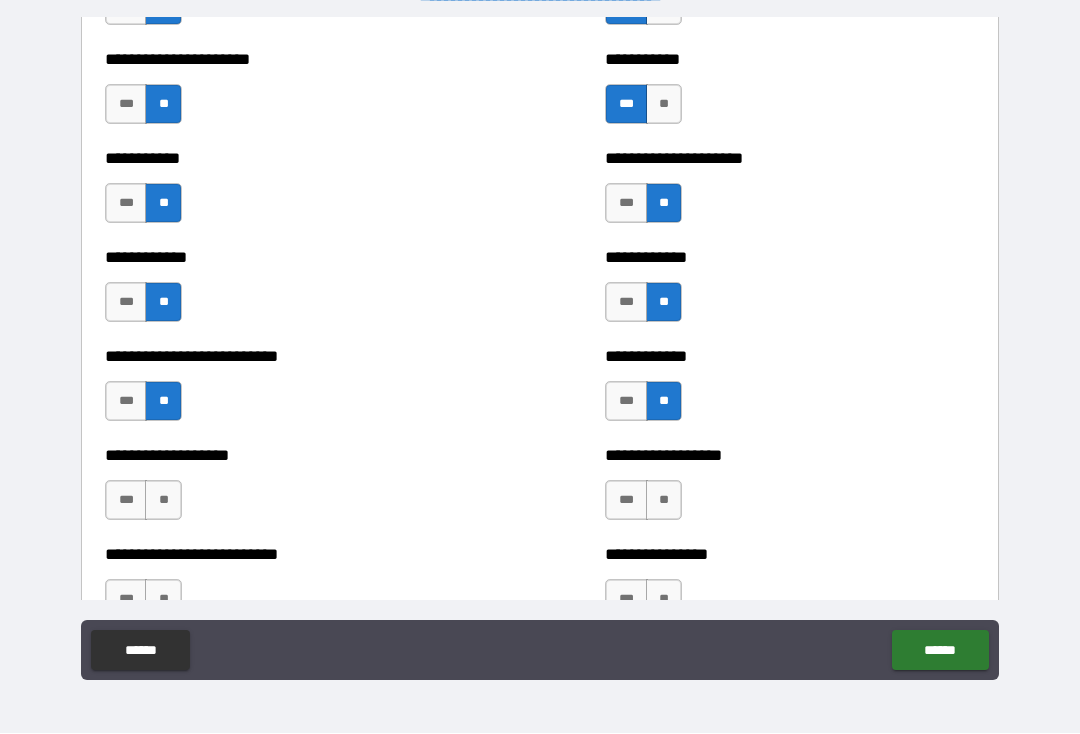 click on "***" at bounding box center [126, 501] 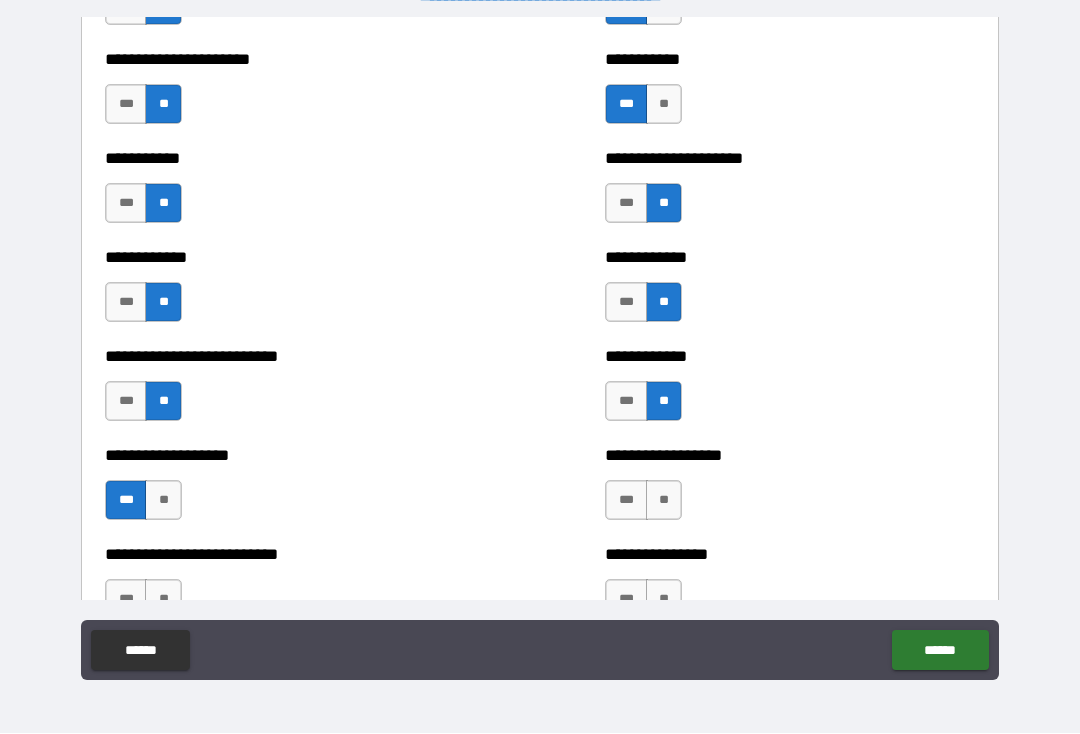click on "**" at bounding box center [664, 501] 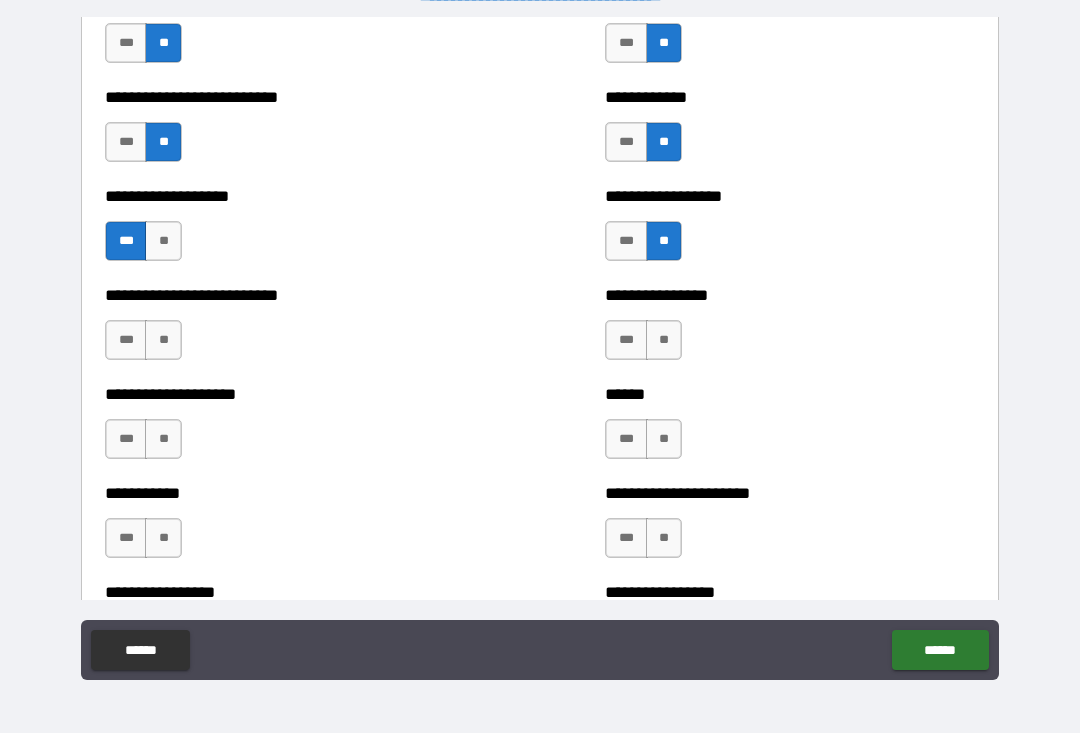 scroll, scrollTop: 5611, scrollLeft: 0, axis: vertical 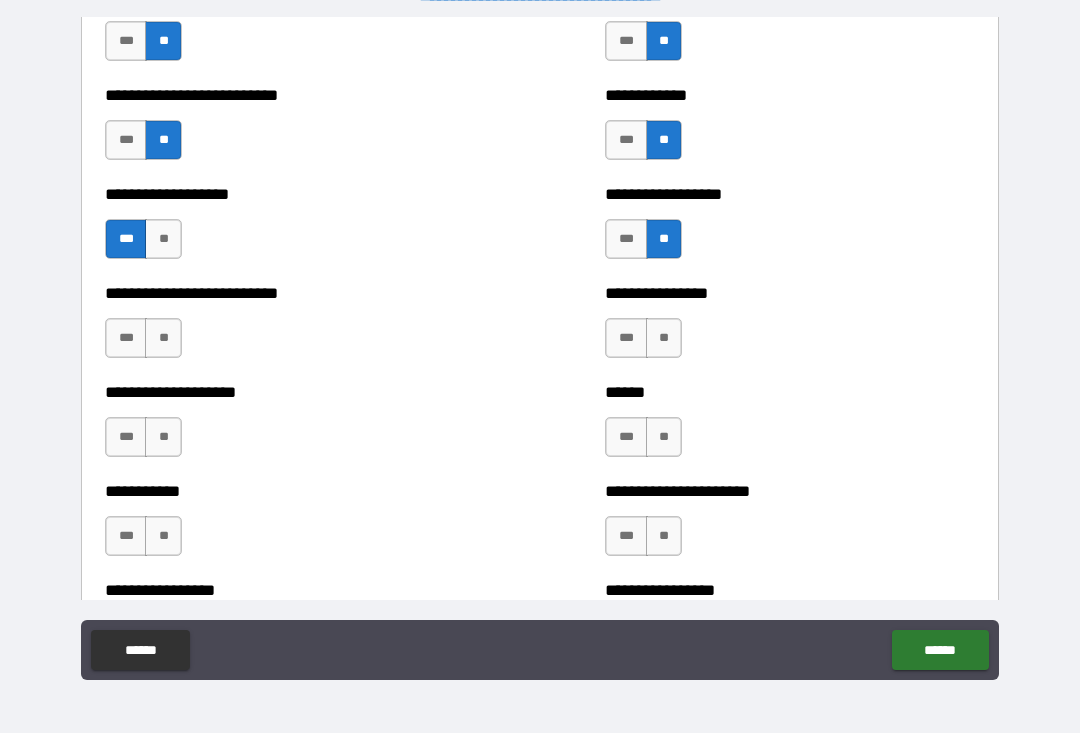 click on "**" at bounding box center (163, 339) 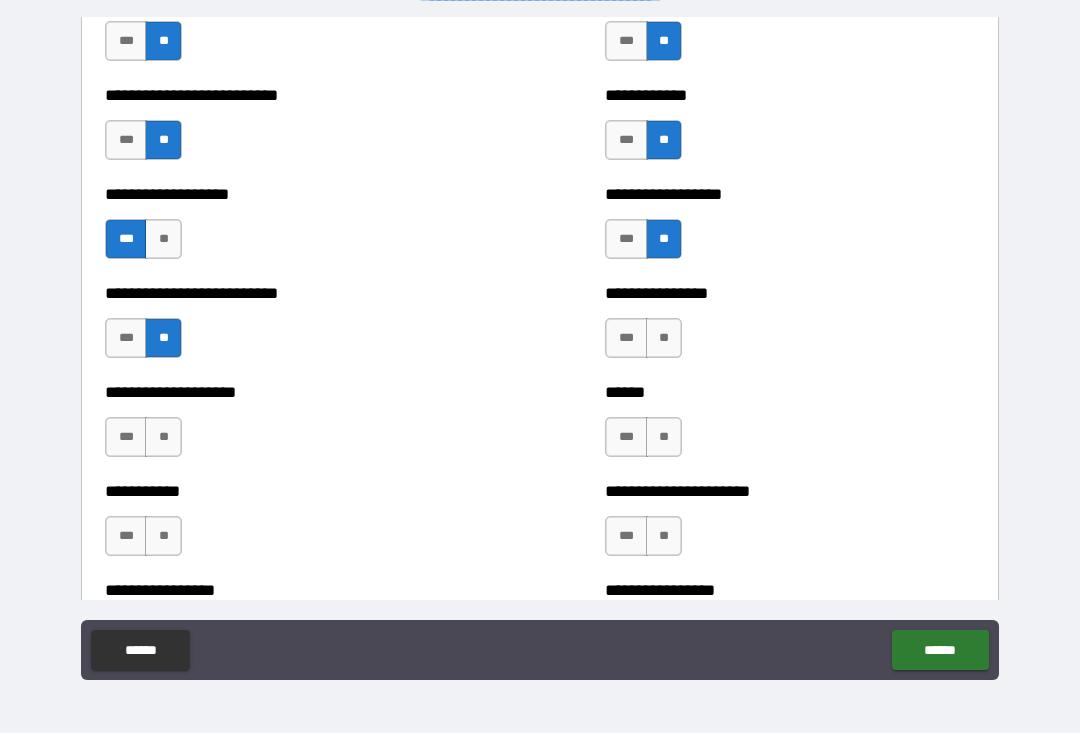click on "**" at bounding box center [163, 438] 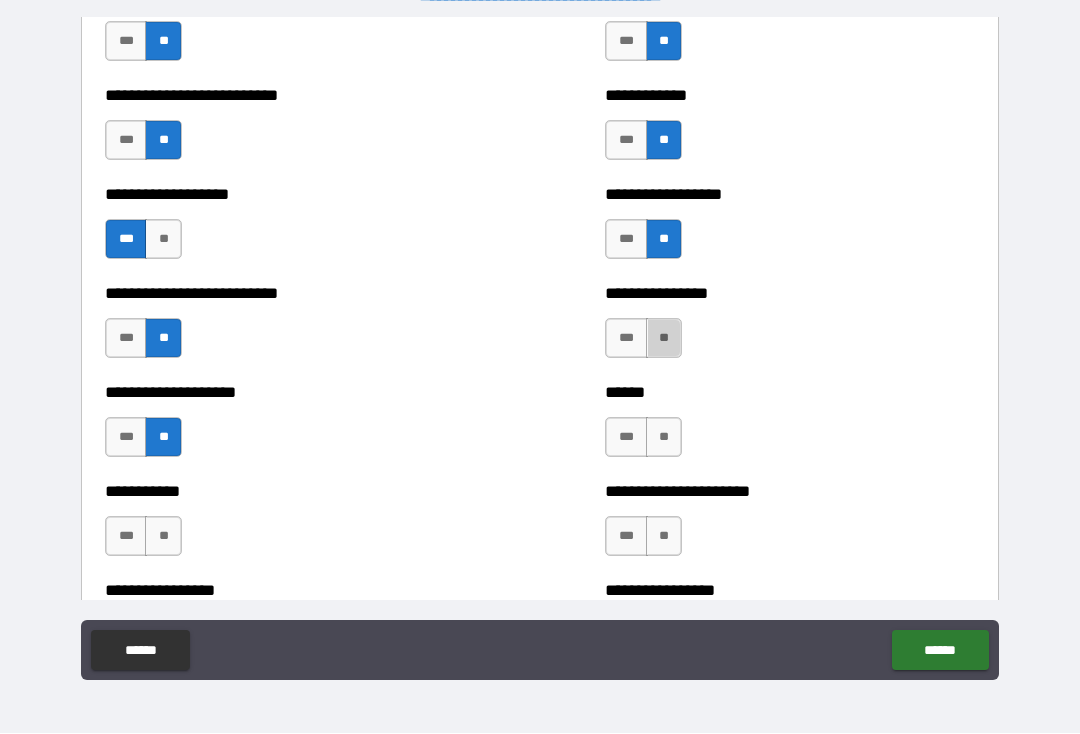 click on "**" at bounding box center [664, 339] 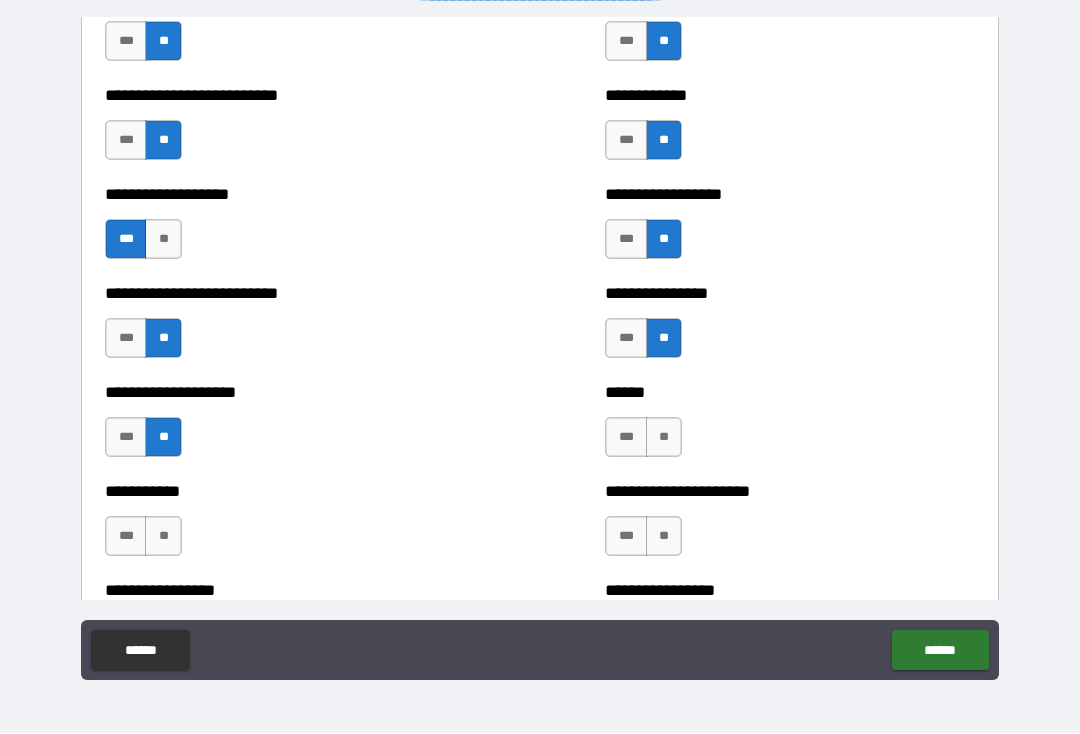 click on "**" at bounding box center (664, 438) 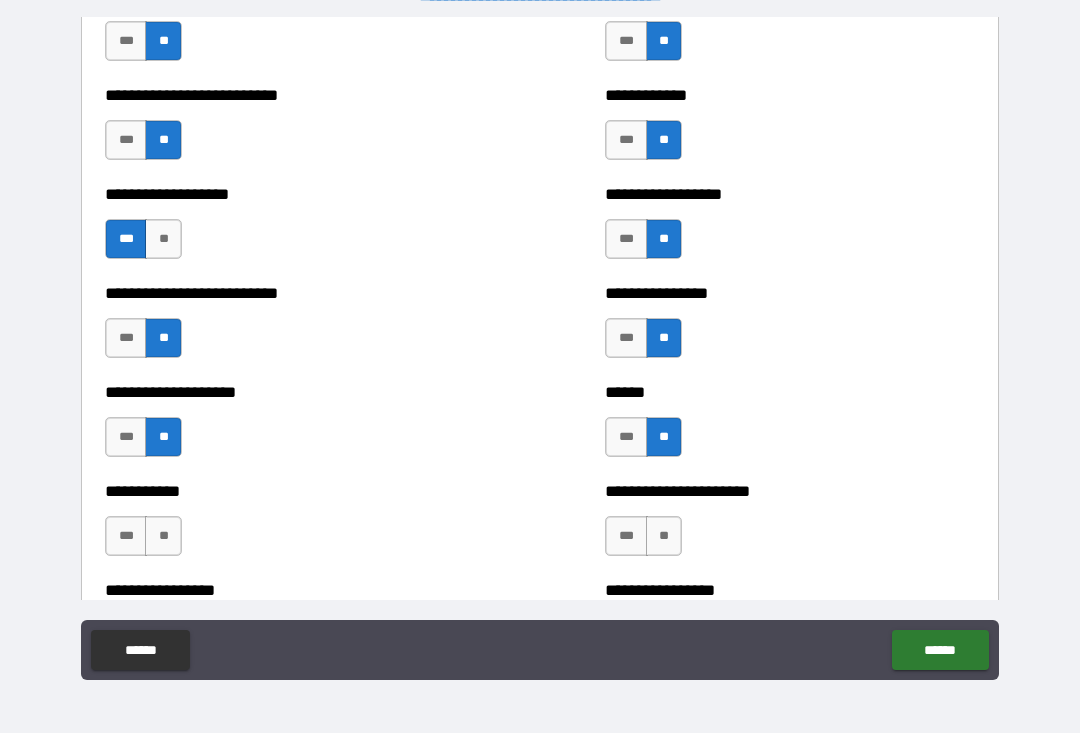click on "**" at bounding box center [163, 537] 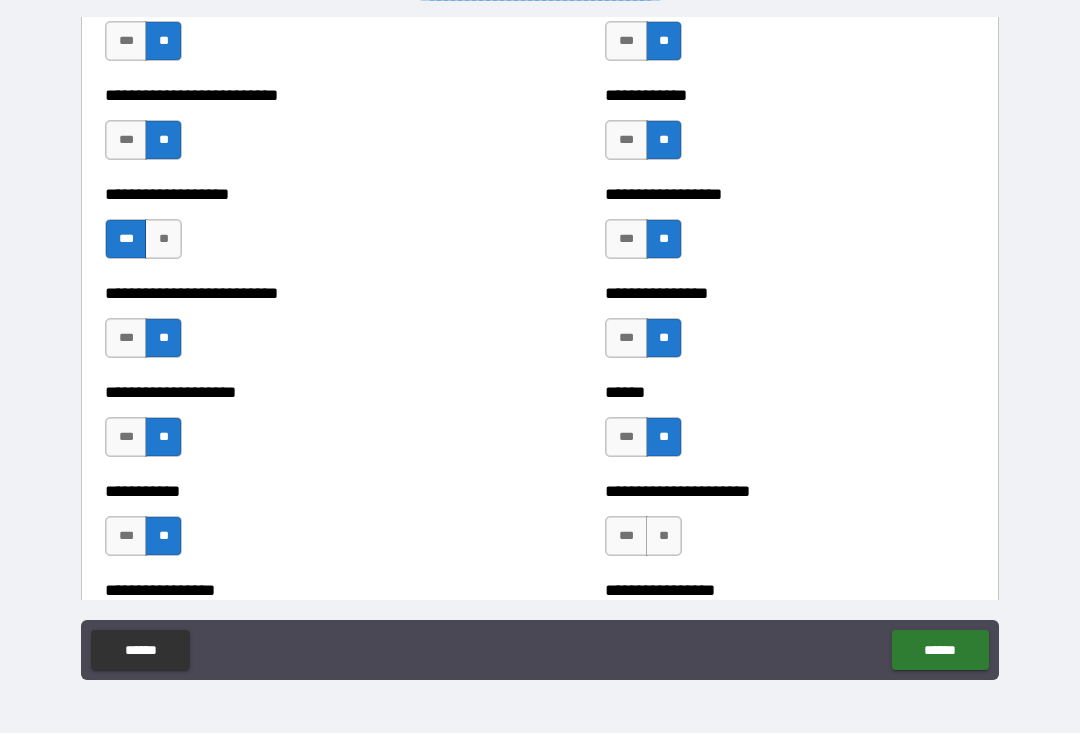 click on "**" at bounding box center (664, 537) 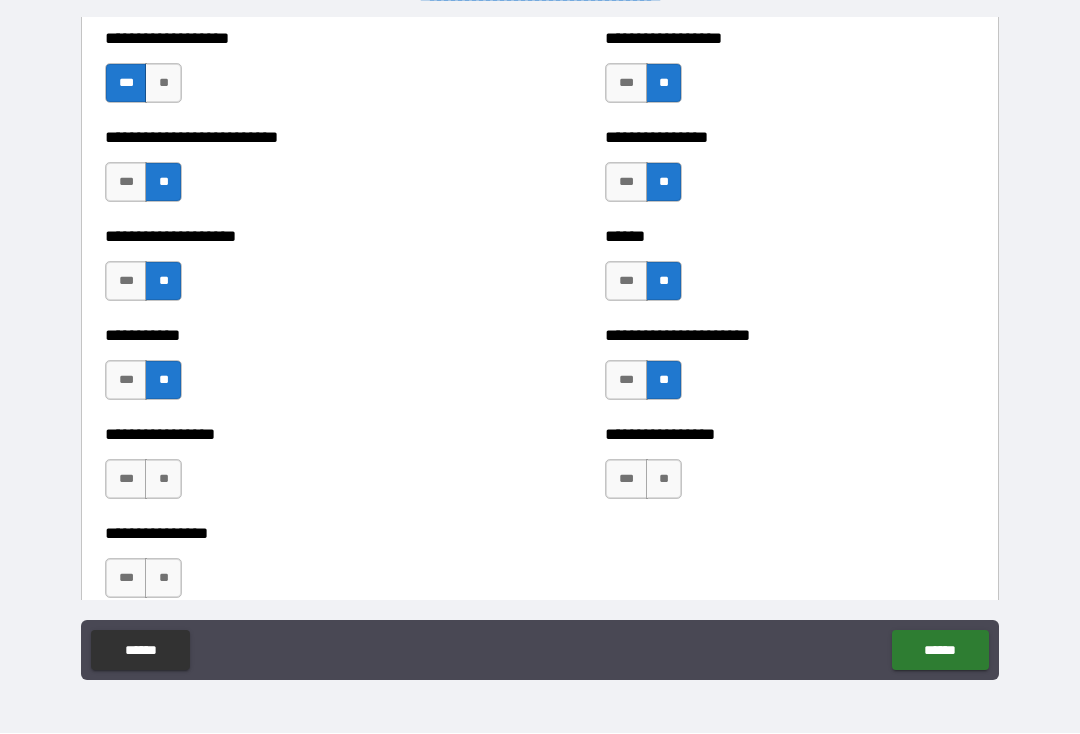 scroll, scrollTop: 5800, scrollLeft: 0, axis: vertical 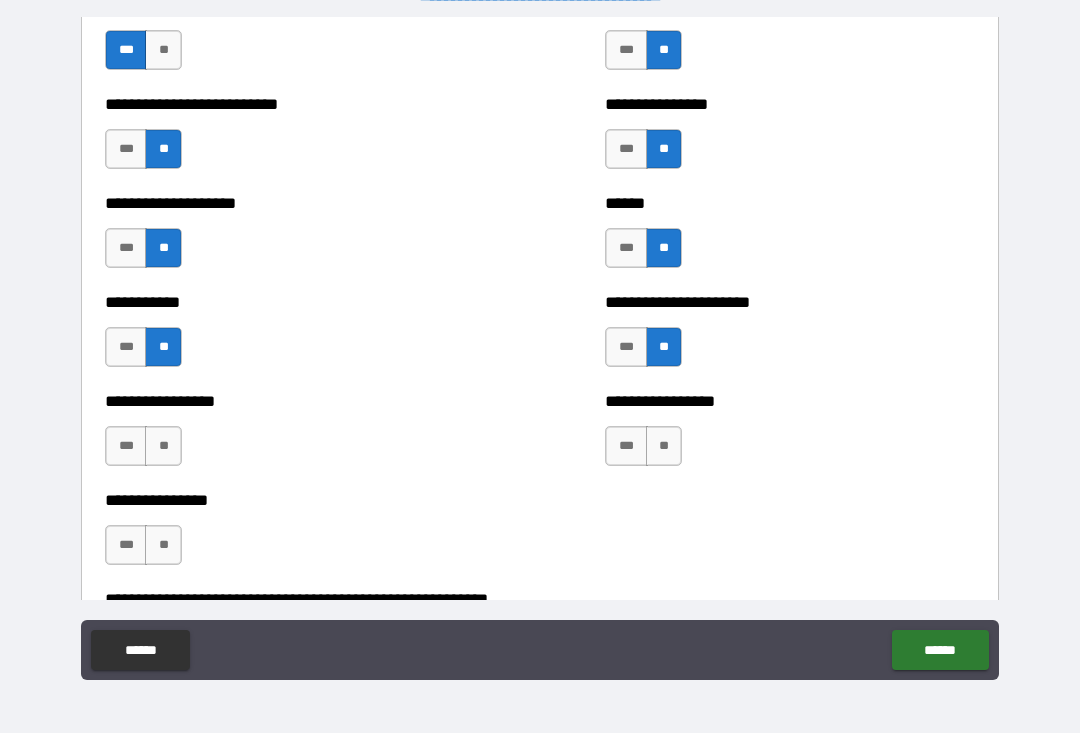 click on "**" at bounding box center (163, 447) 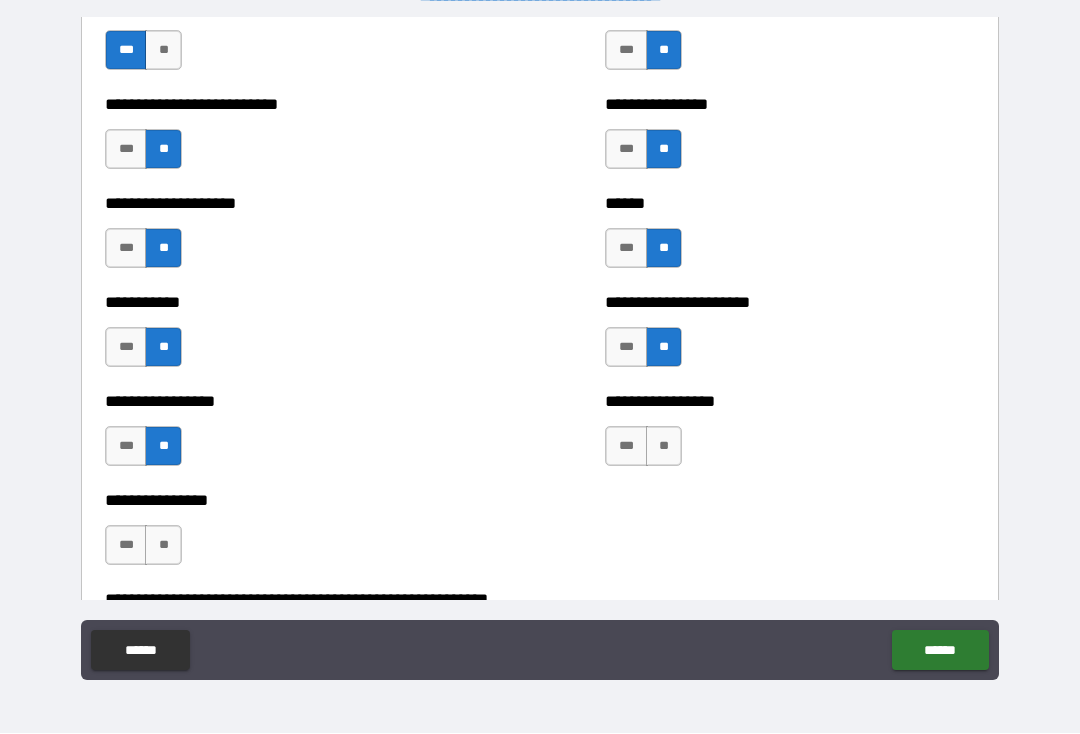 click on "**" at bounding box center [163, 546] 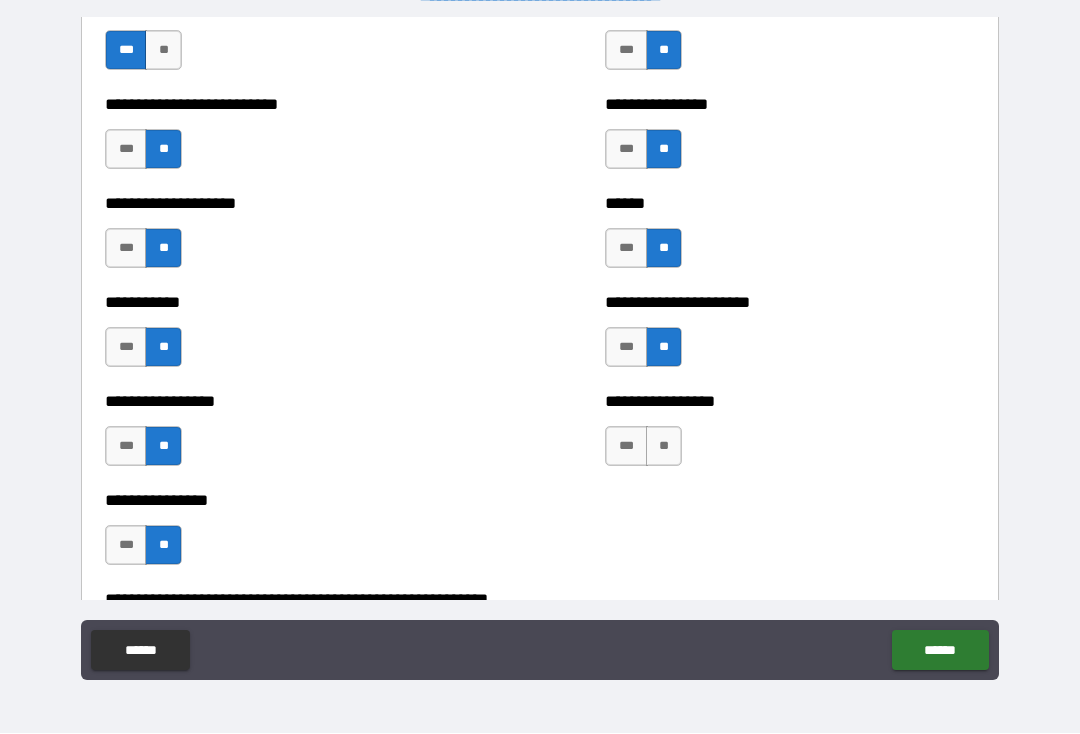 click on "**" at bounding box center (664, 447) 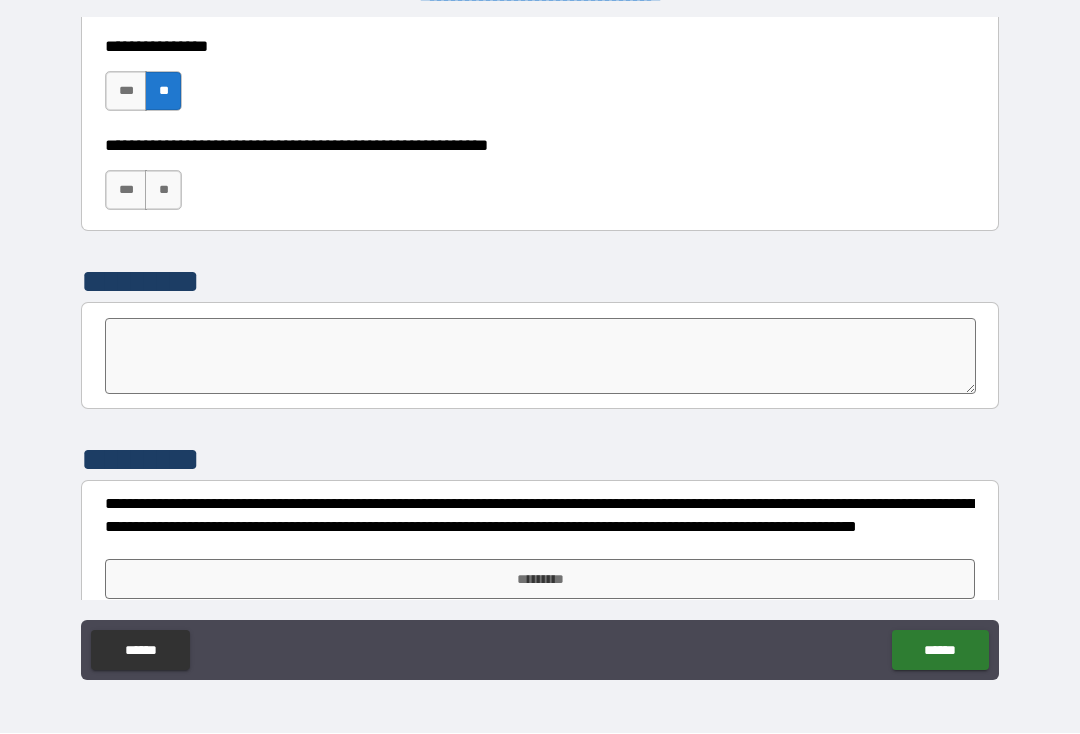 scroll, scrollTop: 6255, scrollLeft: 0, axis: vertical 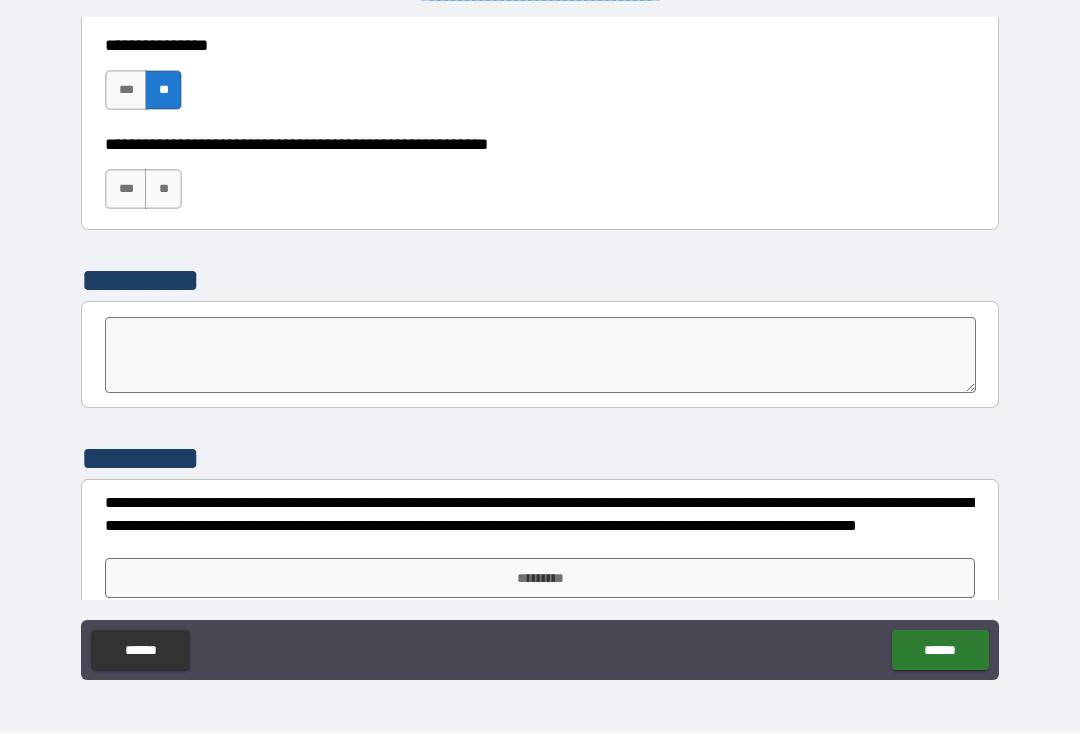 click on "**" at bounding box center [163, 190] 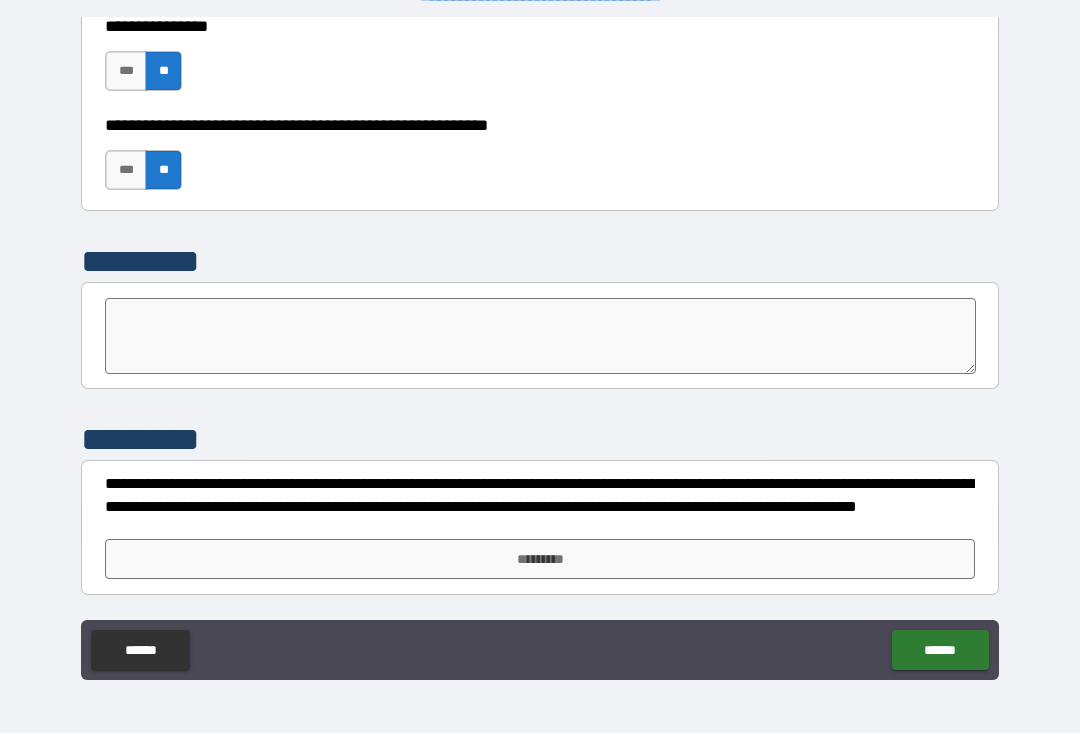 scroll, scrollTop: 6274, scrollLeft: 0, axis: vertical 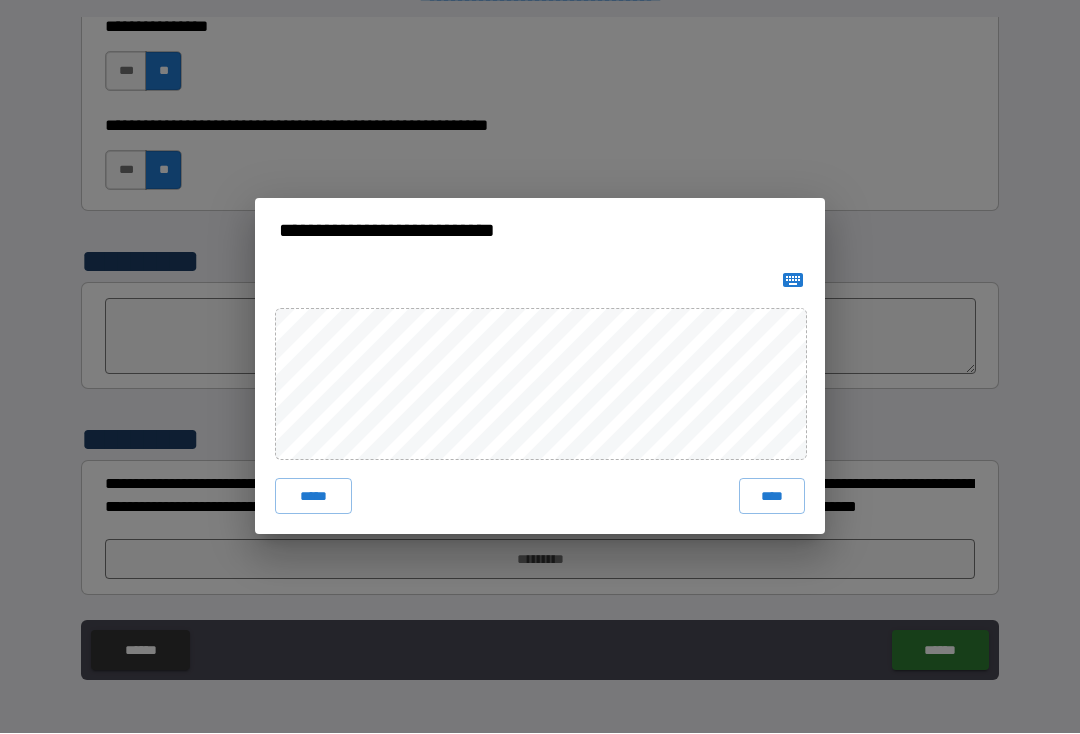 click on "****" at bounding box center (772, 497) 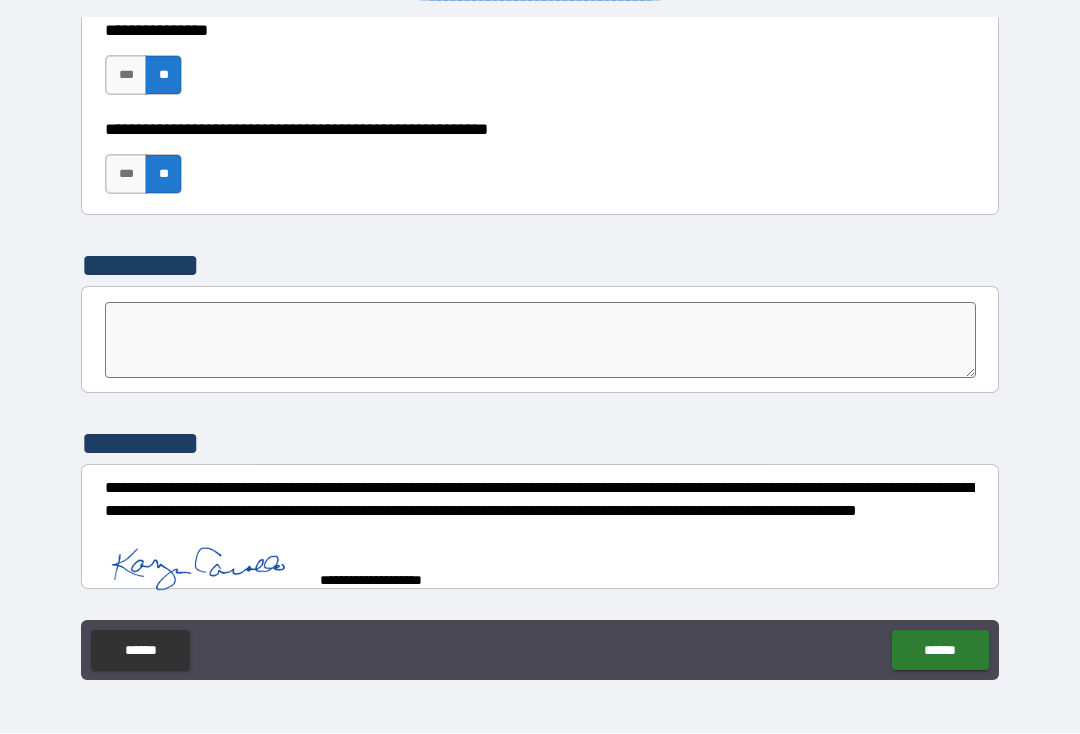 scroll, scrollTop: 6264, scrollLeft: 0, axis: vertical 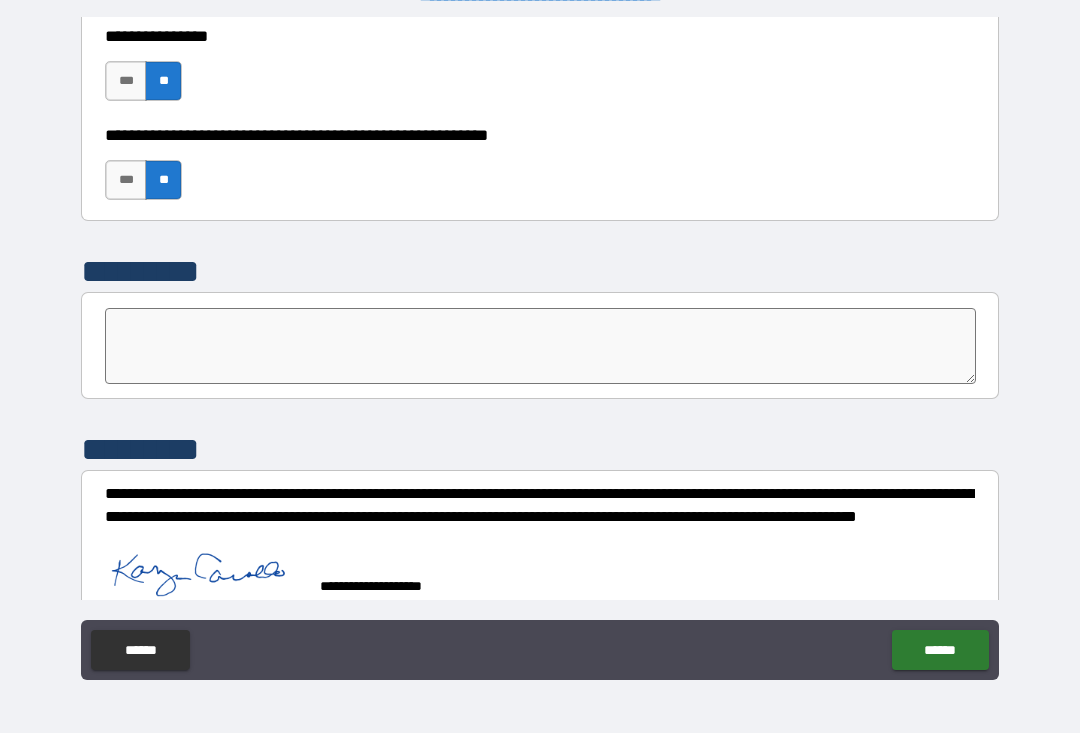 click on "******" at bounding box center (940, 651) 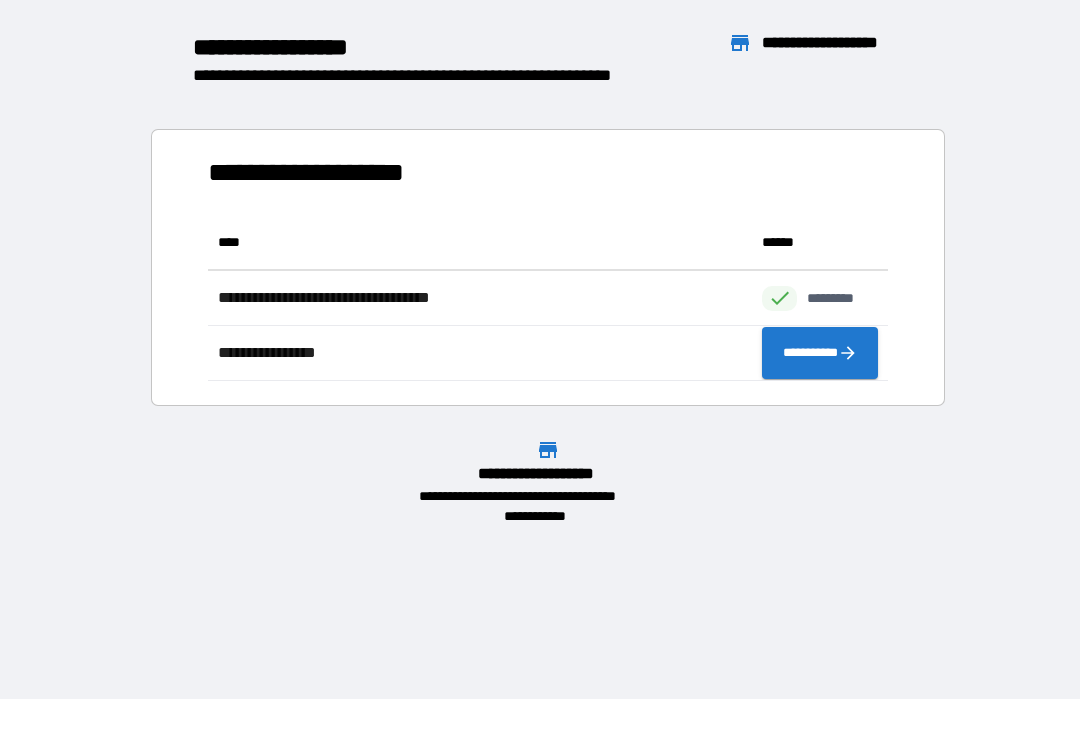 scroll, scrollTop: 1, scrollLeft: 1, axis: both 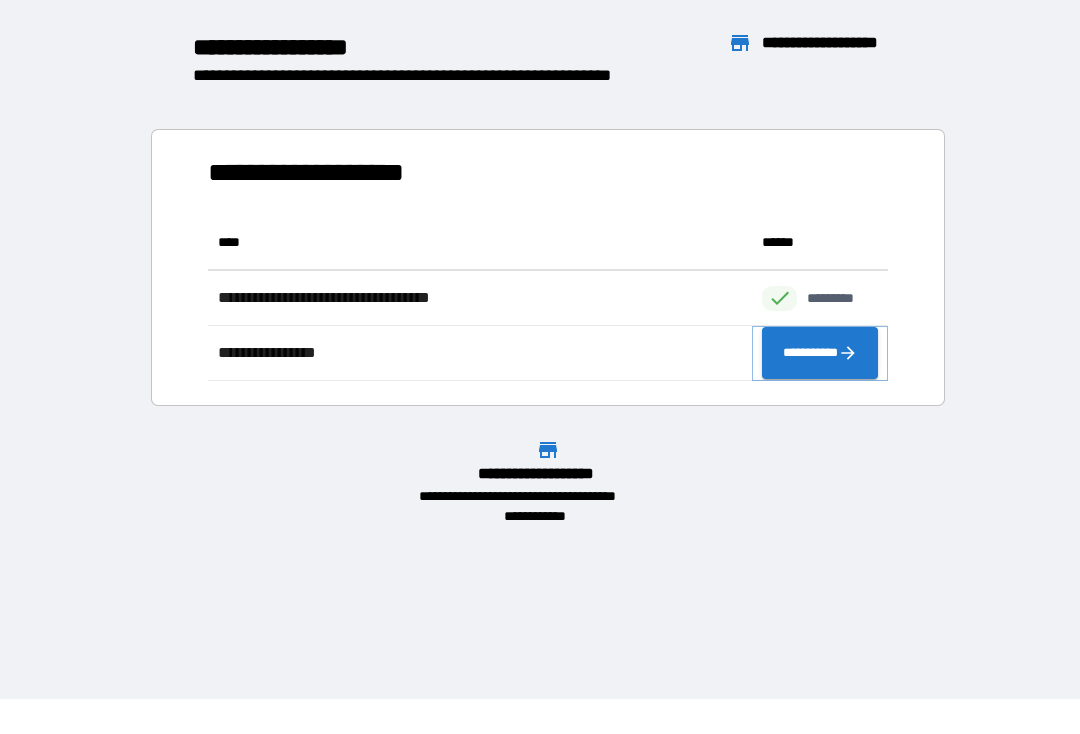 click on "**********" at bounding box center [820, 354] 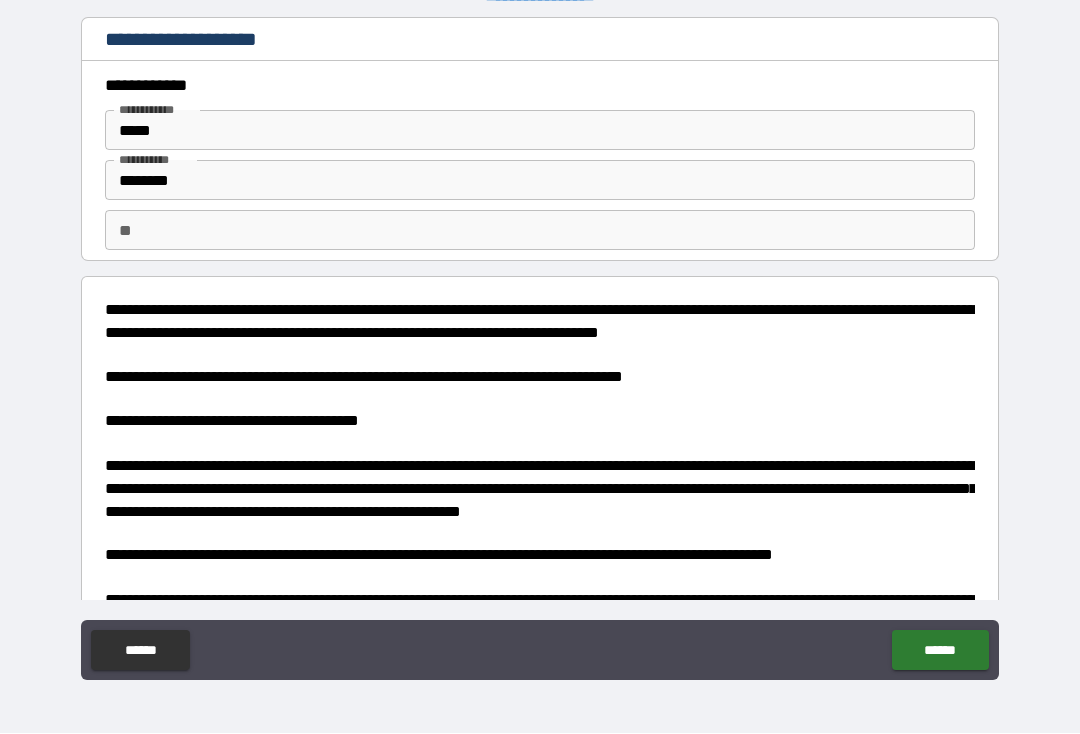 type on "*" 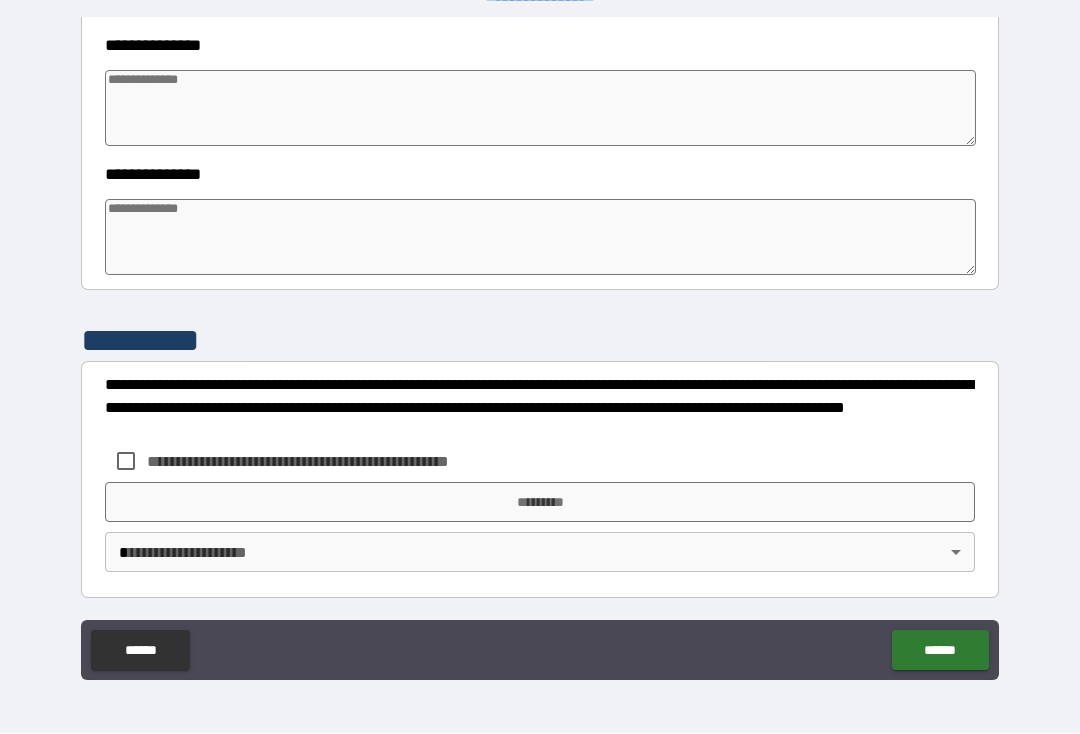 scroll, scrollTop: 1017, scrollLeft: 0, axis: vertical 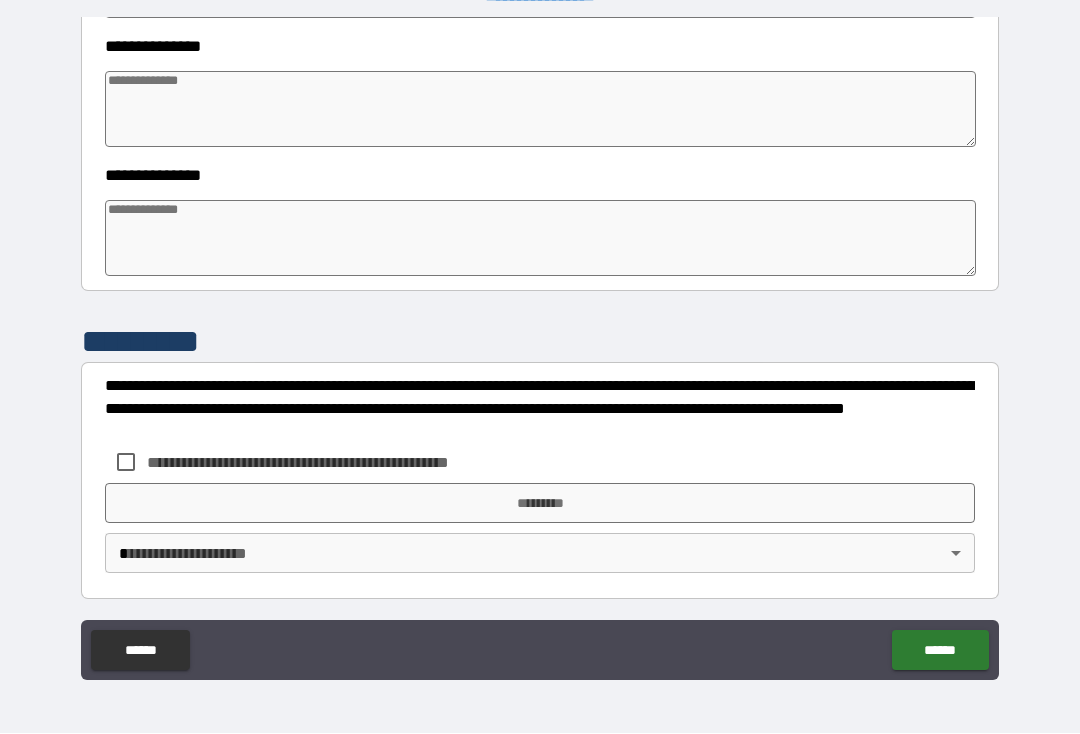 type on "*" 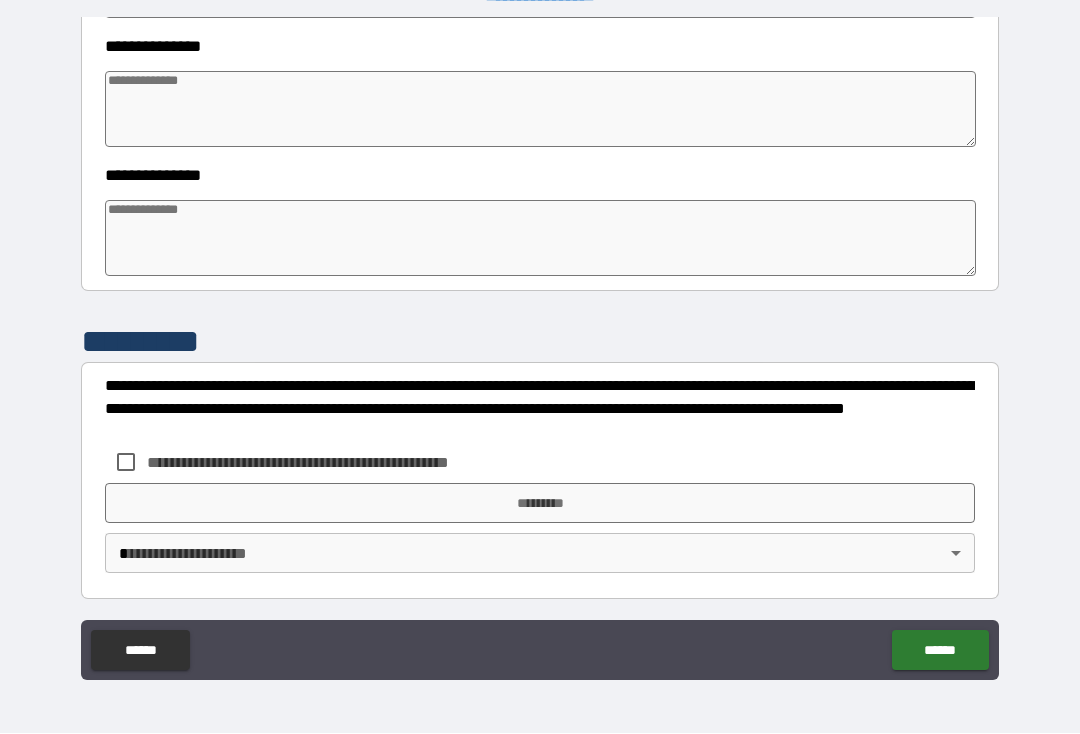 type on "*" 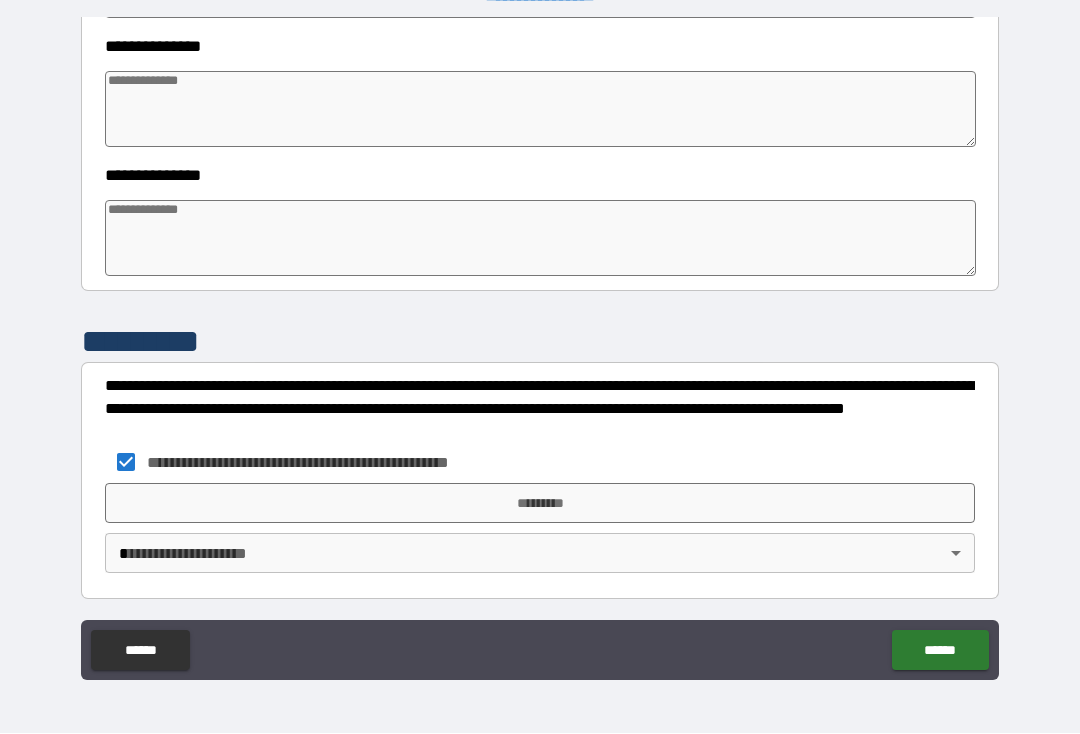type on "*" 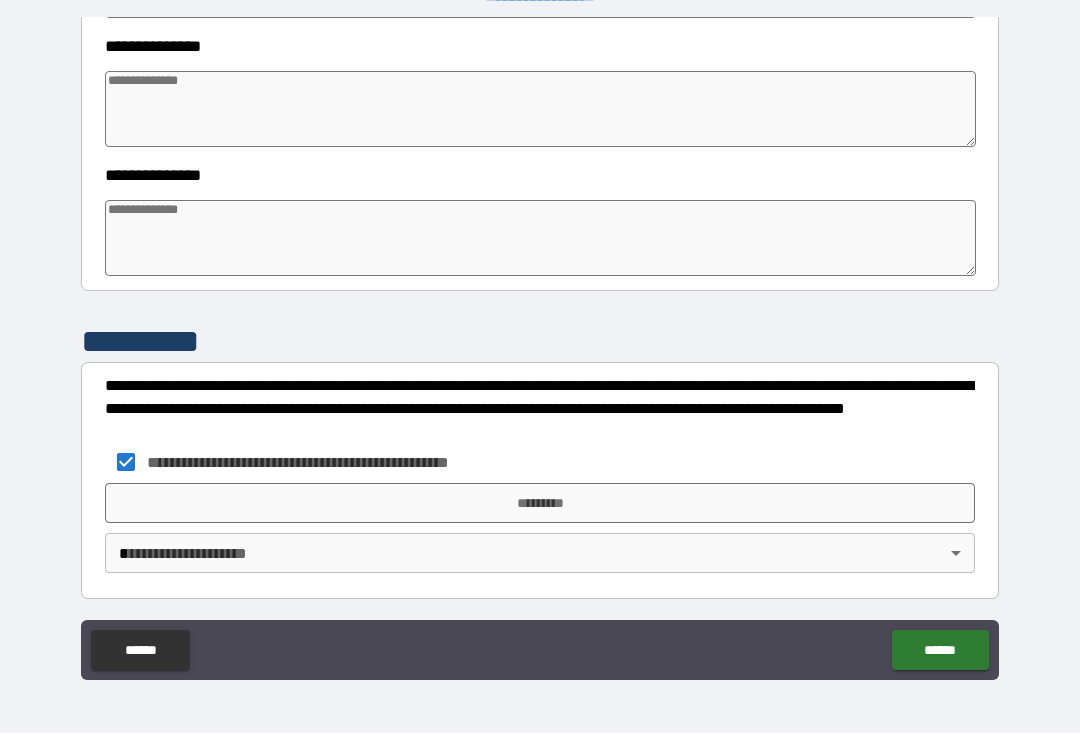 type on "*" 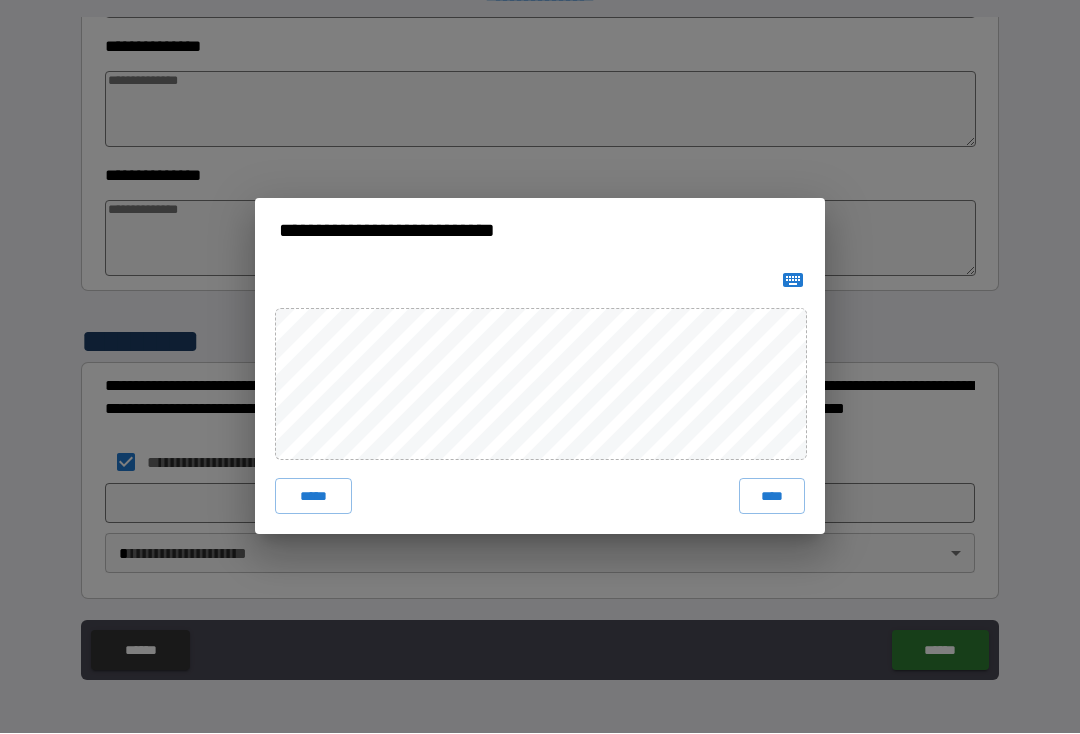 click on "****" at bounding box center (772, 497) 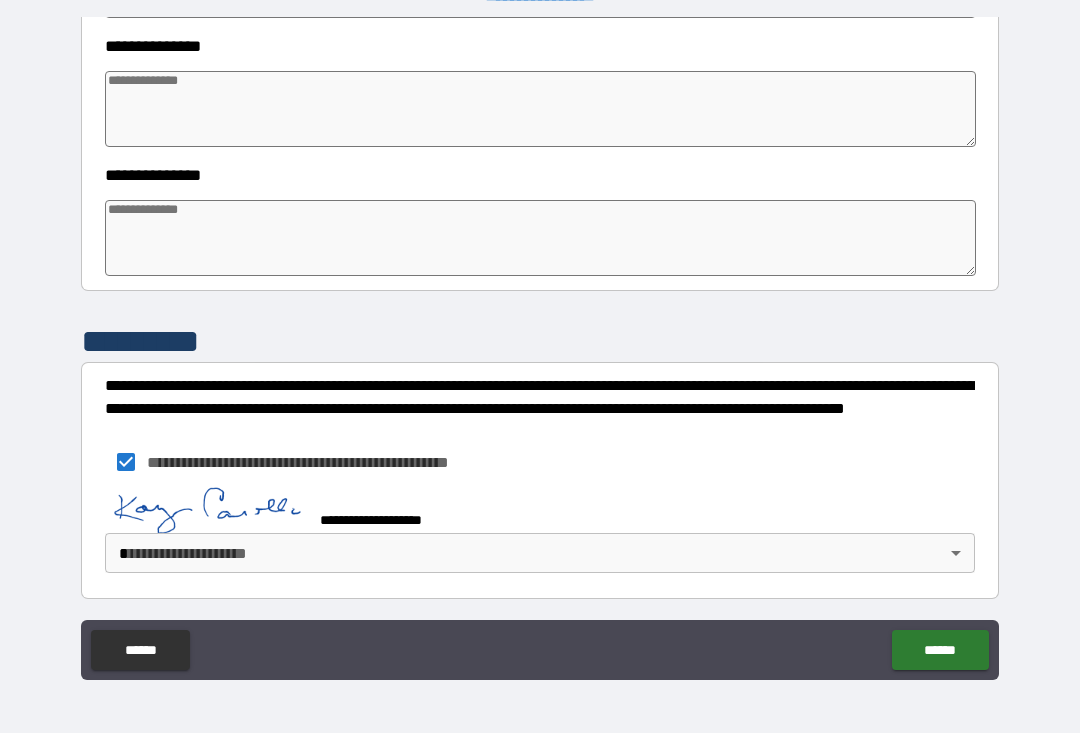 scroll, scrollTop: 1007, scrollLeft: 0, axis: vertical 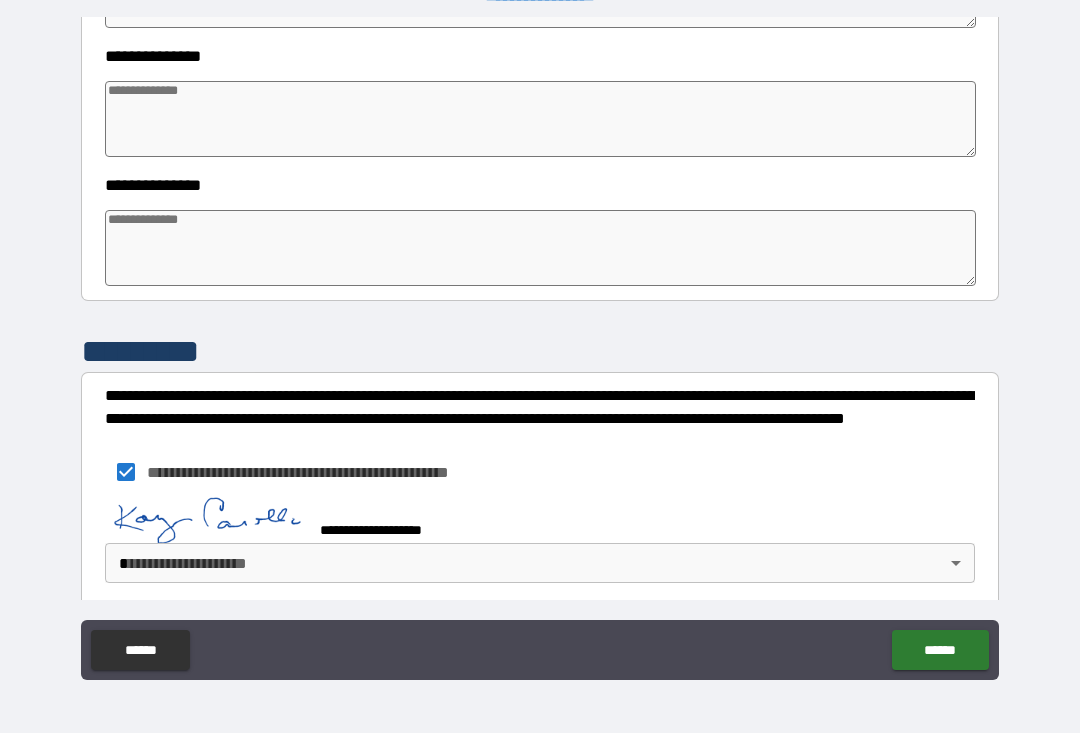 type on "*" 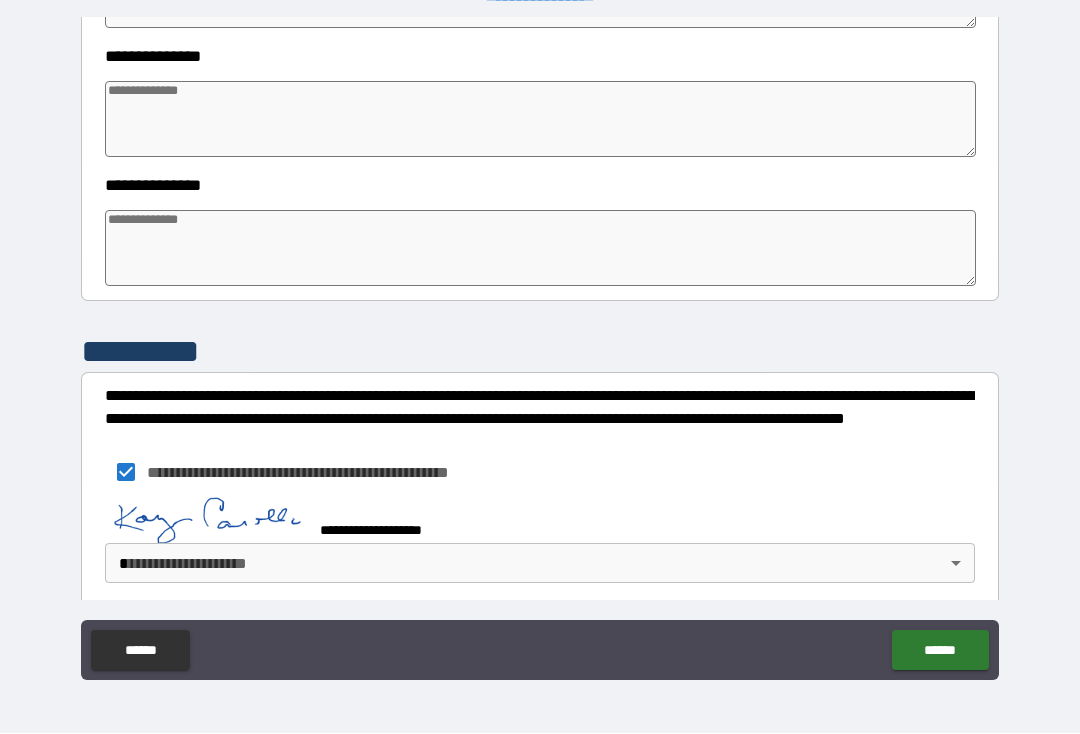 type on "*" 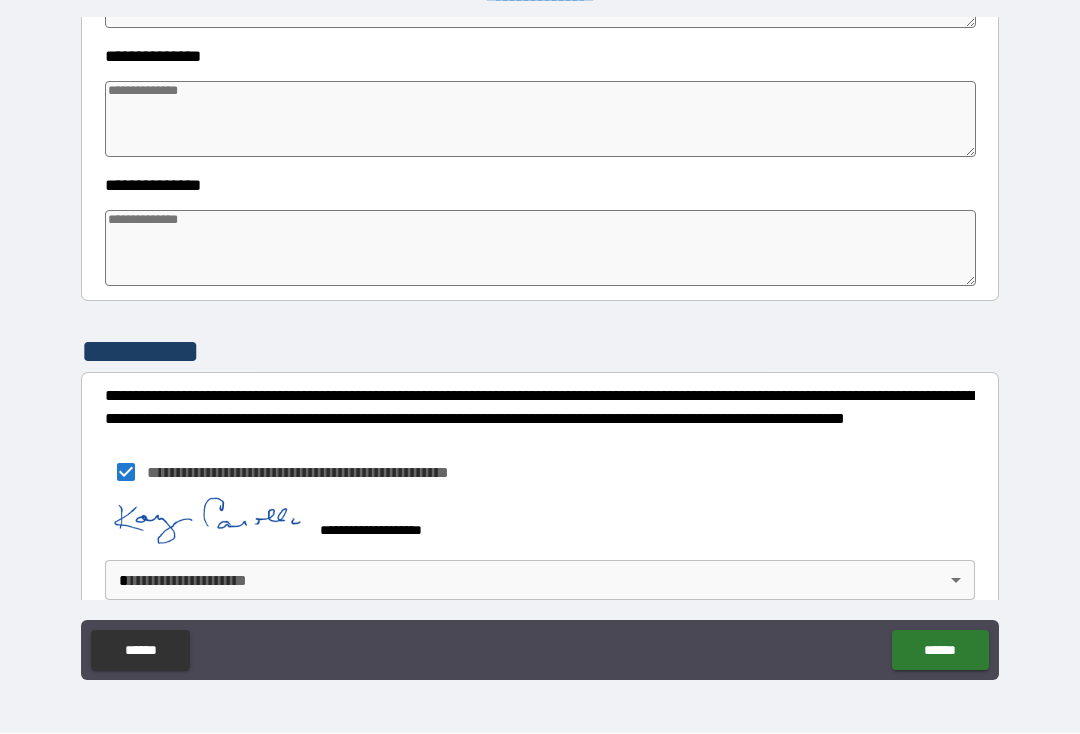 click on "******" at bounding box center (940, 651) 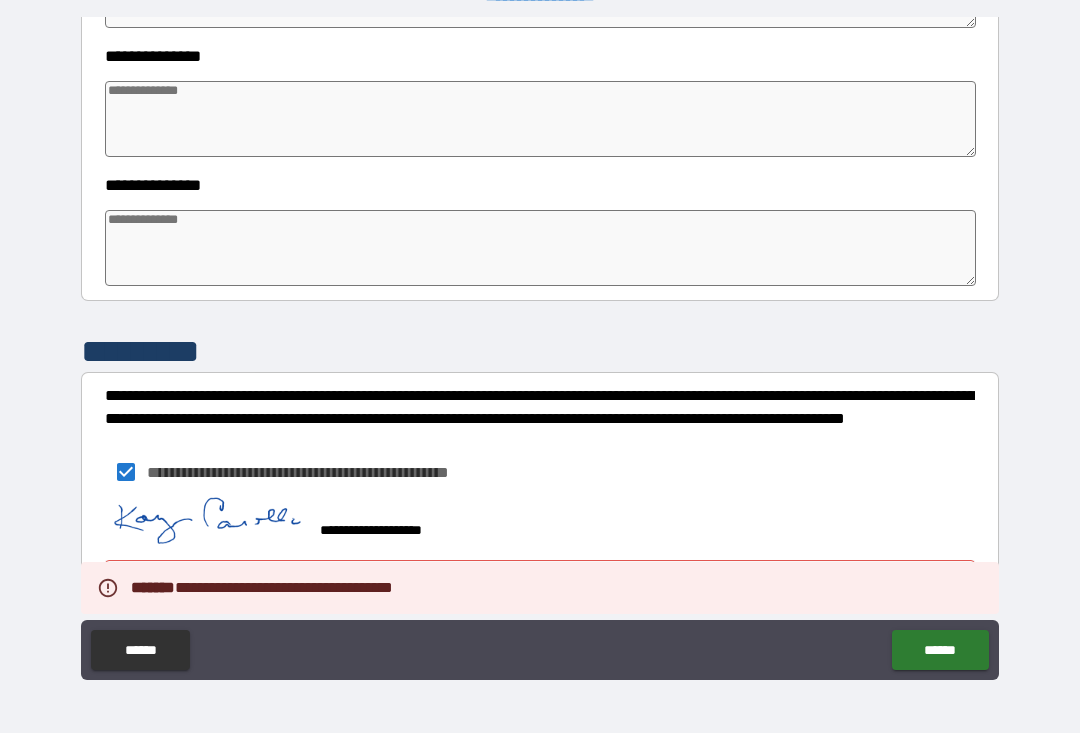 type on "*" 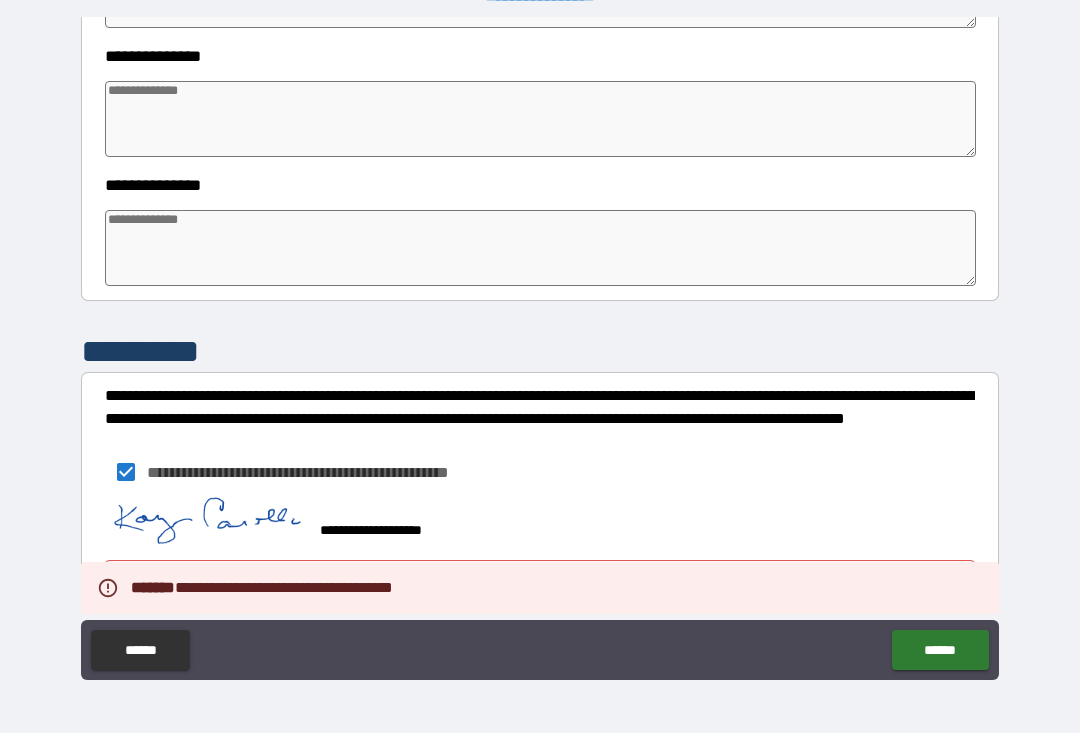 type on "*" 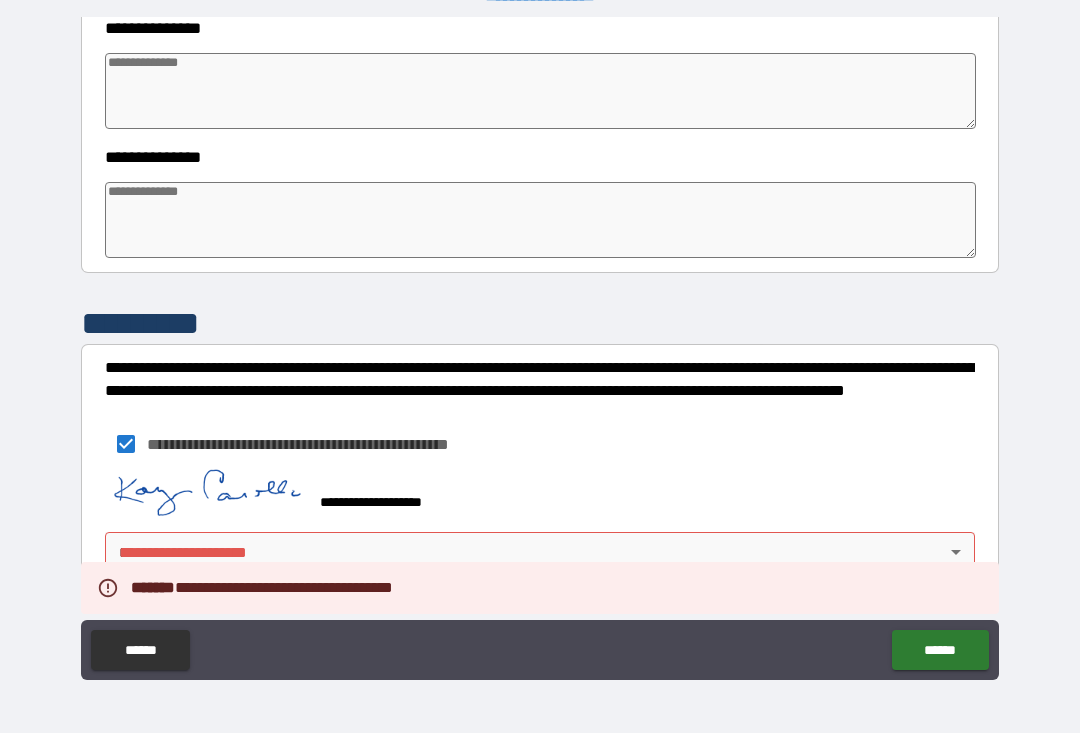 scroll, scrollTop: 1034, scrollLeft: 0, axis: vertical 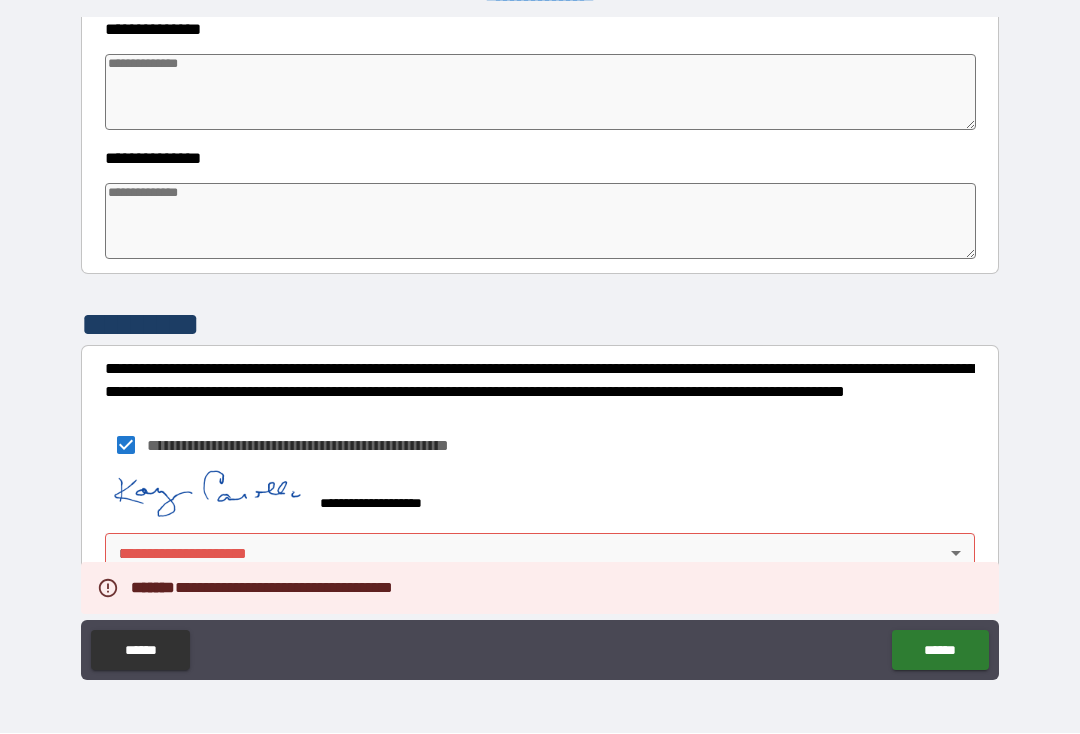 click on "**********" at bounding box center [540, 350] 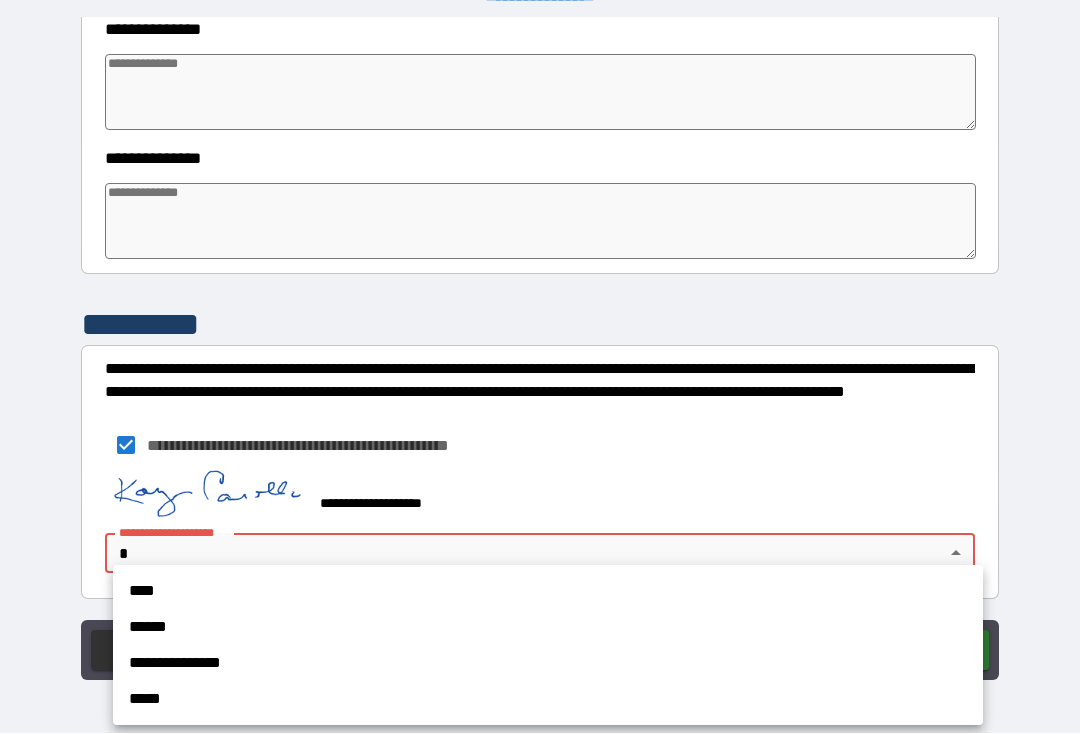 click on "****" at bounding box center [548, 592] 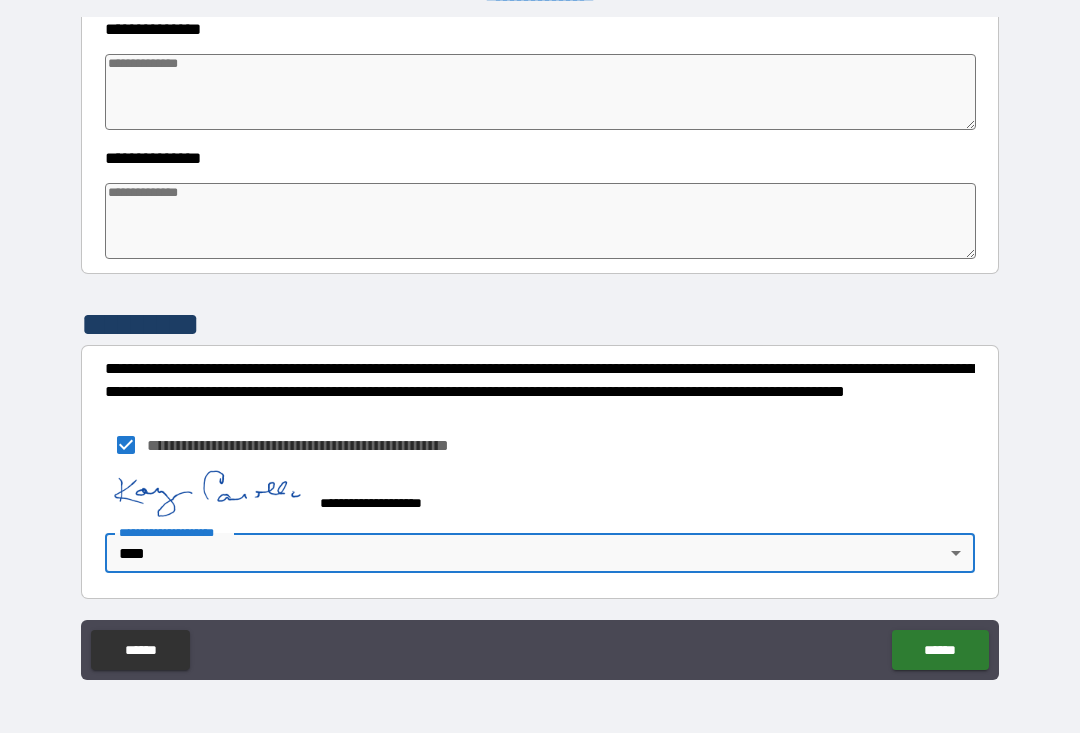 type on "*" 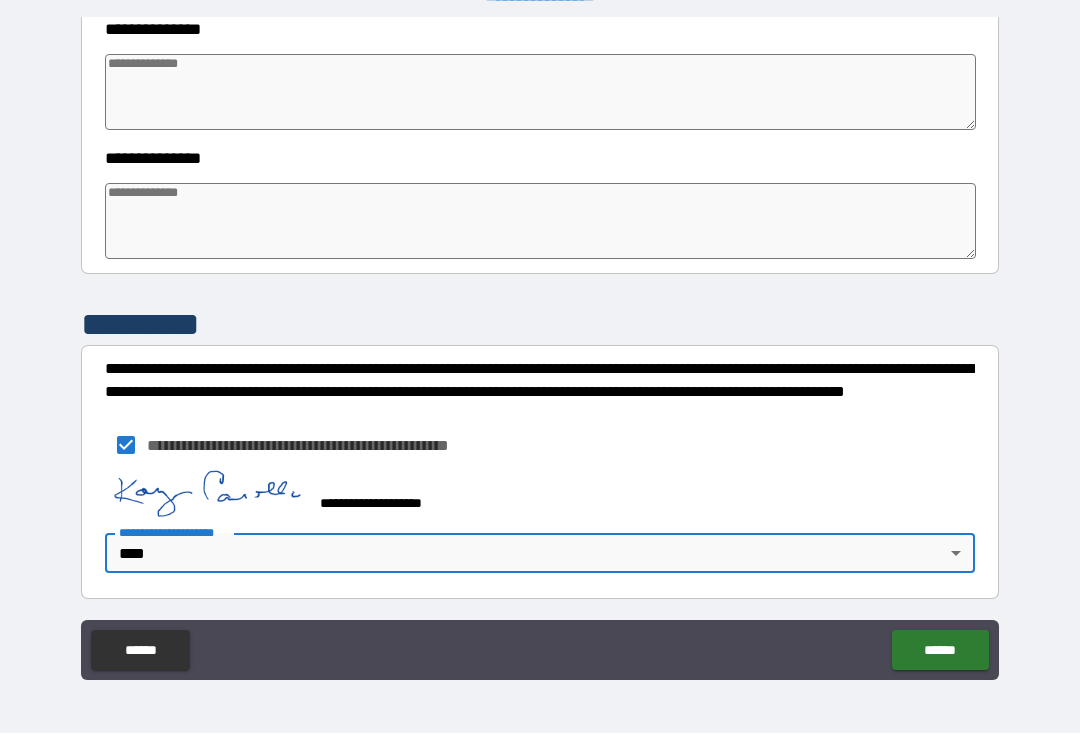 type on "*" 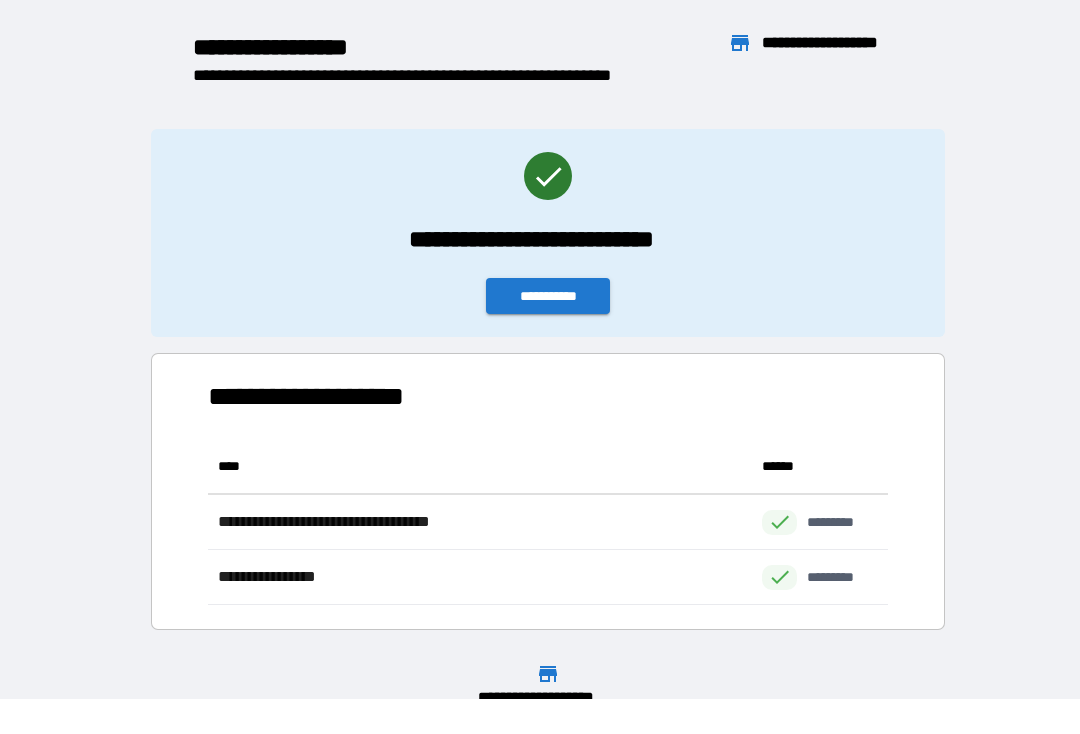 scroll, scrollTop: 1, scrollLeft: 1, axis: both 